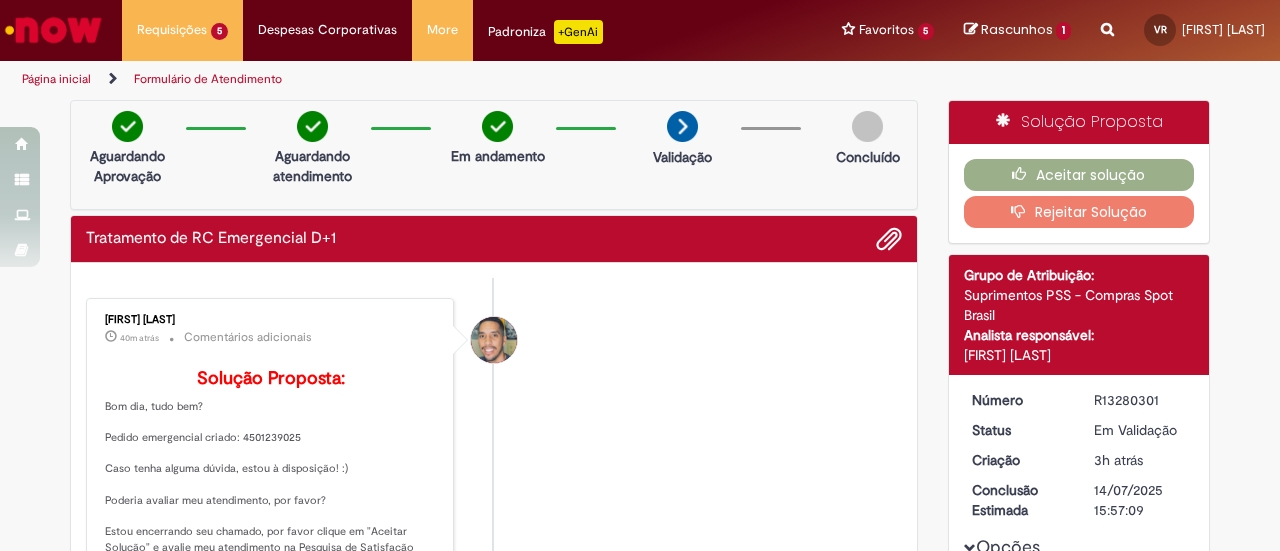 scroll, scrollTop: 0, scrollLeft: 0, axis: both 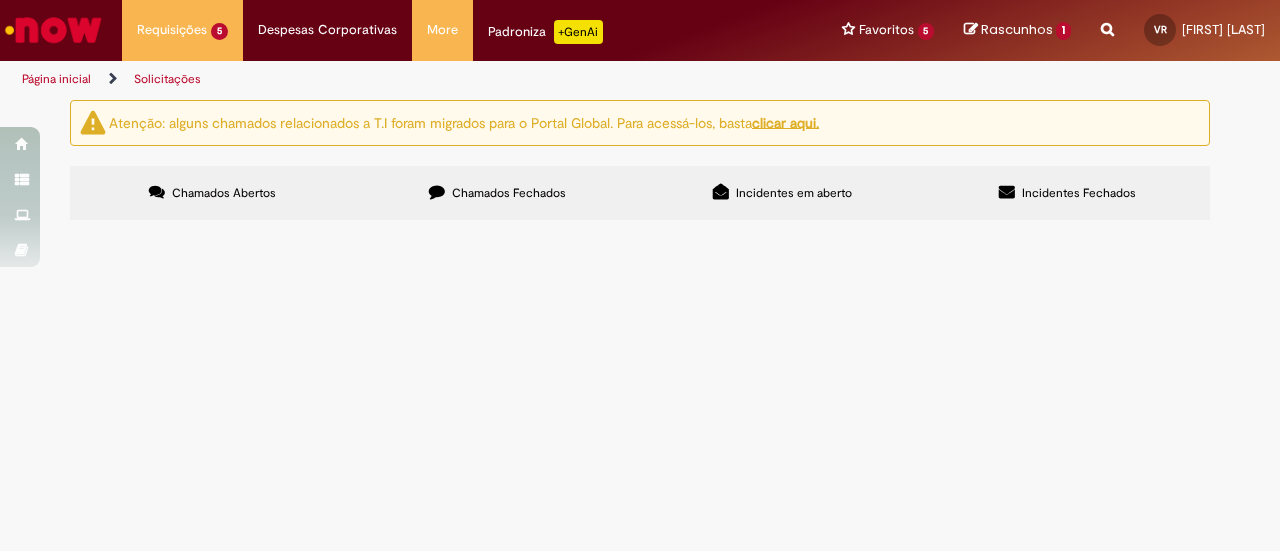 click on "Exibir Todas as Solicitações" at bounding box center [0, 0] 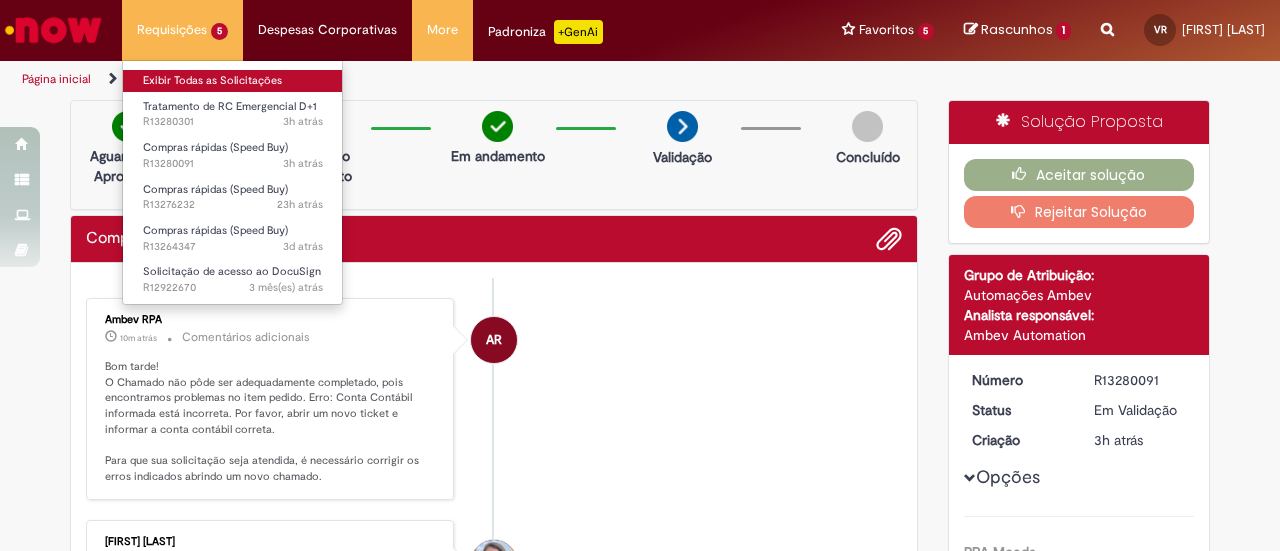 click on "Exibir Todas as Solicitações" at bounding box center [233, 81] 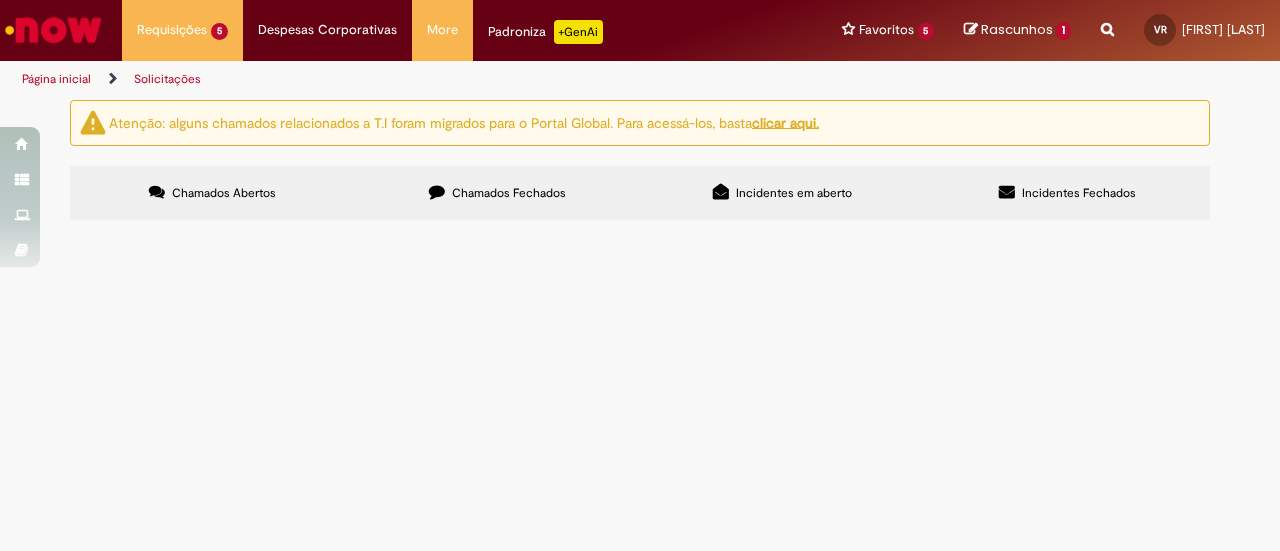 click on "[BUSINESS] [DATE] / [DATE] [YEAR]" at bounding box center (0, 0) 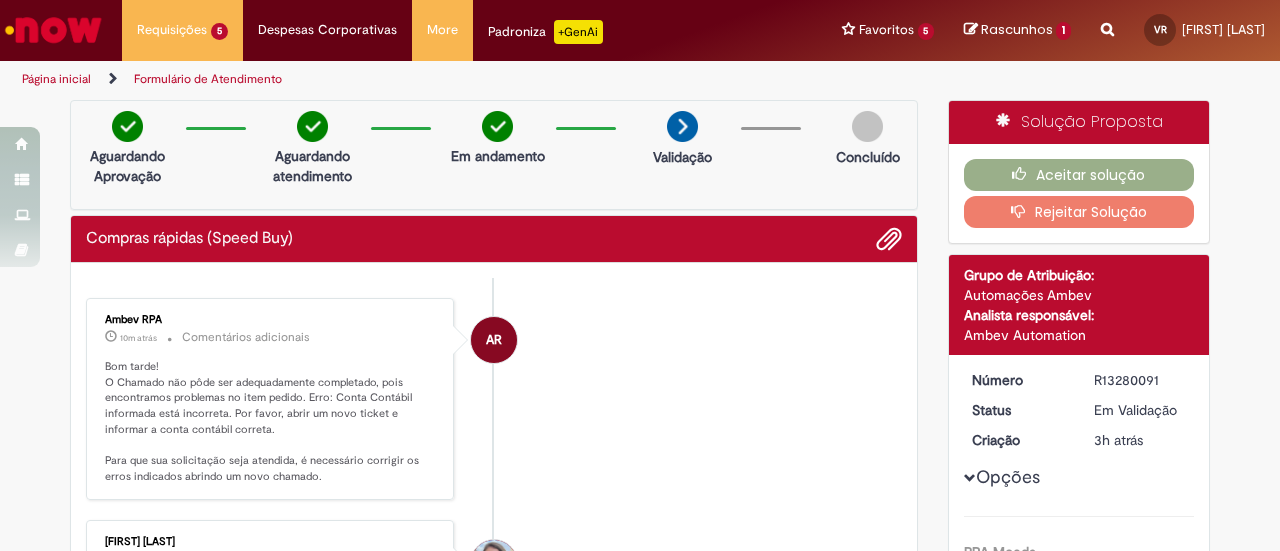 click on "AR" at bounding box center [494, 518] 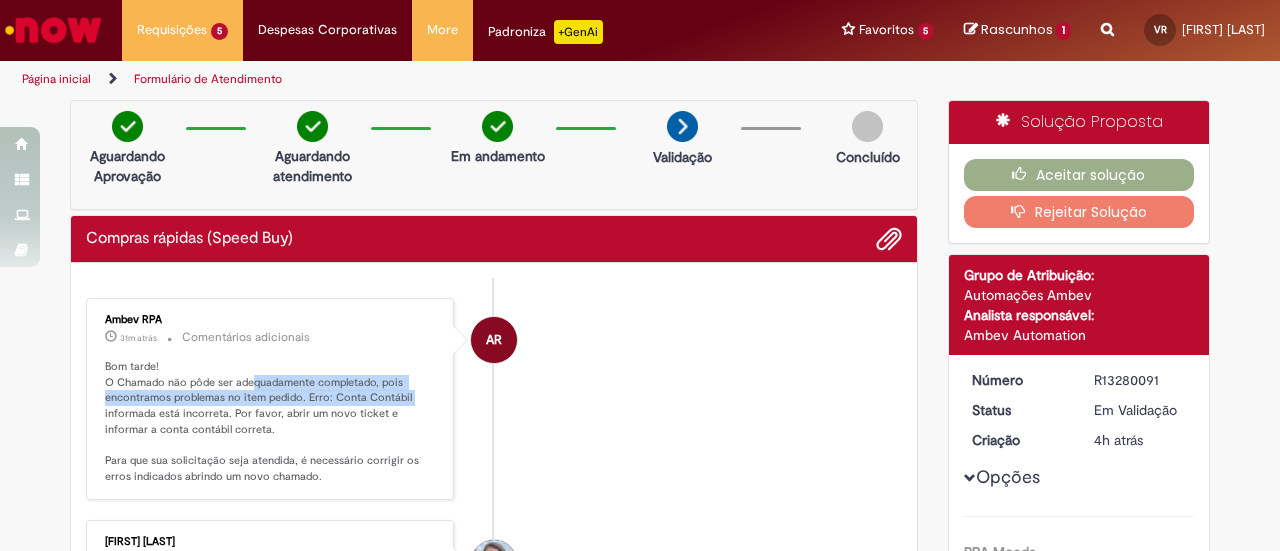 drag, startPoint x: 246, startPoint y: 379, endPoint x: 402, endPoint y: 400, distance: 157.40712 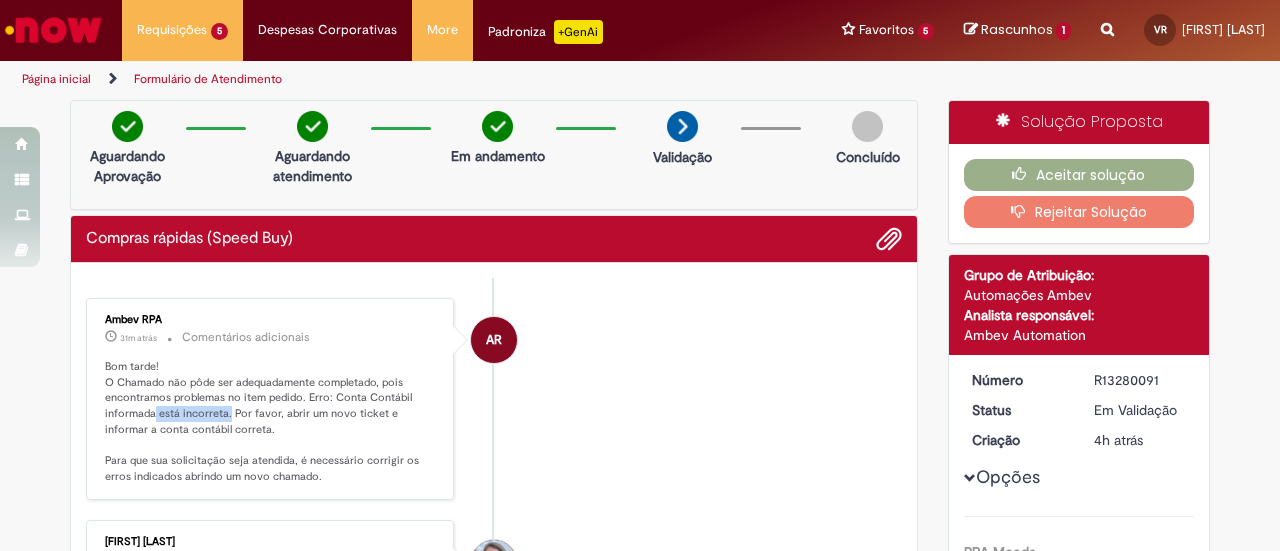 drag, startPoint x: 148, startPoint y: 410, endPoint x: 219, endPoint y: 417, distance: 71.34424 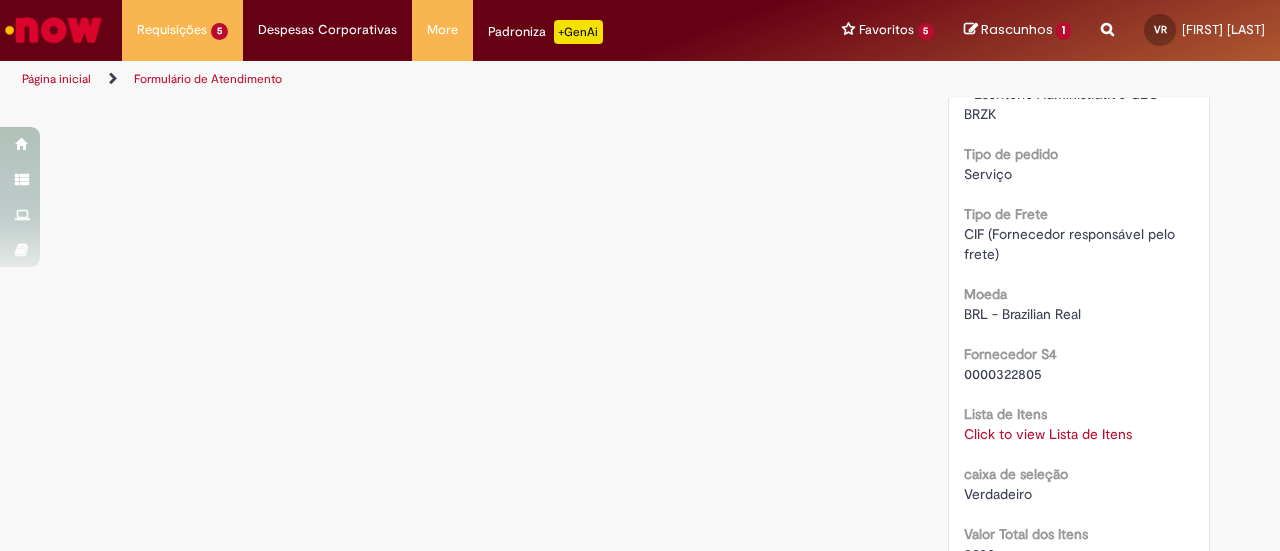 scroll, scrollTop: 1886, scrollLeft: 0, axis: vertical 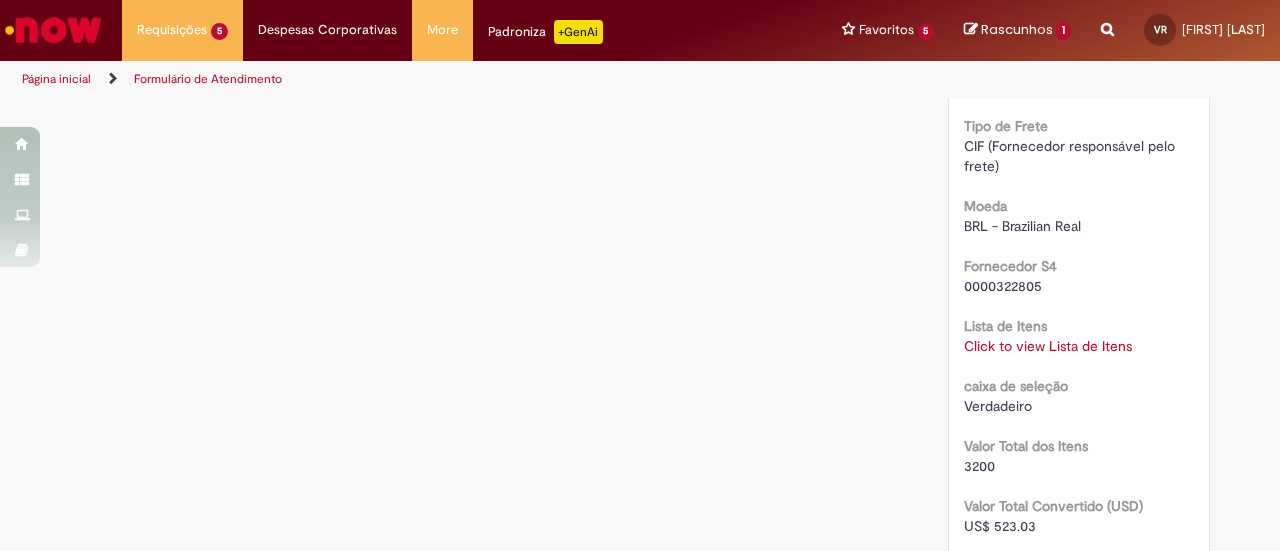click on "Click to view Lista de Itens" at bounding box center [1048, 346] 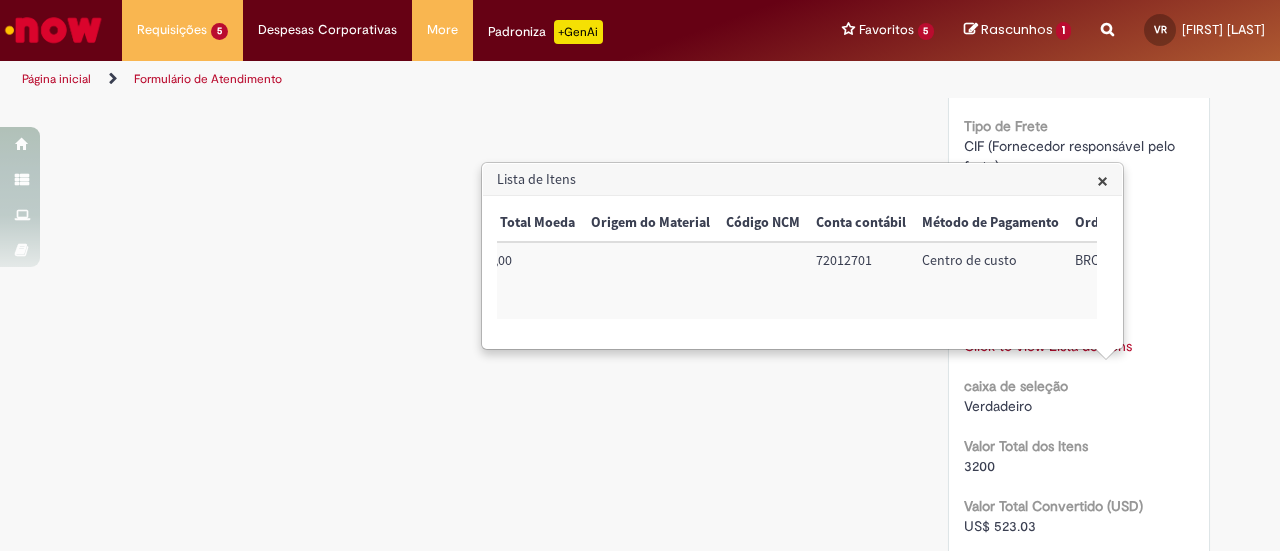 scroll, scrollTop: 0, scrollLeft: 782, axis: horizontal 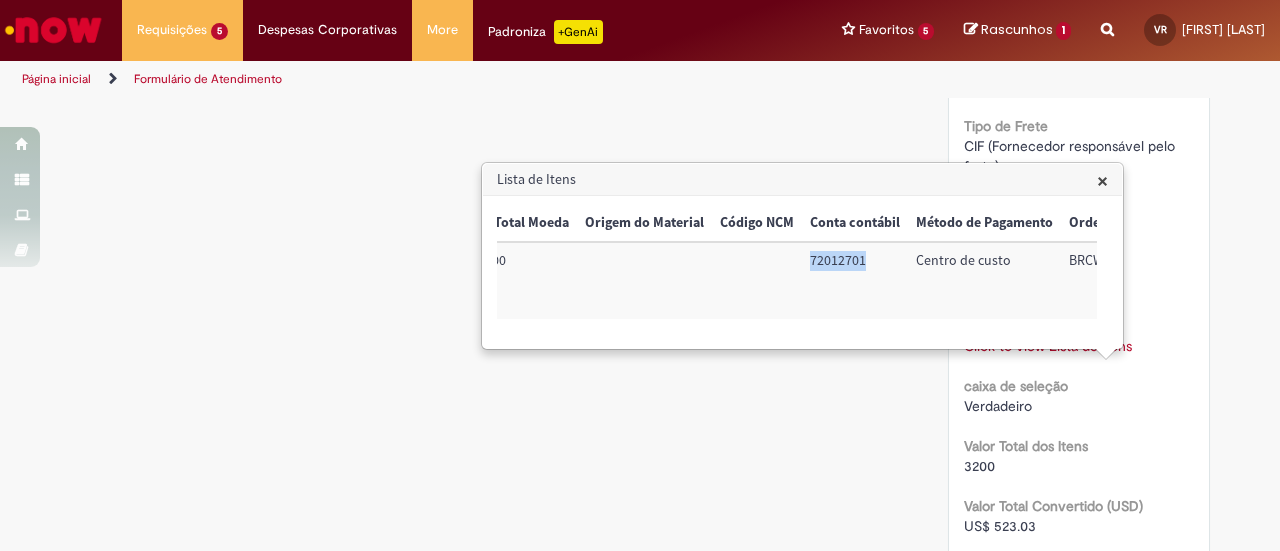 drag, startPoint x: 863, startPoint y: 267, endPoint x: 804, endPoint y: 266, distance: 59.008472 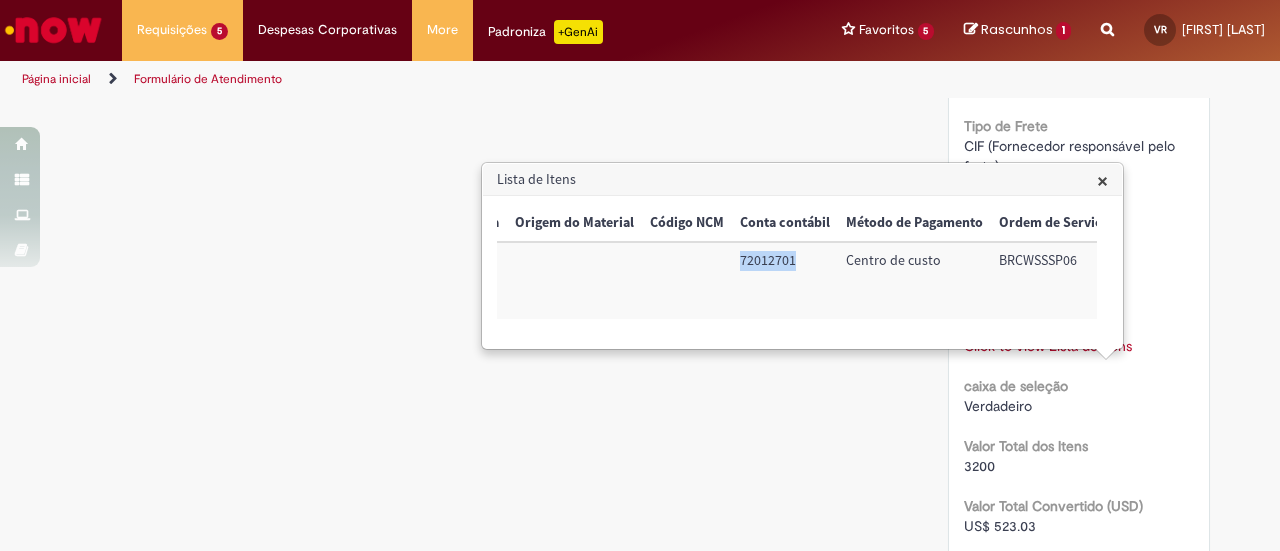 scroll, scrollTop: 0, scrollLeft: 864, axis: horizontal 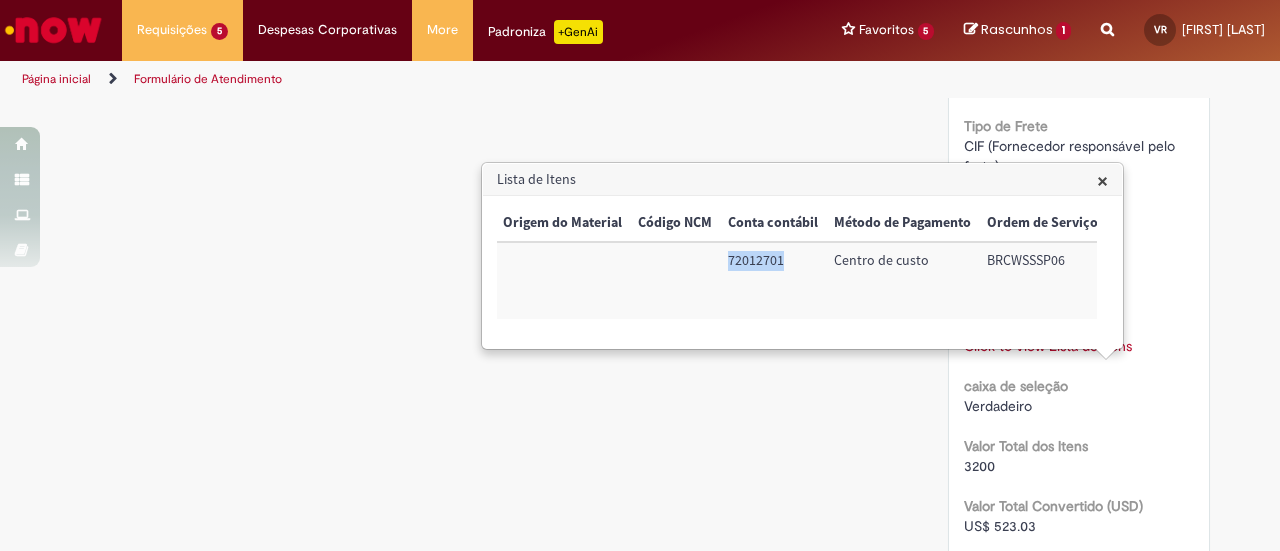click on "Trigger Tipo de Pedido = Material Código SAP Material / Serviço Descrição Quantidade Valor Unitário Valor Total Moeda Origem do Material Código NCM Conta contábil Método de Pagamento Ordem de Serviço Sim 70000626 PREVENTIVA DESENTUPIMENTO GEO SP 1 3.200,00 3.200,00 72012701 Centro de custo BRCWSSSP06" at bounding box center (797, 272) 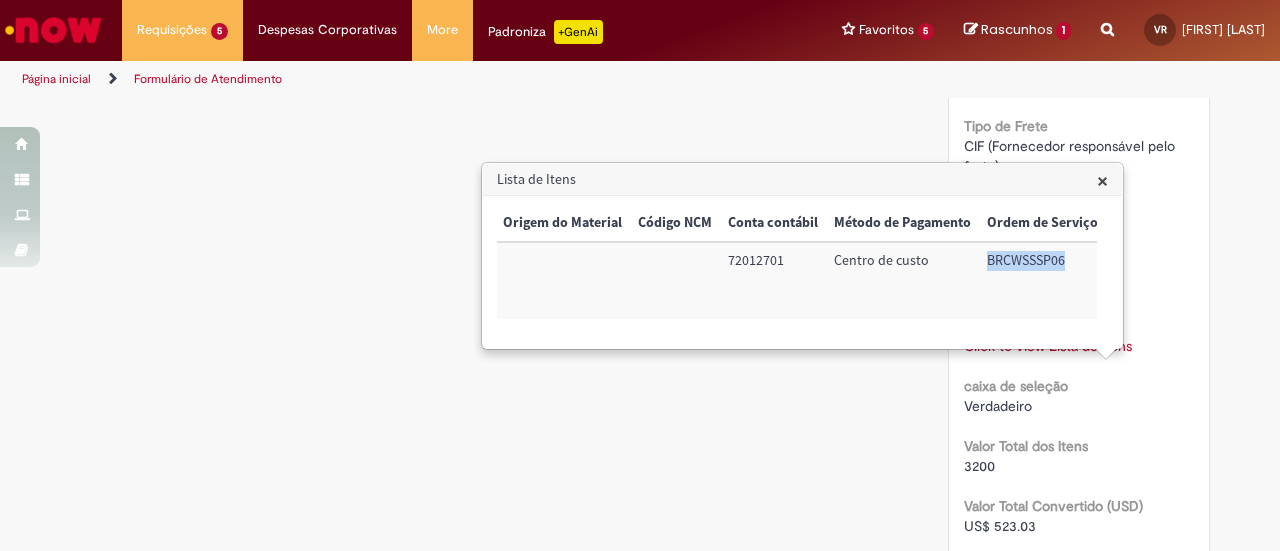 drag, startPoint x: 983, startPoint y: 264, endPoint x: 1064, endPoint y: 265, distance: 81.00617 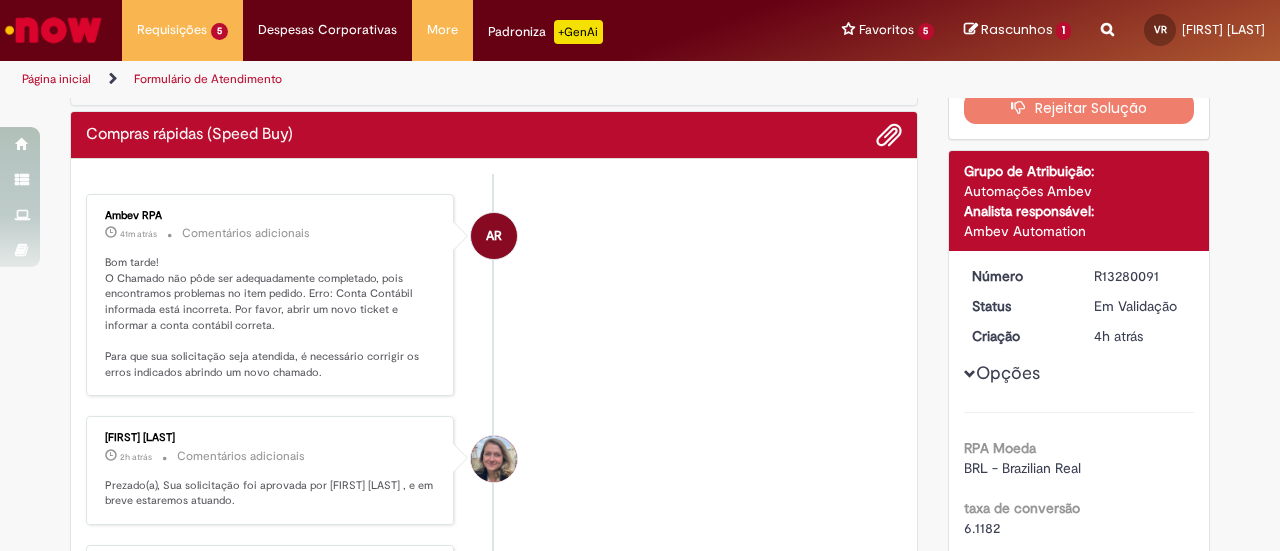 scroll, scrollTop: 109, scrollLeft: 0, axis: vertical 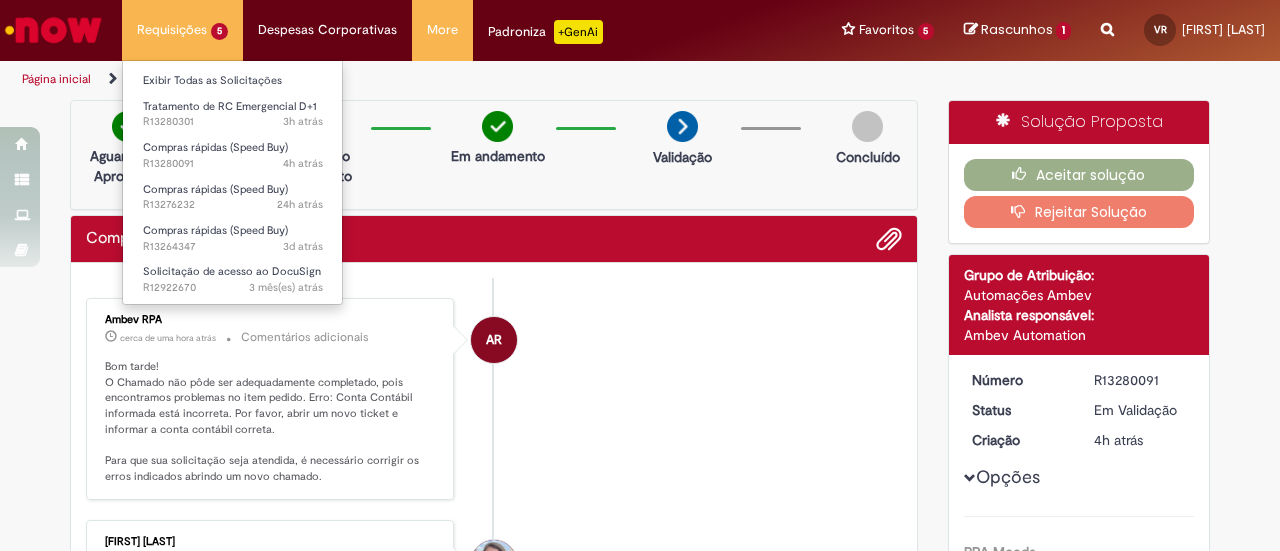 click on "Requisições   5
Exibir Todas as Solicitações
Tratamento de RC Emergencial D+1
3h atrás 3 horas atrás  R13280301
Compras rápidas (Speed Buy)
4h atrás 4 horas atrás  R13280091
Compras rápidas (Speed Buy)
24h atrás 24 horas atrás  R13276232
Compras rápidas (Speed Buy)
3d atrás 3 dias atrás  R13264347
Solicitação de acesso ao DocuSign
3 mês(es) atrás 3 meses atrás  R12922670" at bounding box center (182, 30) 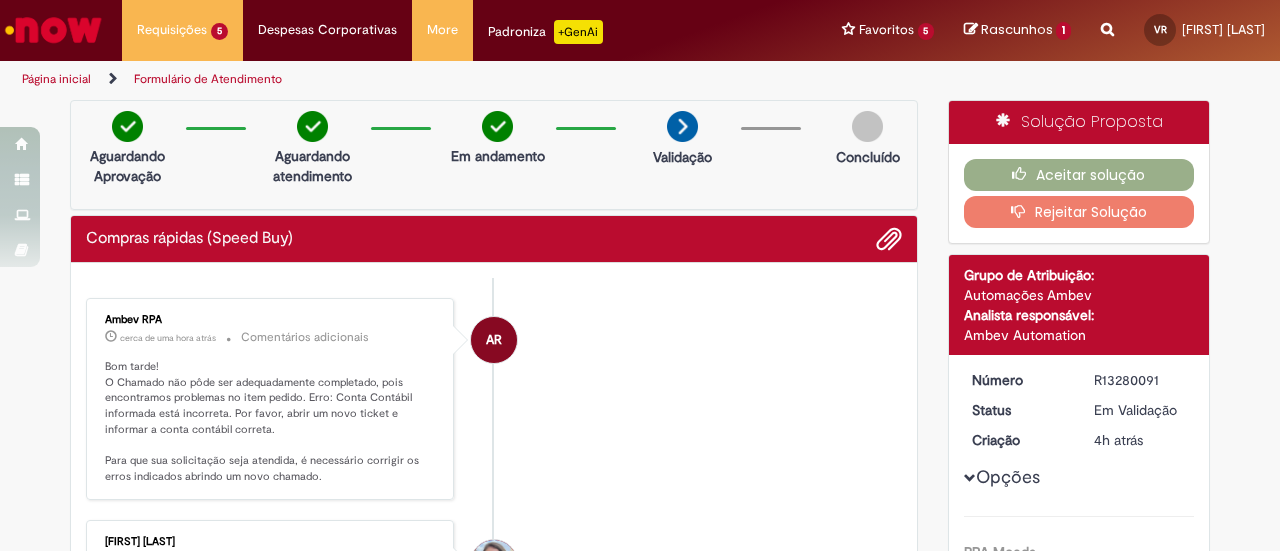 click at bounding box center (53, 30) 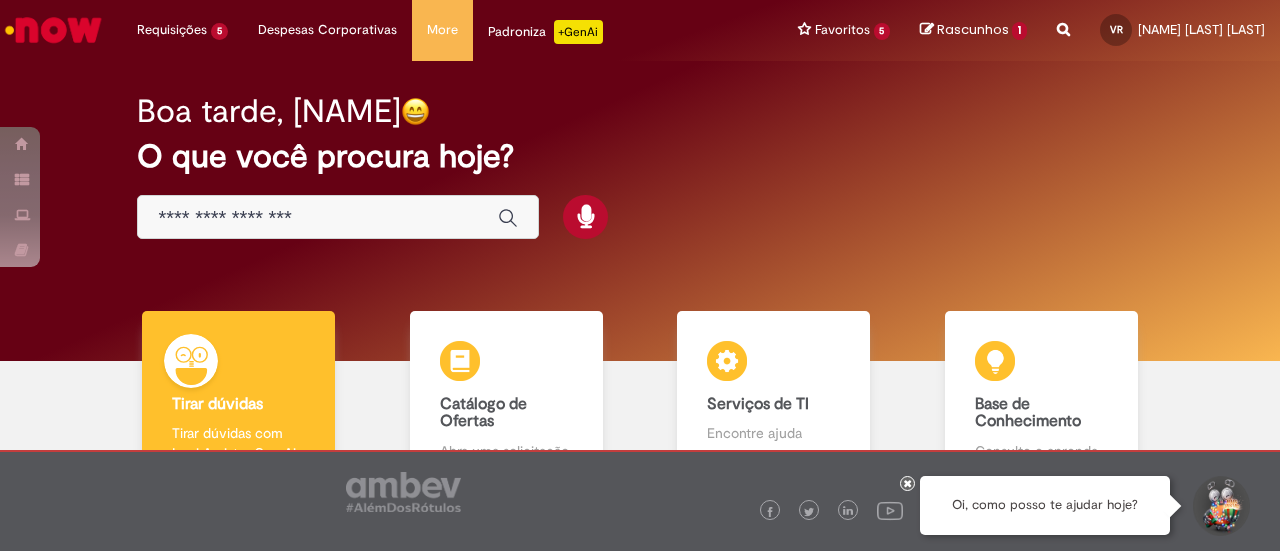 scroll, scrollTop: 0, scrollLeft: 0, axis: both 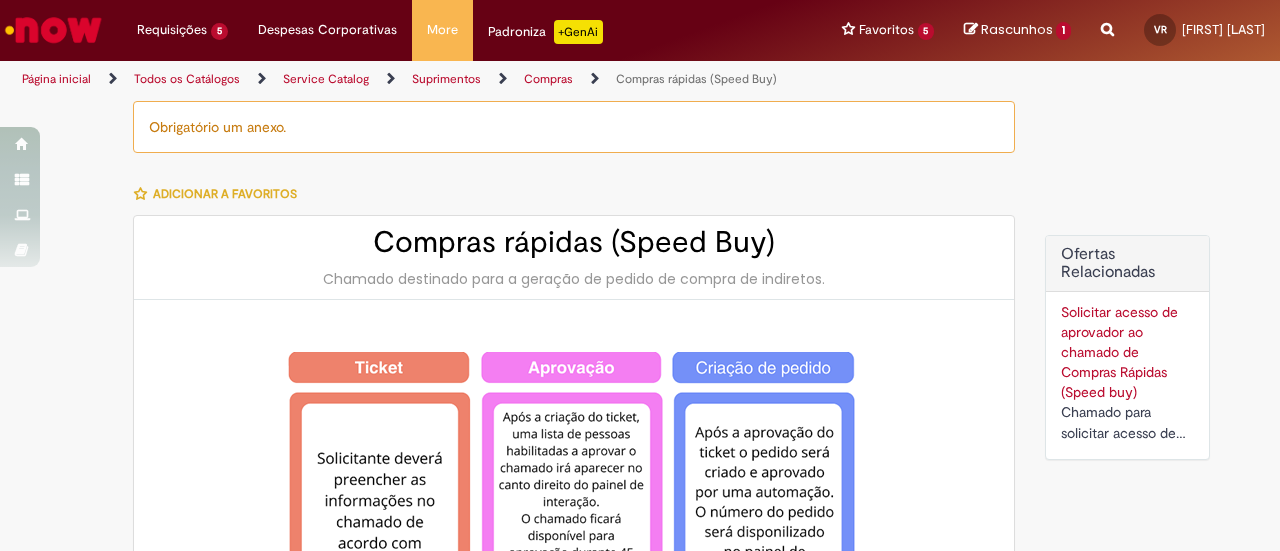 type on "*********" 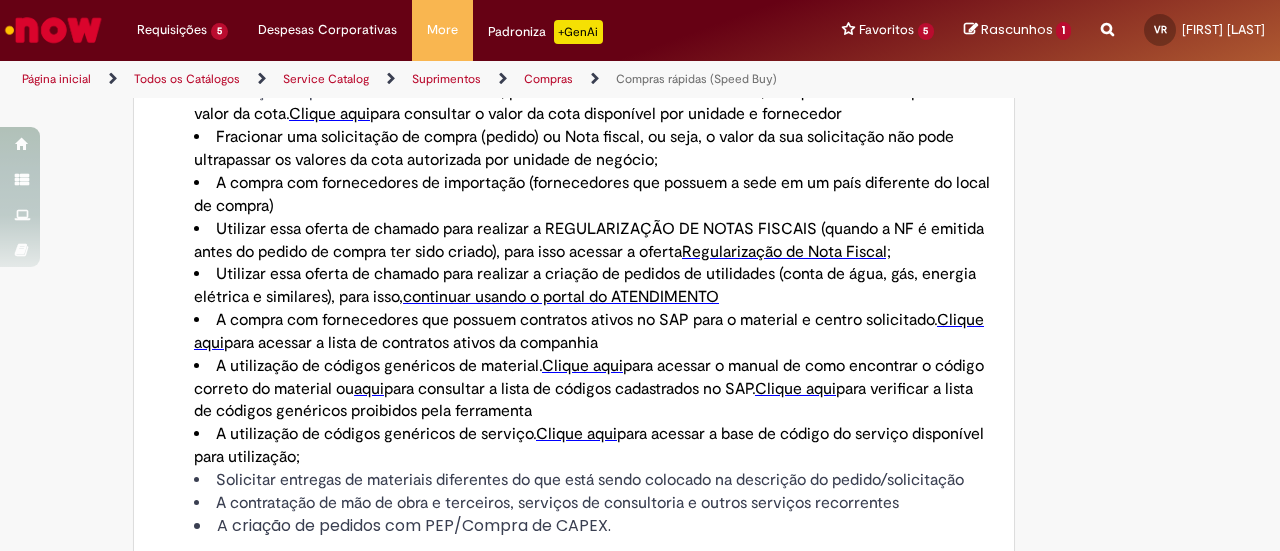 scroll, scrollTop: 1392, scrollLeft: 0, axis: vertical 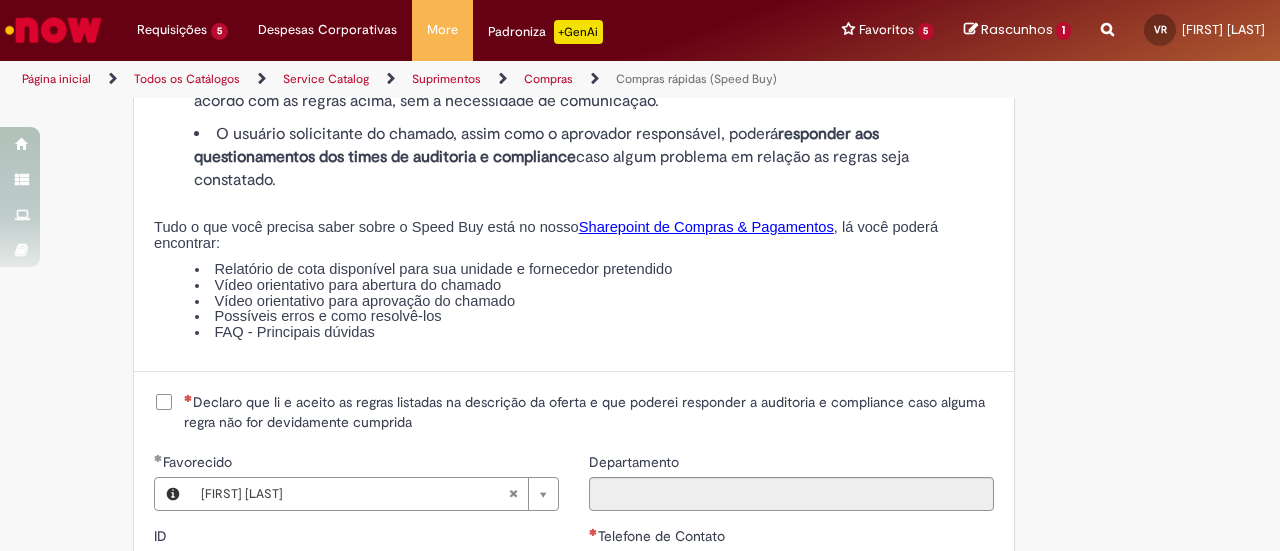 click on "Declaro que li e aceito as regras listadas na descrição da oferta e que poderei responder a auditoria e compliance caso alguma regra não for devidamente cumprida" at bounding box center (589, 412) 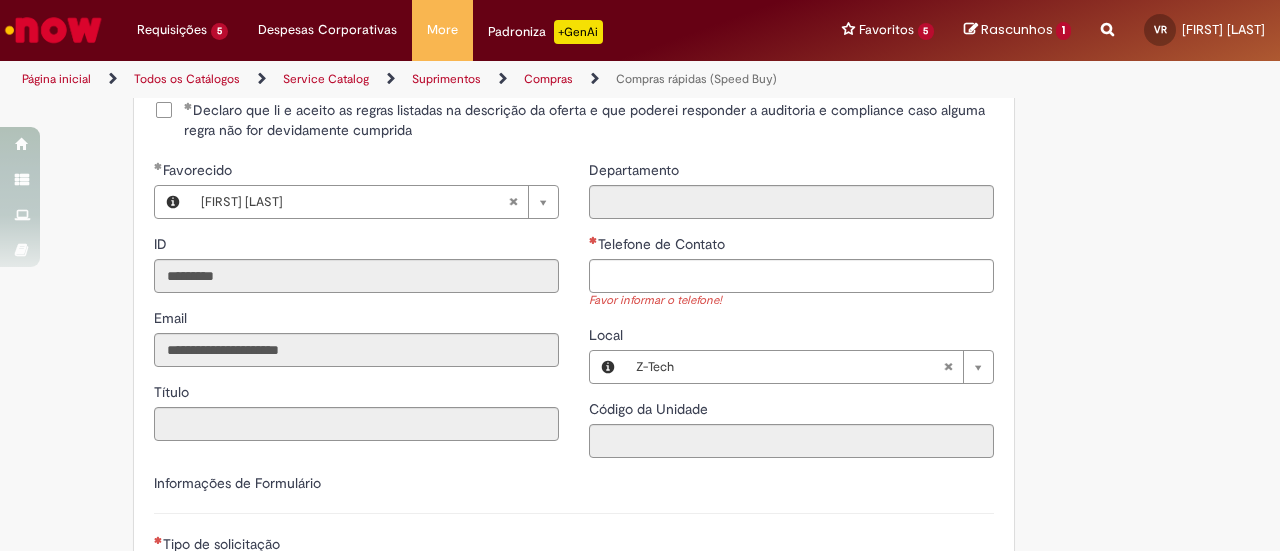 scroll, scrollTop: 2537, scrollLeft: 0, axis: vertical 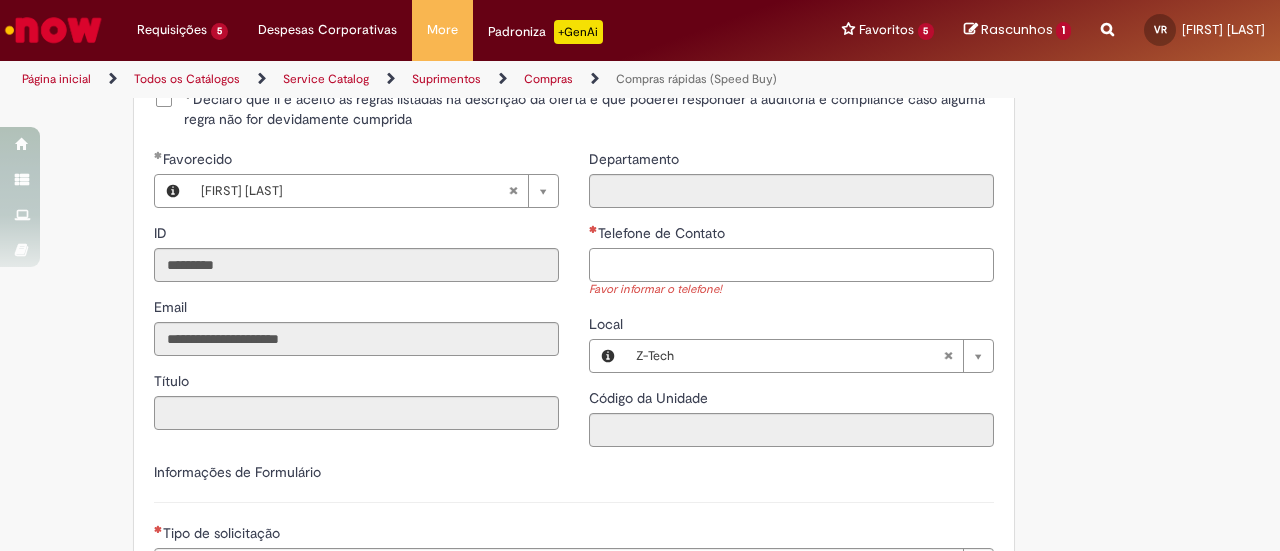 click on "Telefone de Contato" at bounding box center [791, 265] 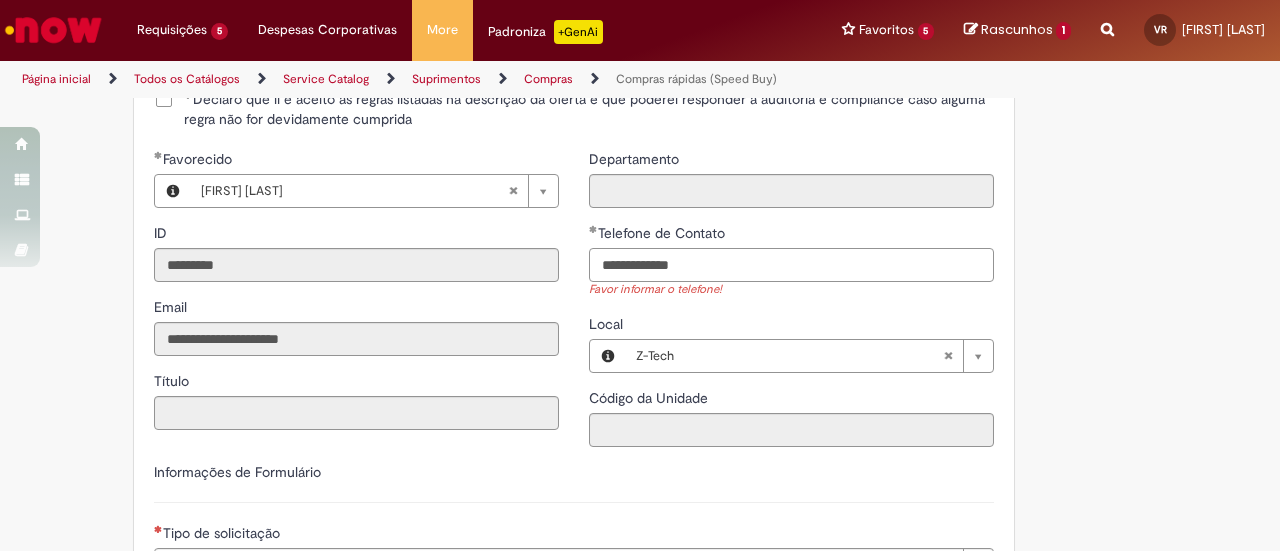 type on "**********" 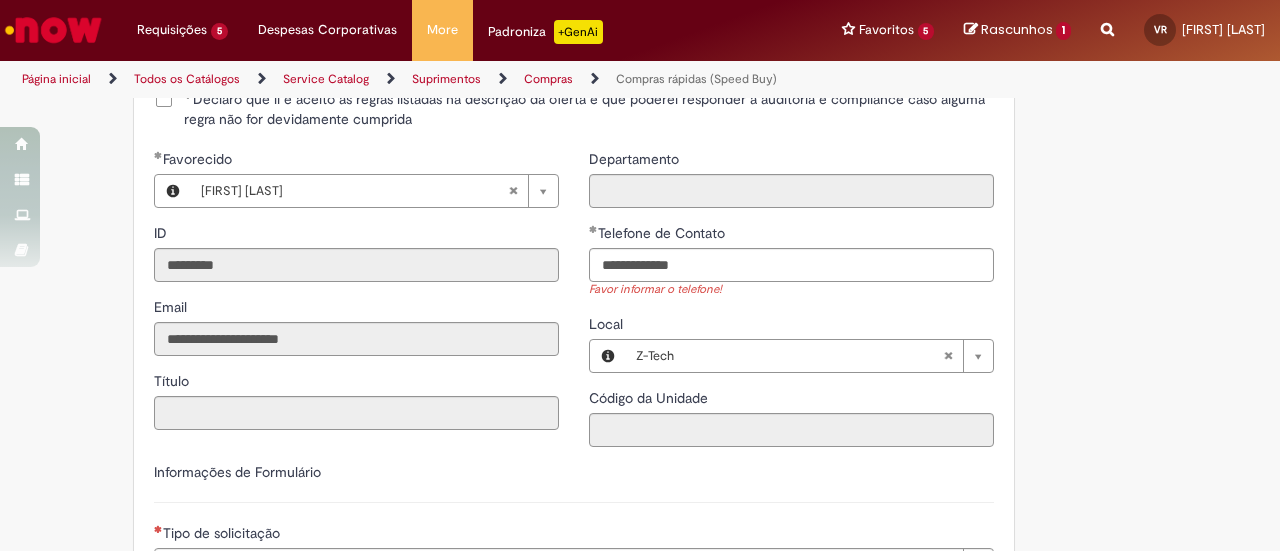type 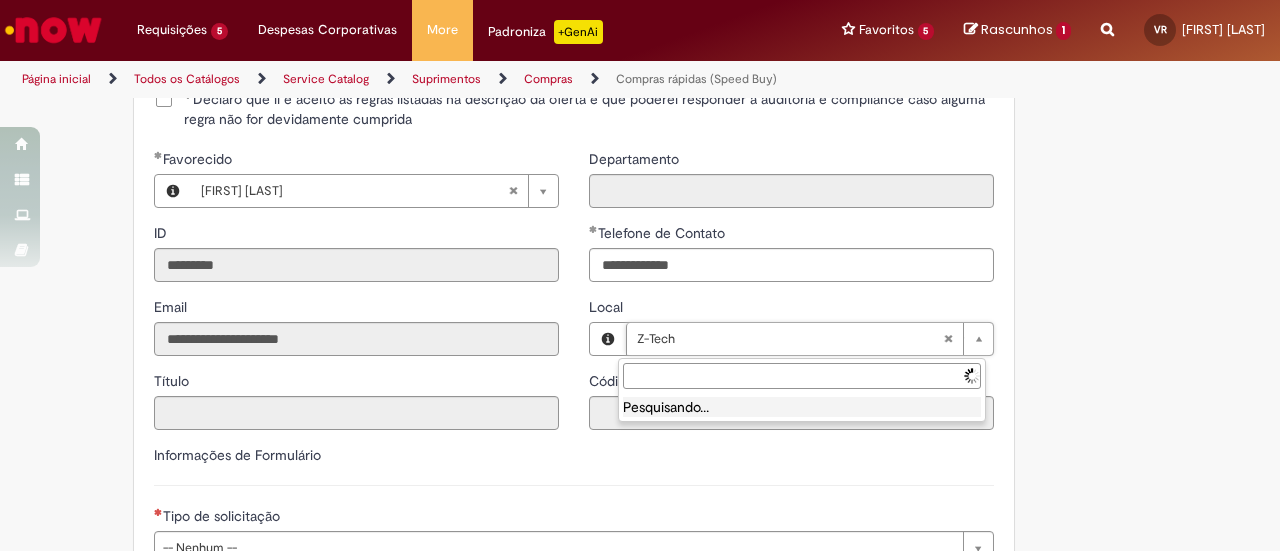 type on "**********" 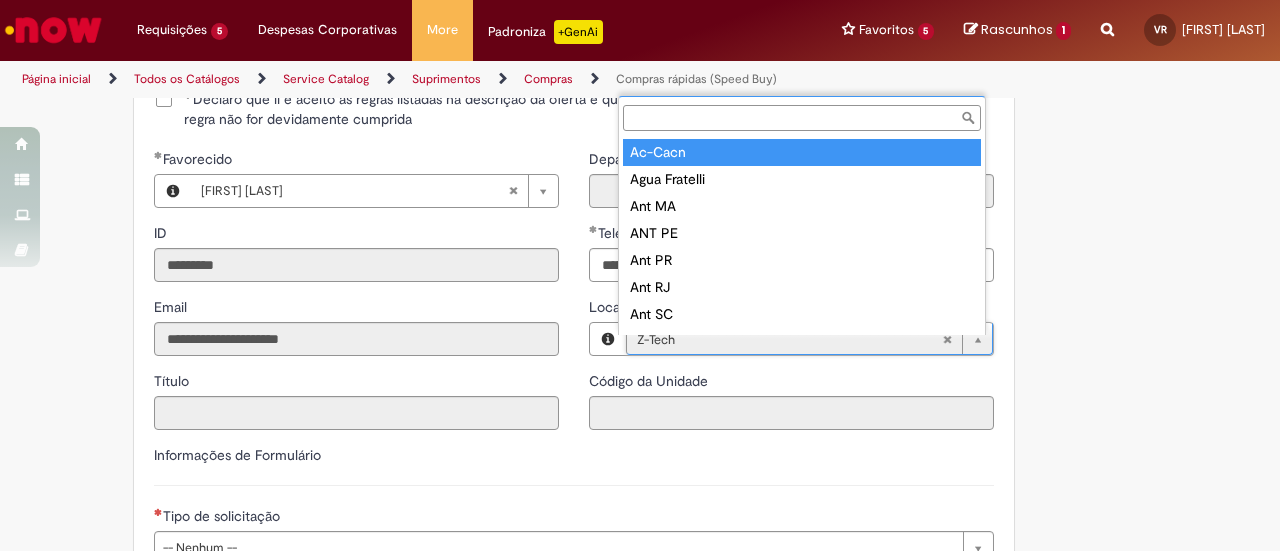 type on "******" 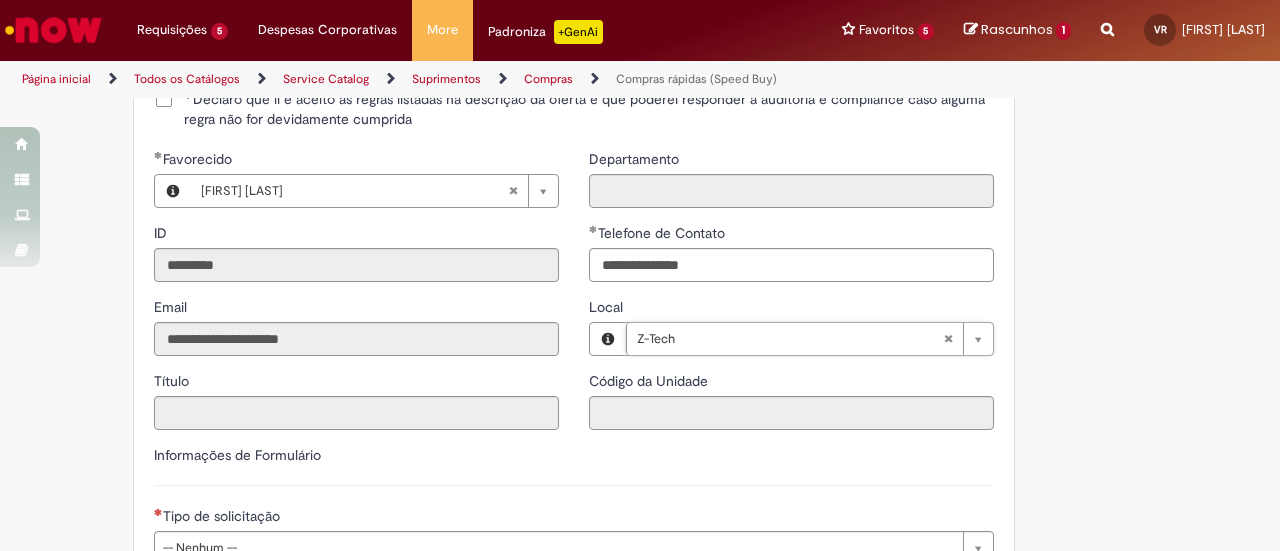 scroll, scrollTop: 0, scrollLeft: 40, axis: horizontal 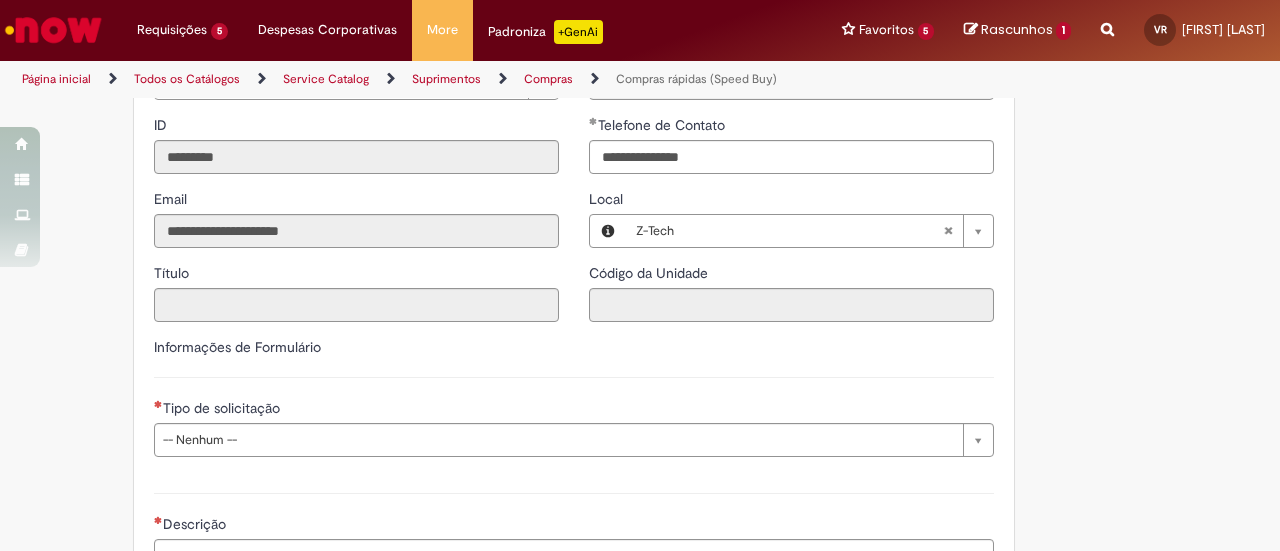 type 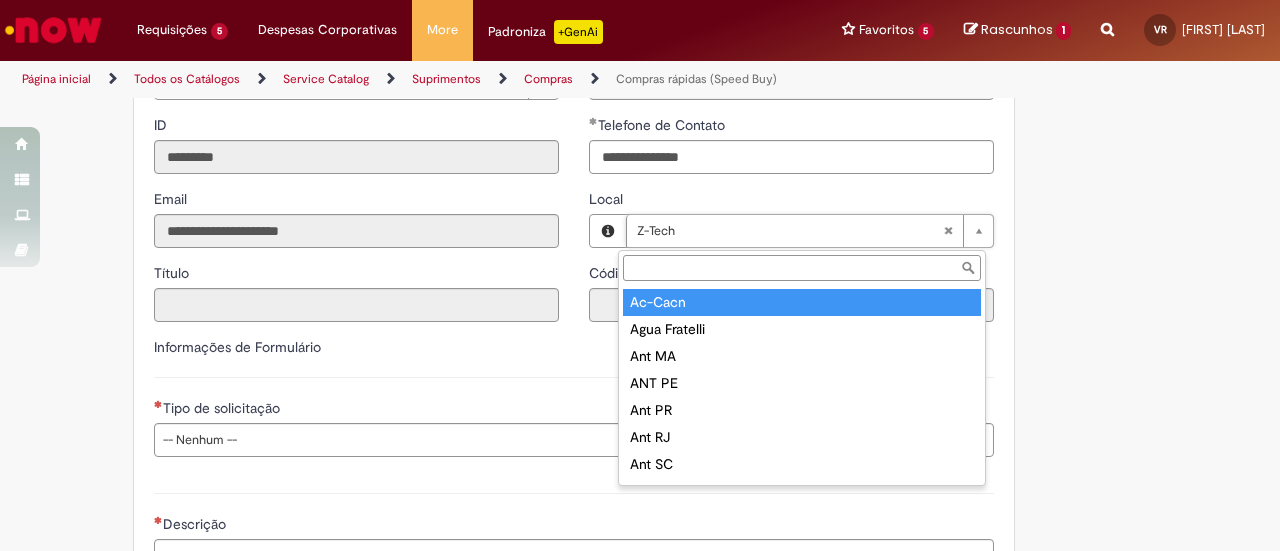 type on "*" 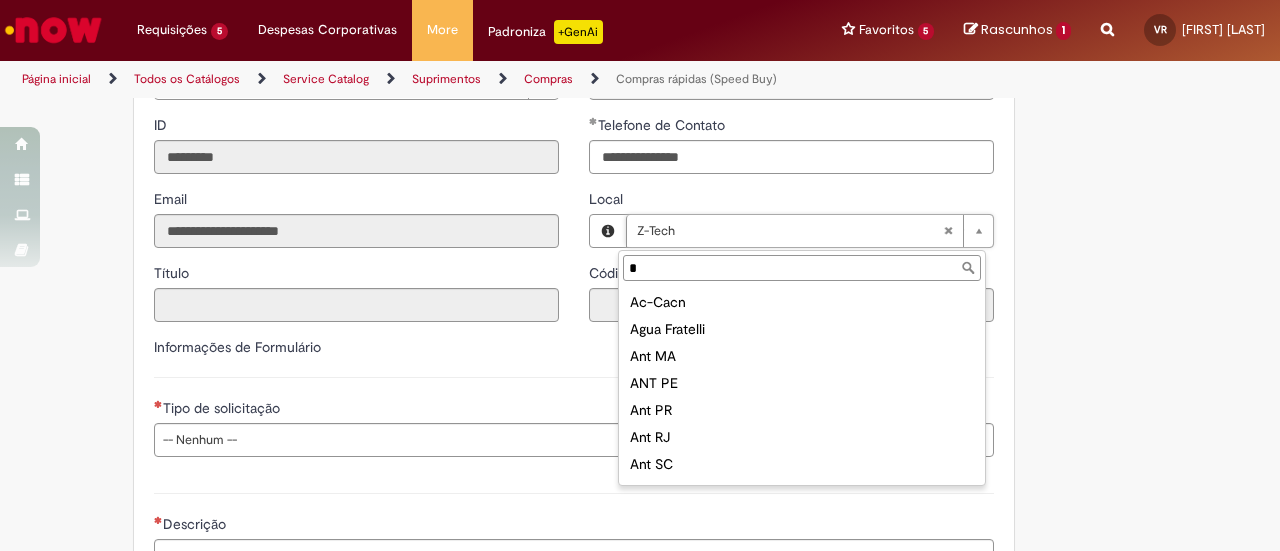 type on "******" 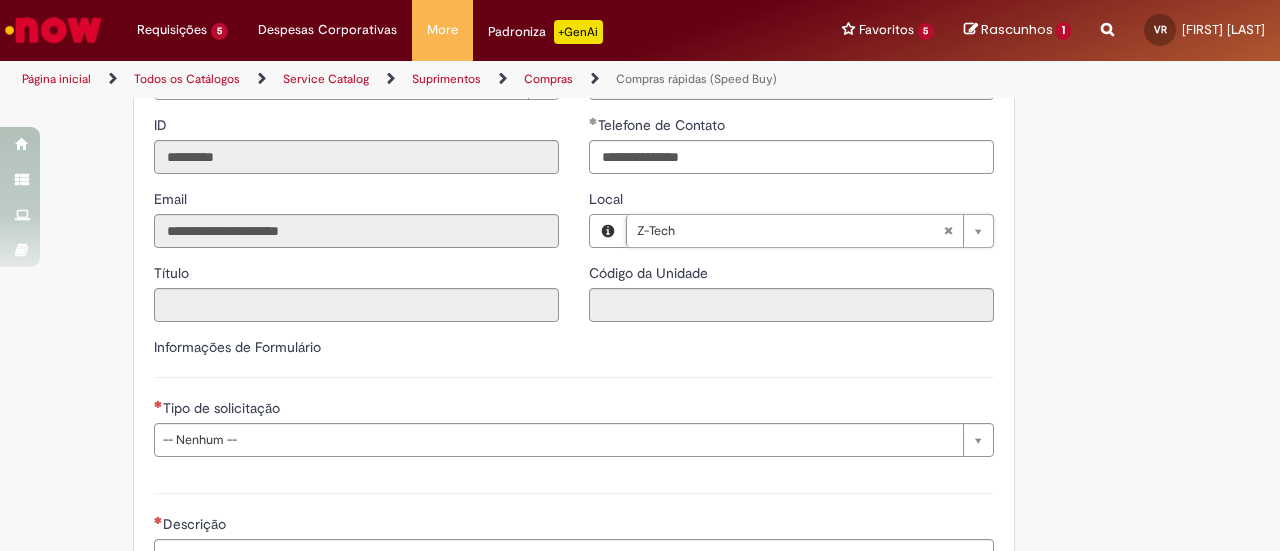 scroll, scrollTop: 0, scrollLeft: 40, axis: horizontal 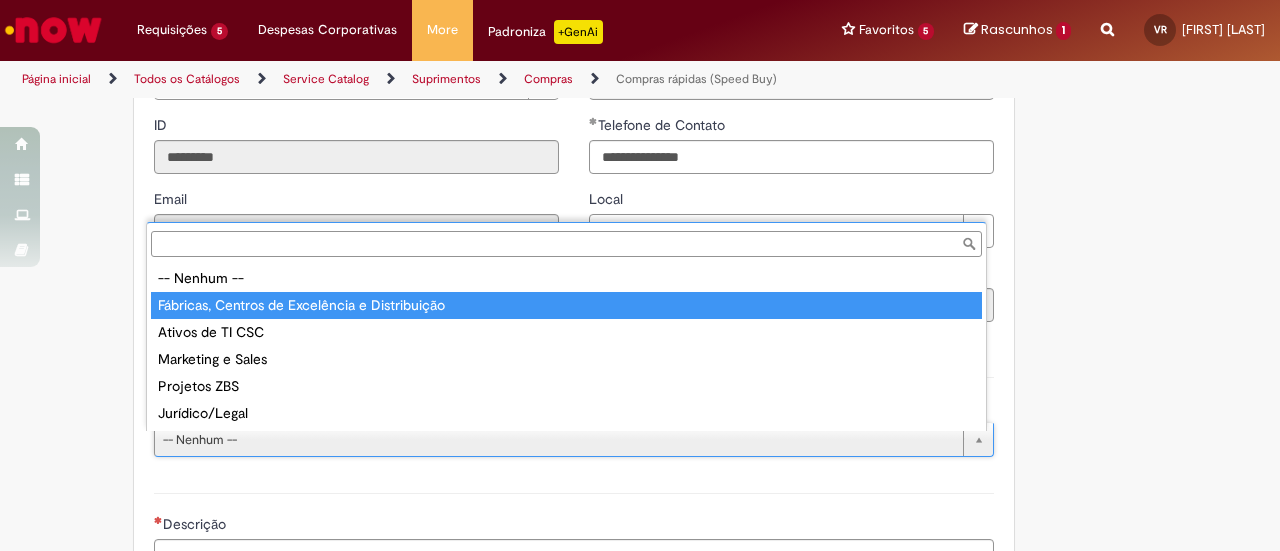 type on "**********" 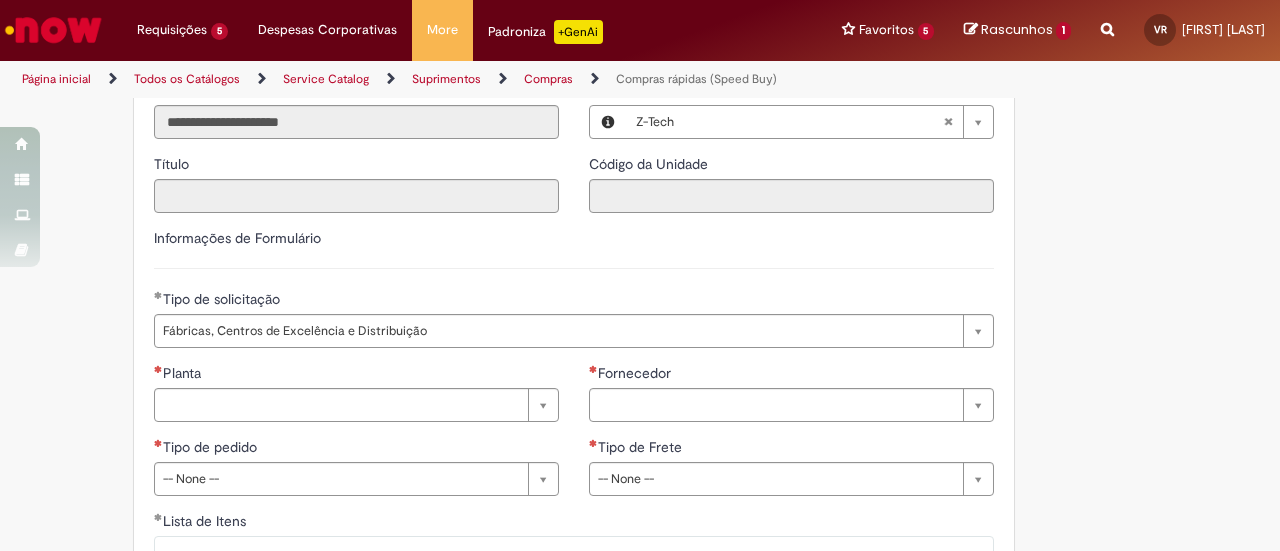 scroll, scrollTop: 2774, scrollLeft: 0, axis: vertical 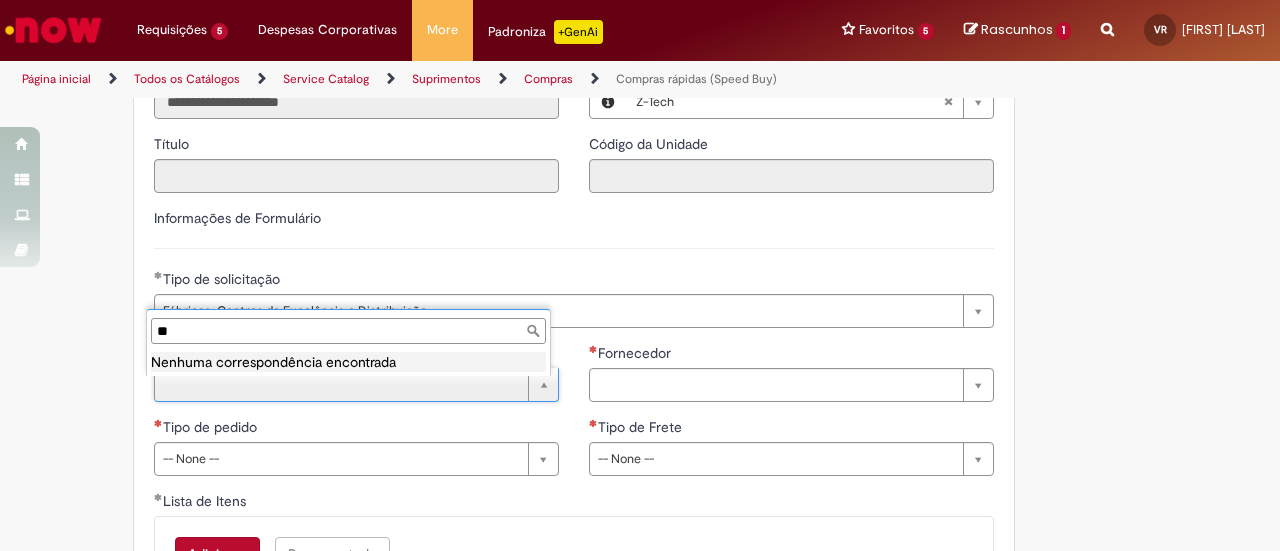 type on "*" 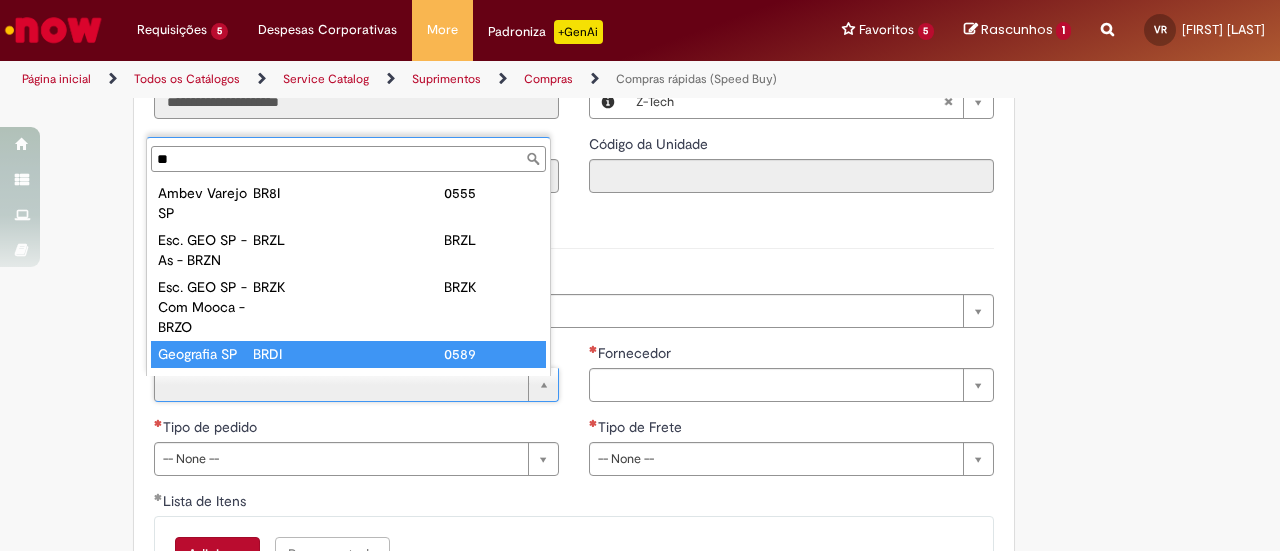 type on "**" 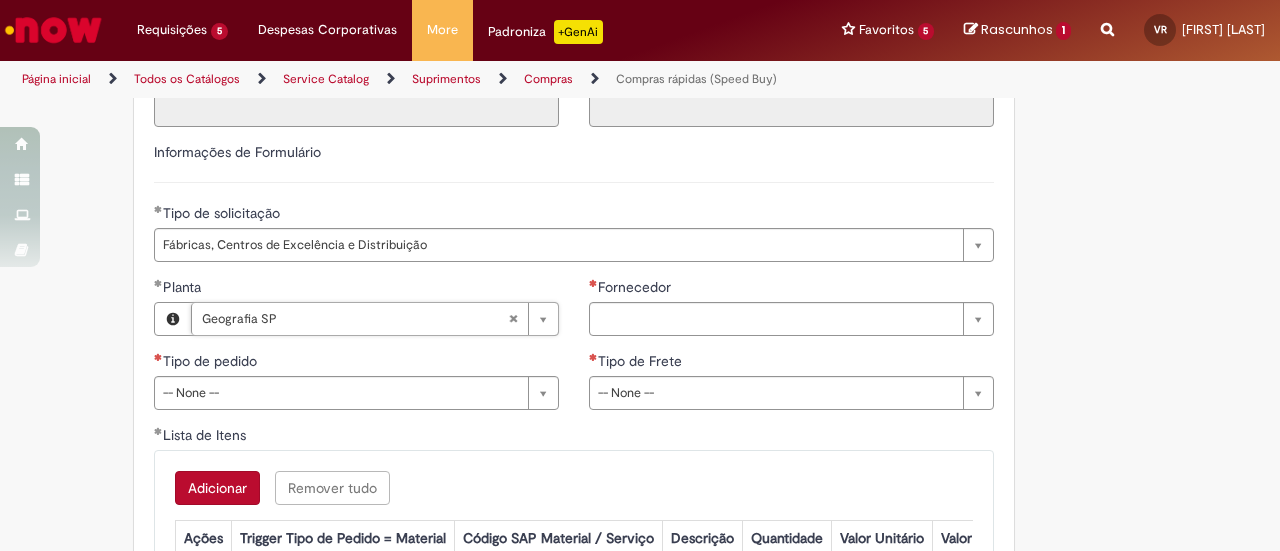 scroll, scrollTop: 2874, scrollLeft: 0, axis: vertical 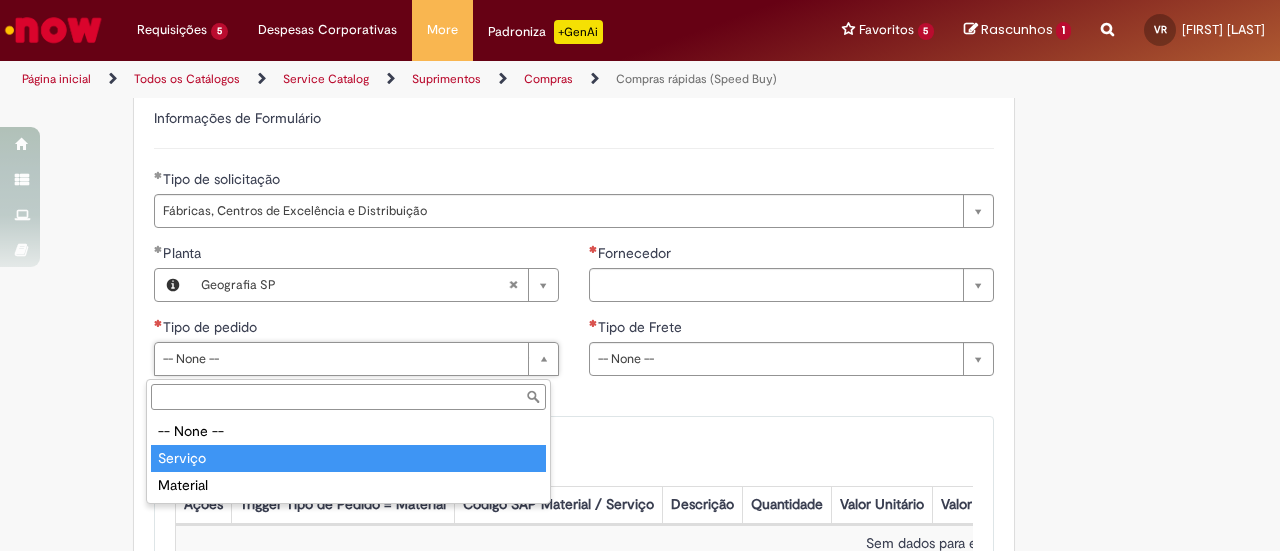 type on "*******" 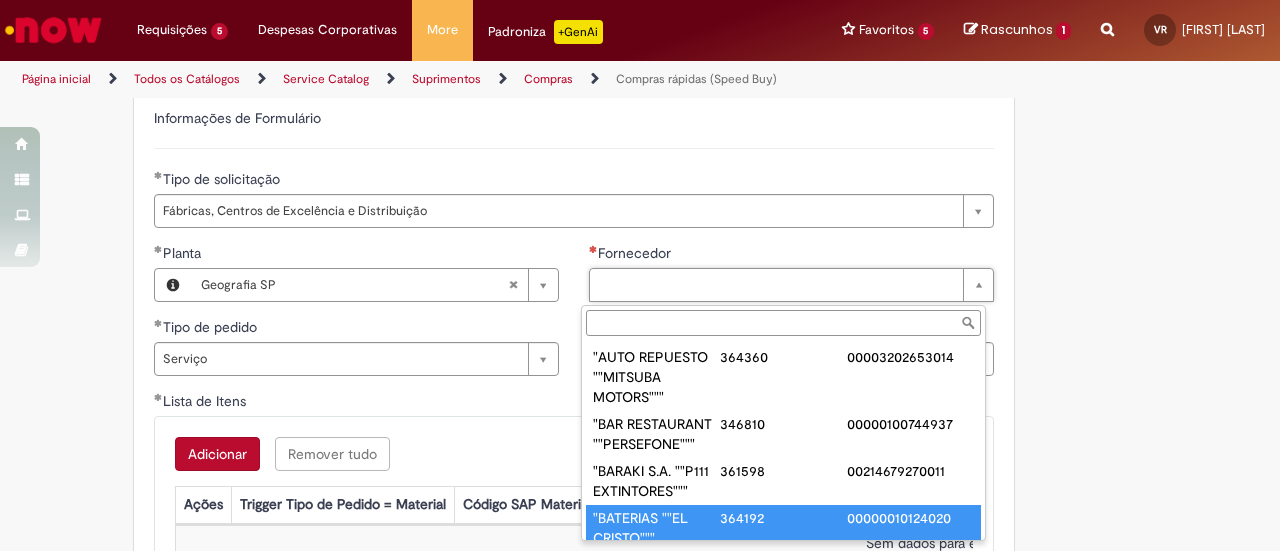 scroll, scrollTop: 8, scrollLeft: 0, axis: vertical 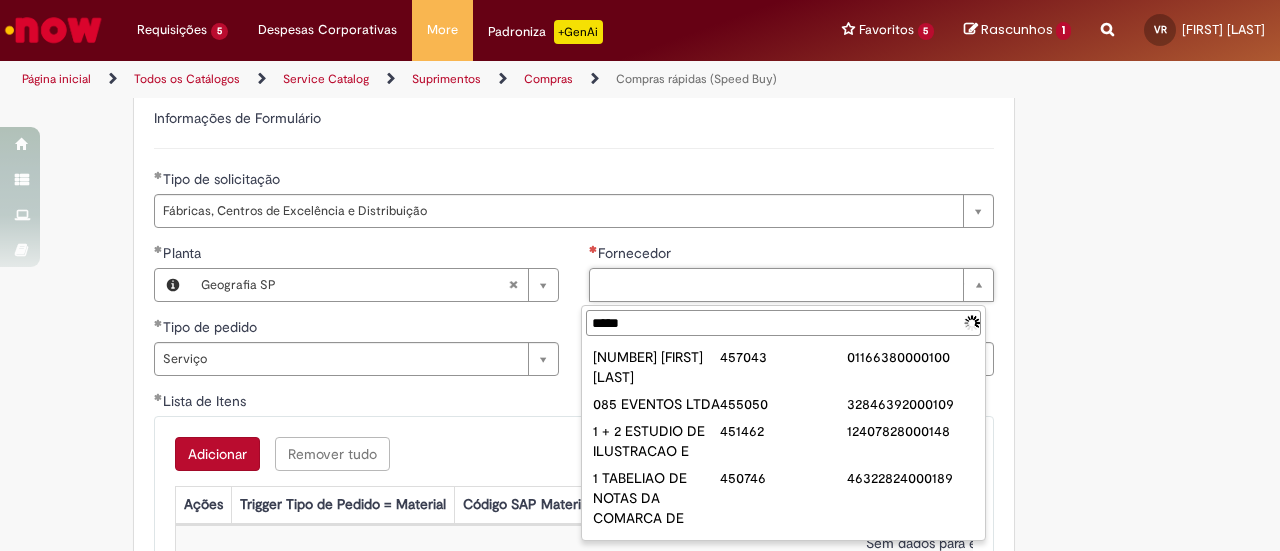 type on "******" 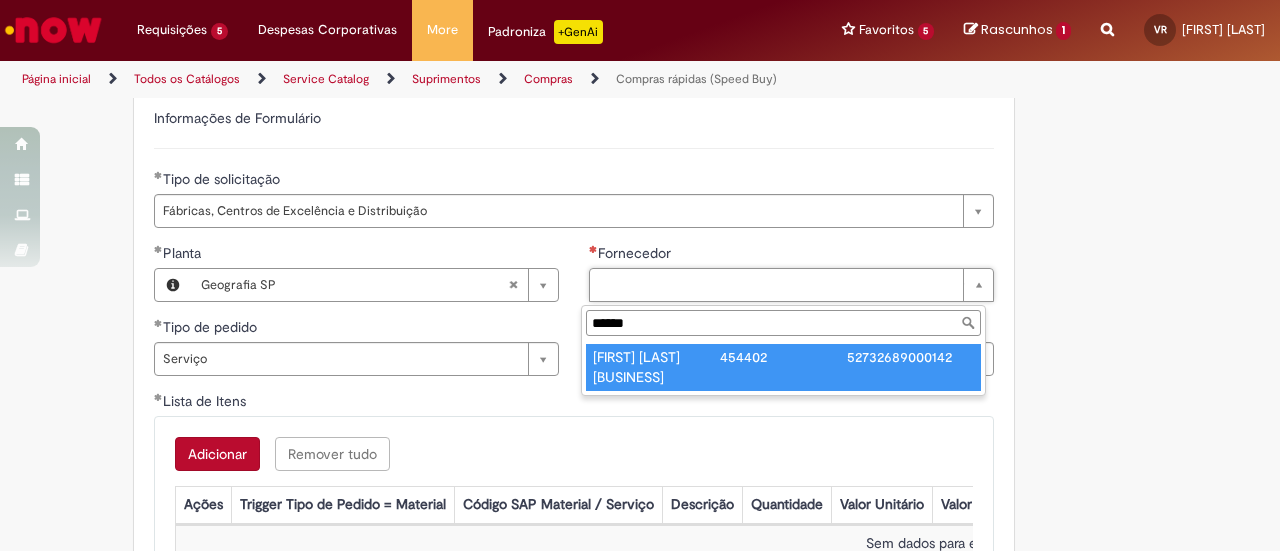 type on "**********" 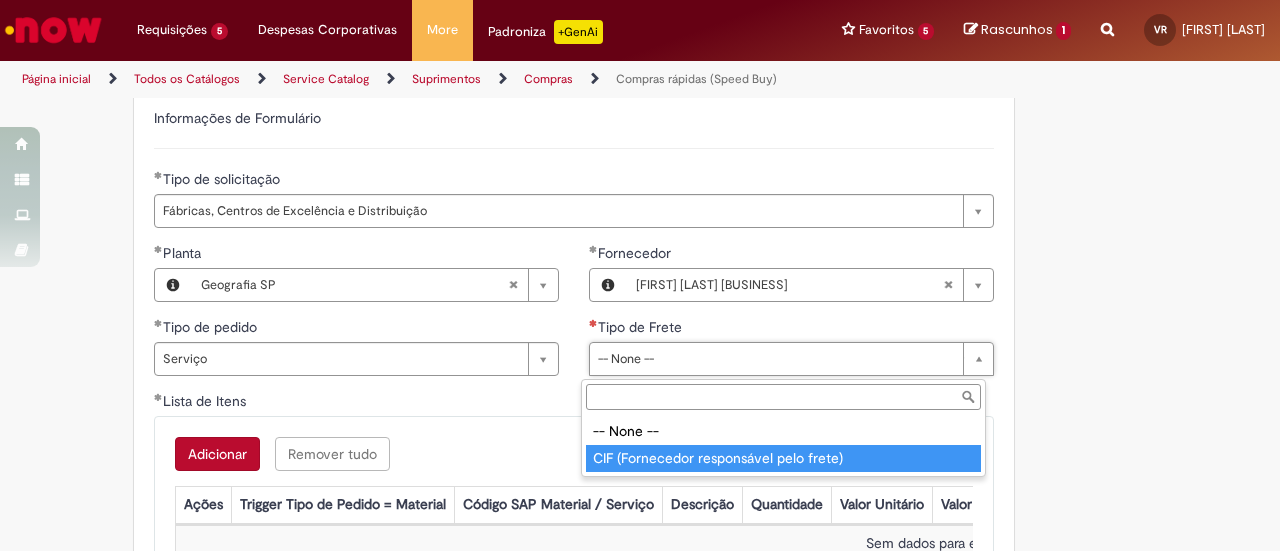 type on "**********" 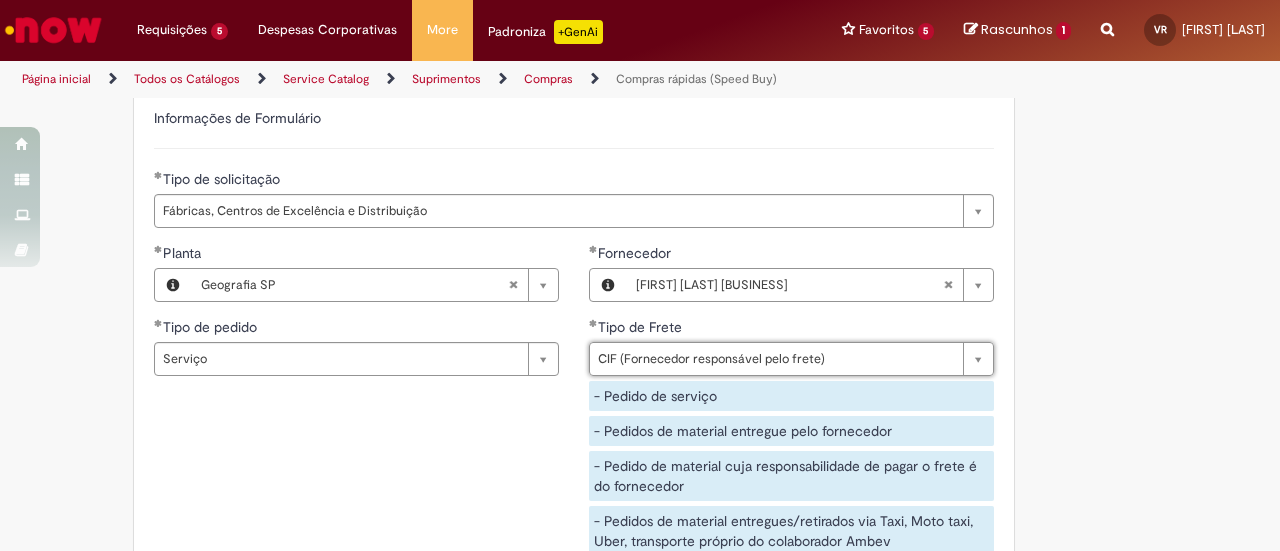 click on "Obrigatório um anexo.
Adicionar a Favoritos
Compras rápidas (Speed Buy)
Chamado destinado para a geração de pedido de compra de indiretos.
O Speed buy é a ferramenta oficial para a geração de pedidos de compra que atenda aos seguintes requisitos:
Compras de material e serviço indiretos
Compras inferiores a R$13.000 *
Compras com fornecedores nacionais
Compras de material sem contrato ativo no SAP para o centro solicitado
* Essa cota é referente ao tipo de solicitação padrão de Speed buy. Os chamados com cotas especiais podem possuir valores divergentes.
Regras de Utilização
No campo “Tipo de Solicitação” selecionar a opção correspondente a sua unidade de negócio.
Solicitação Padrão de Speed buy:
Fábricas, centros de Excelência e de Distribuição:  habilitado para todos usuários ambev
Ativos   de TI:" at bounding box center (640, -729) 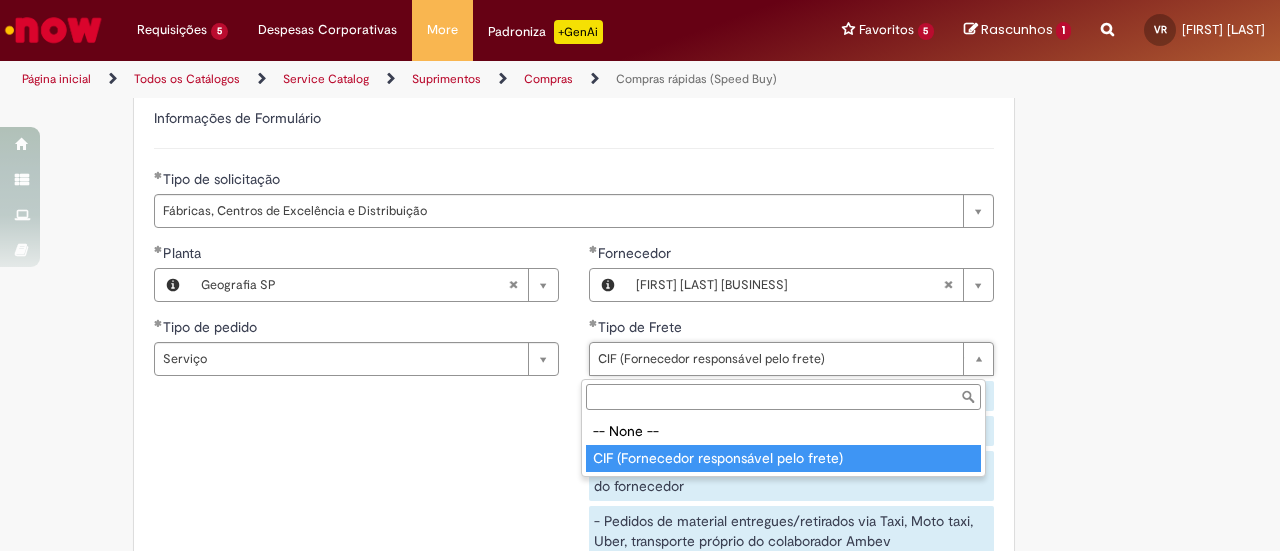 type on "**********" 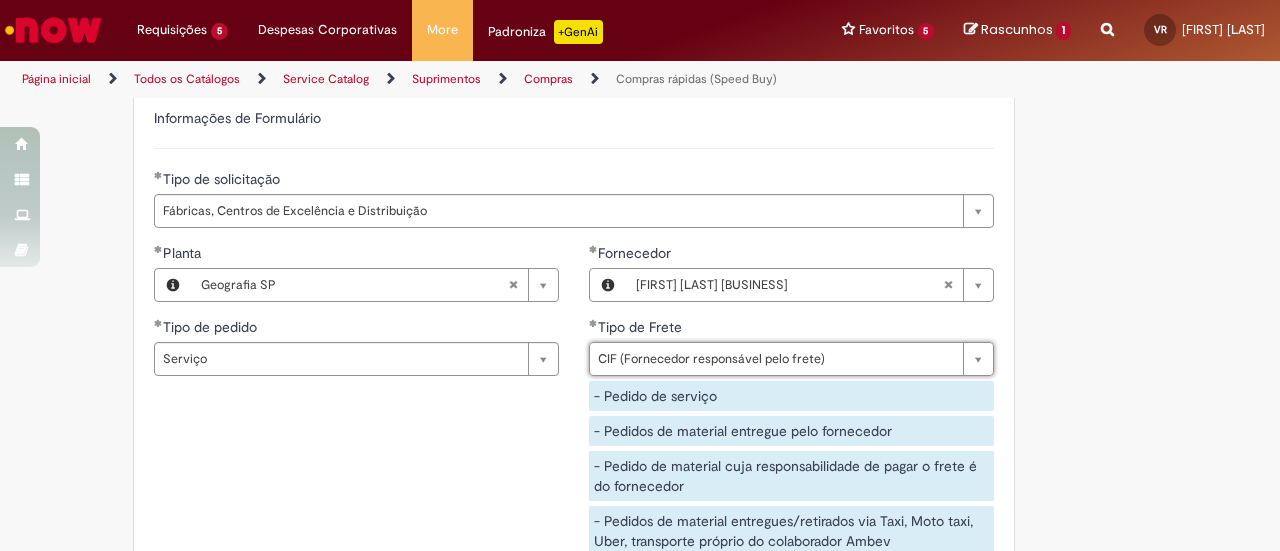 scroll, scrollTop: 0, scrollLeft: 247, axis: horizontal 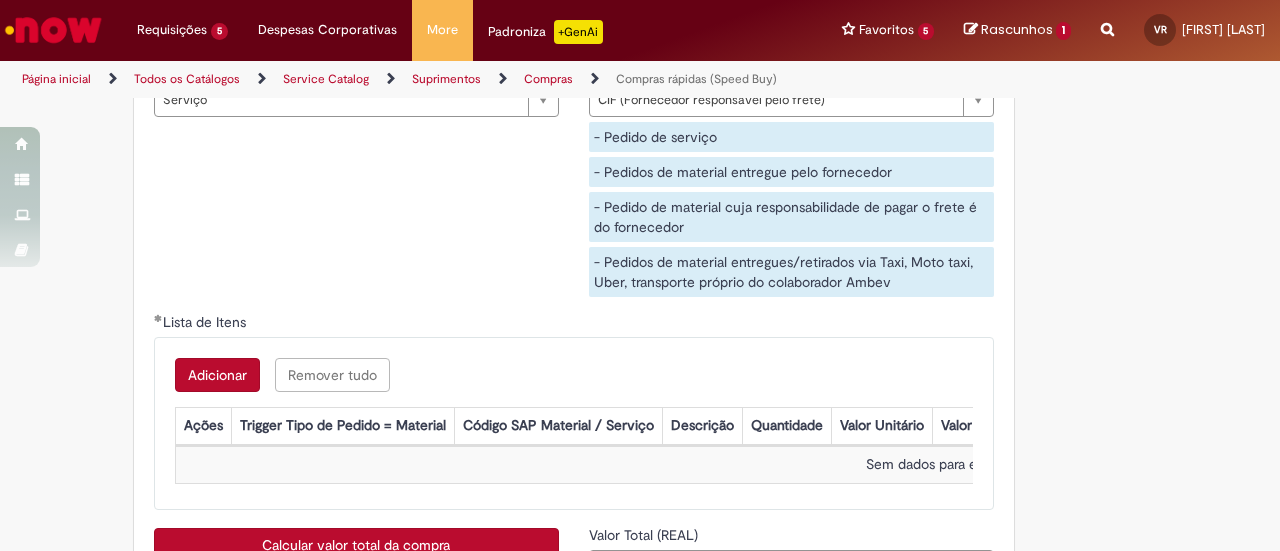 click on "Adicionar" at bounding box center [217, 375] 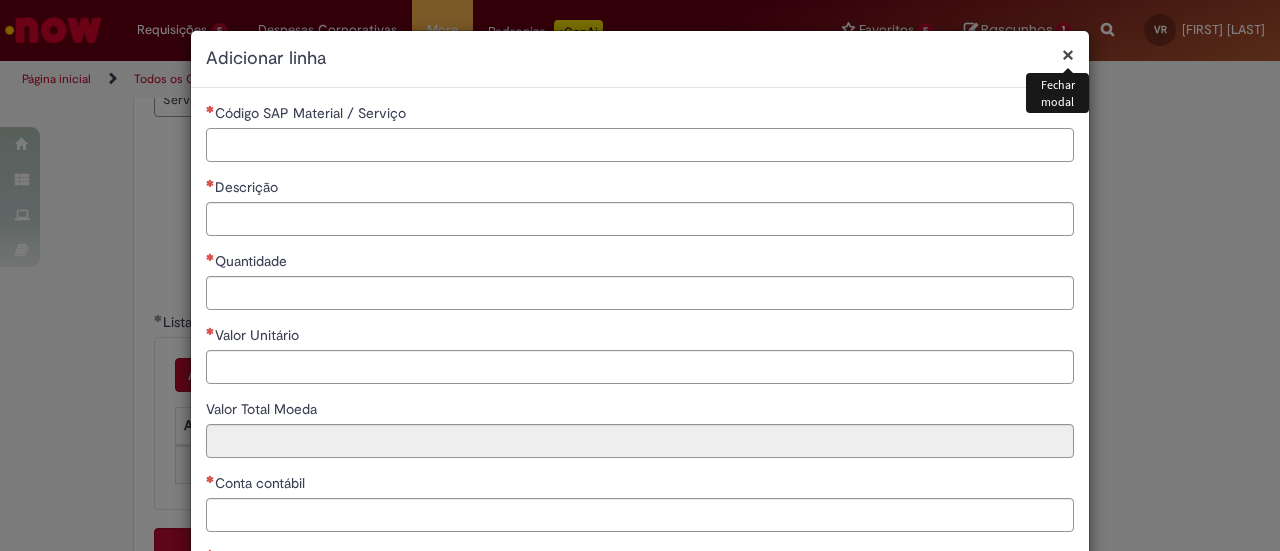 click on "Código SAP Material / Serviço" at bounding box center [640, 145] 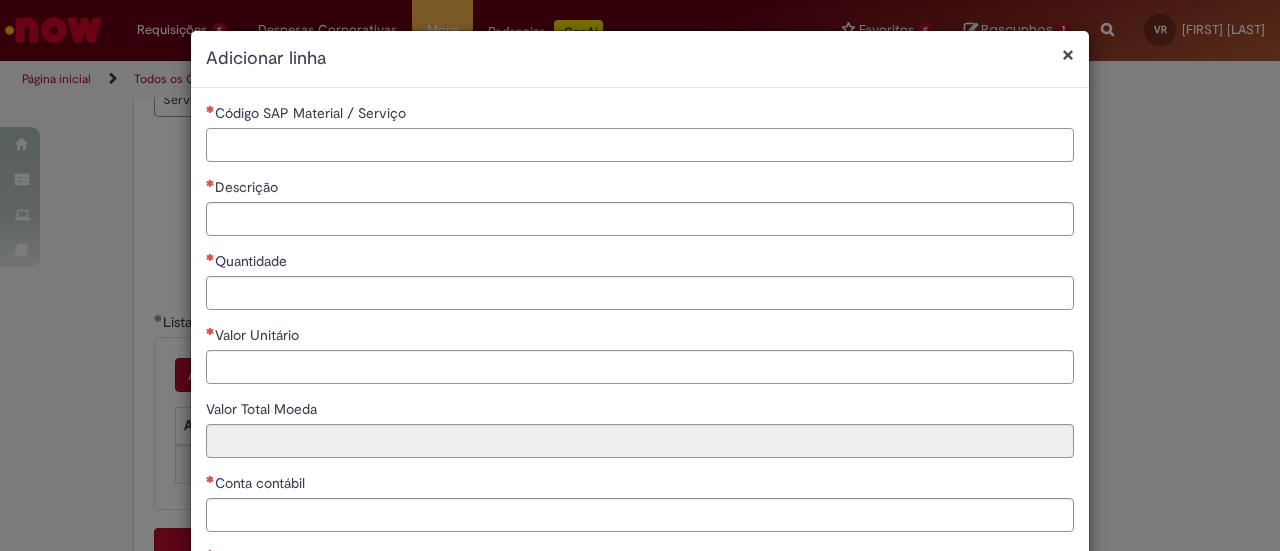 click on "Código SAP Material / Serviço" at bounding box center (640, 145) 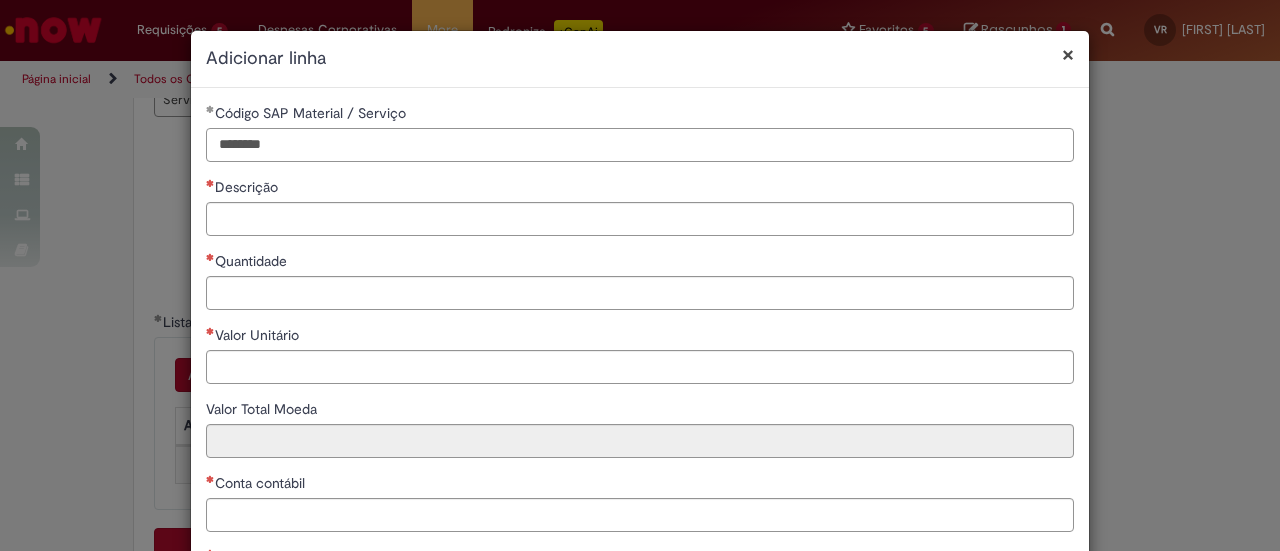 type on "********" 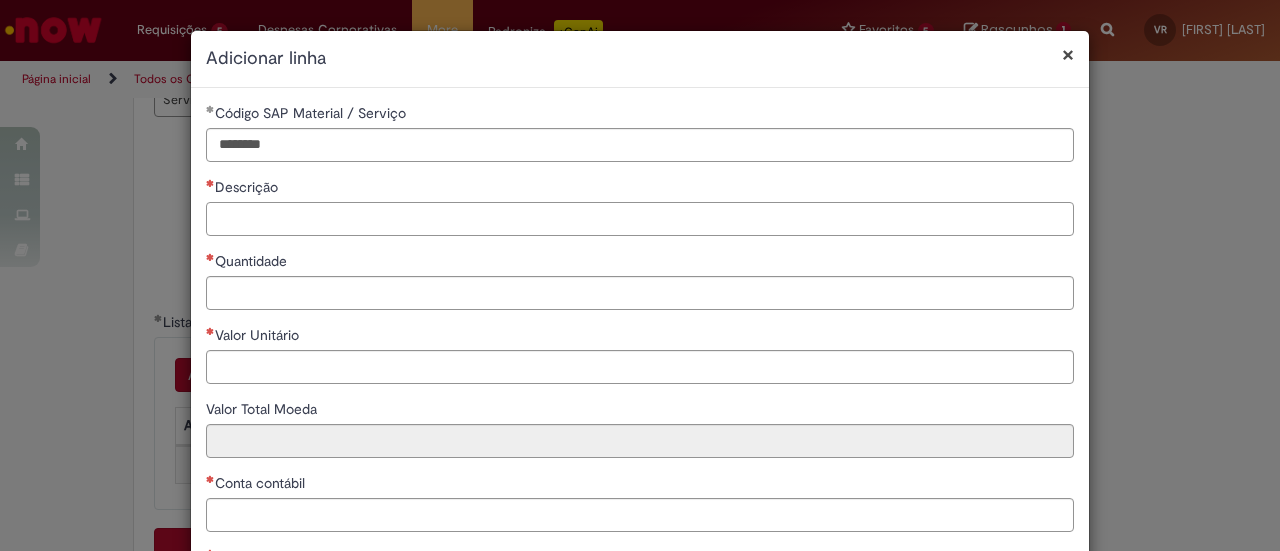 click on "Descrição" at bounding box center [640, 219] 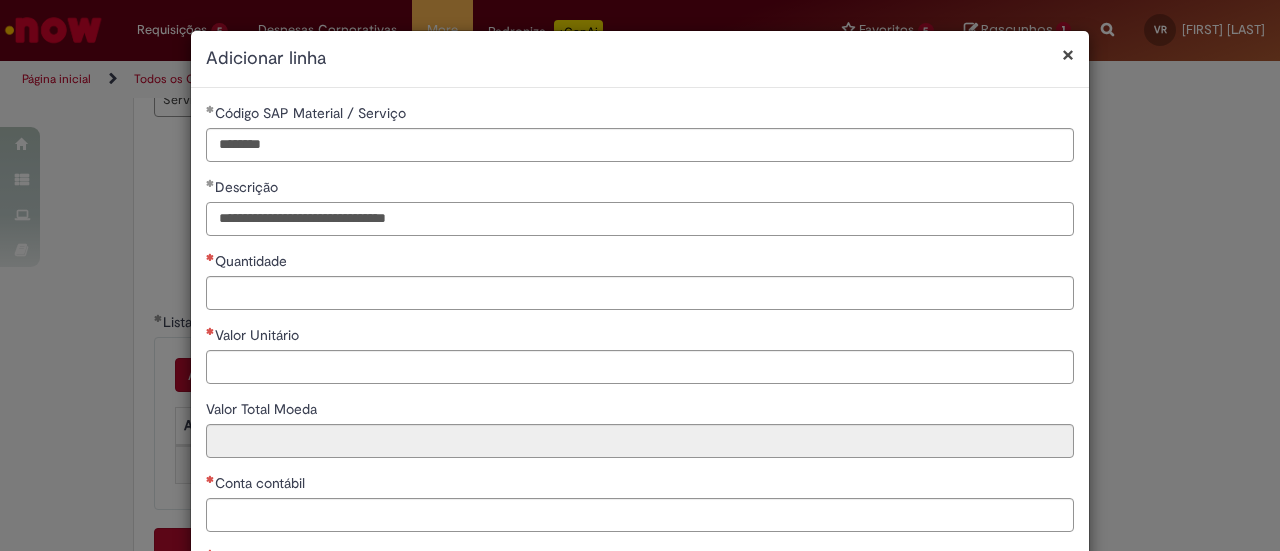 type on "**********" 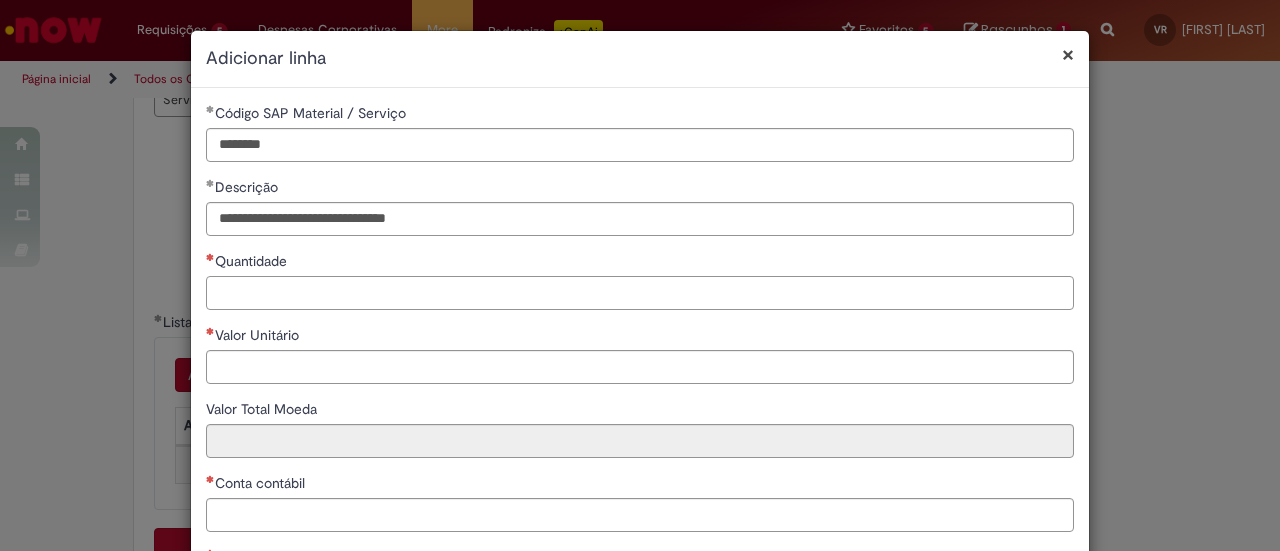 click on "Quantidade" at bounding box center [640, 293] 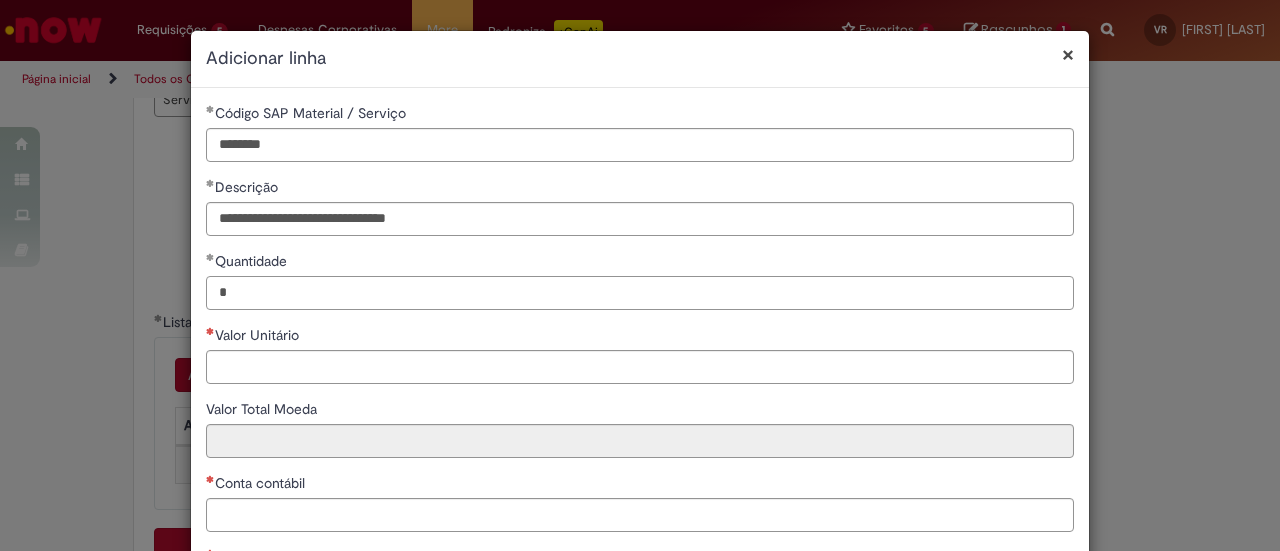 type on "*" 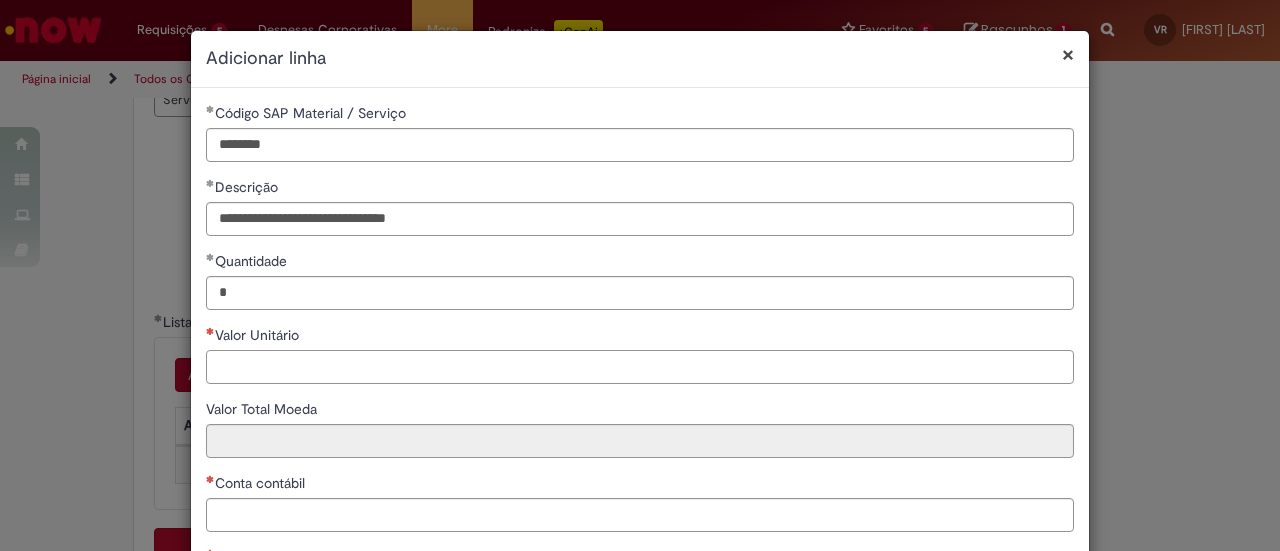 click on "Valor Unitário" at bounding box center [640, 367] 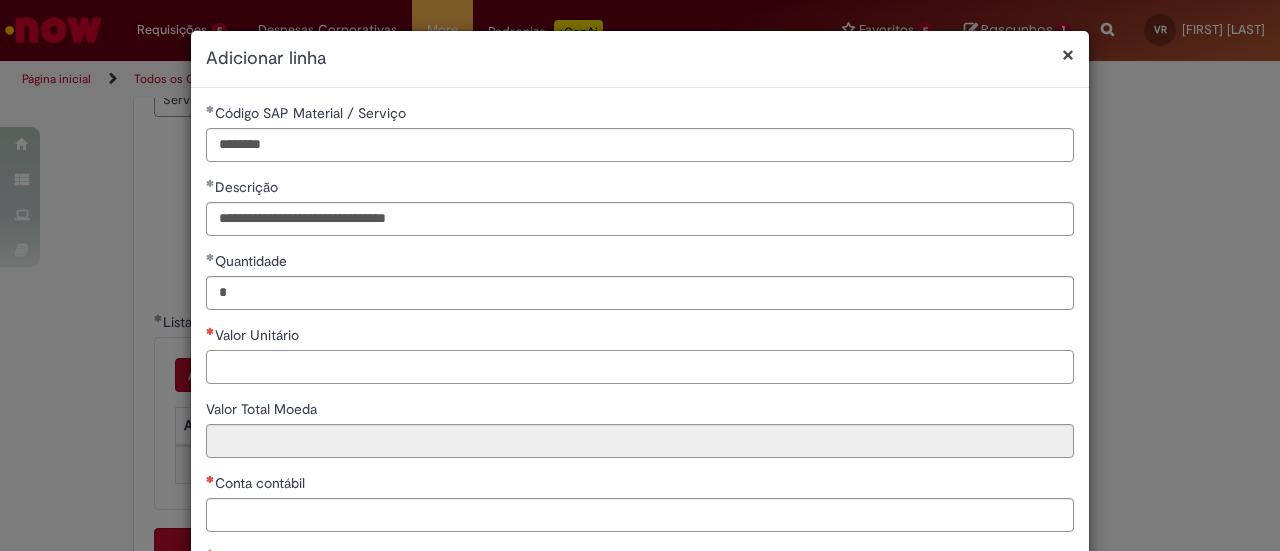 scroll, scrollTop: 100, scrollLeft: 0, axis: vertical 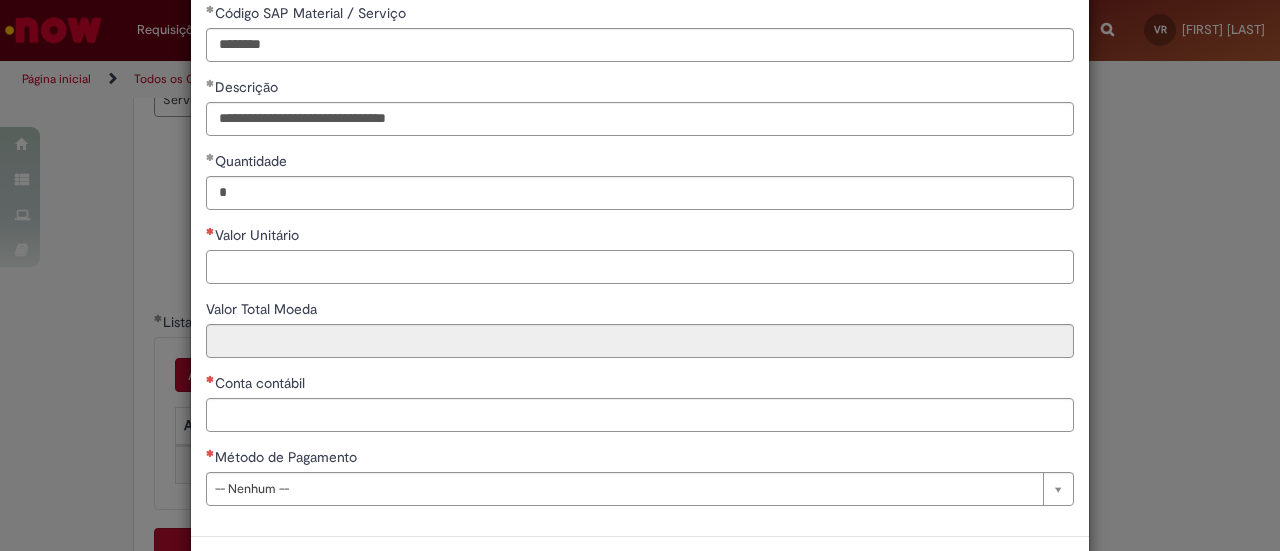 click on "Valor Unitário" at bounding box center (640, 267) 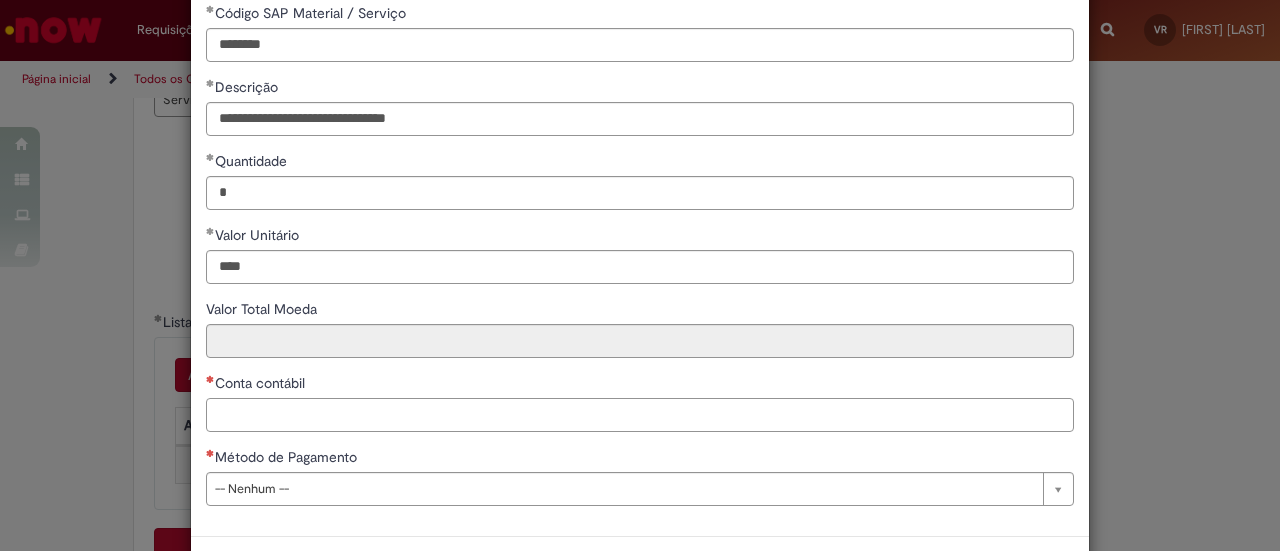 click on "Conta contábil" at bounding box center [640, 415] 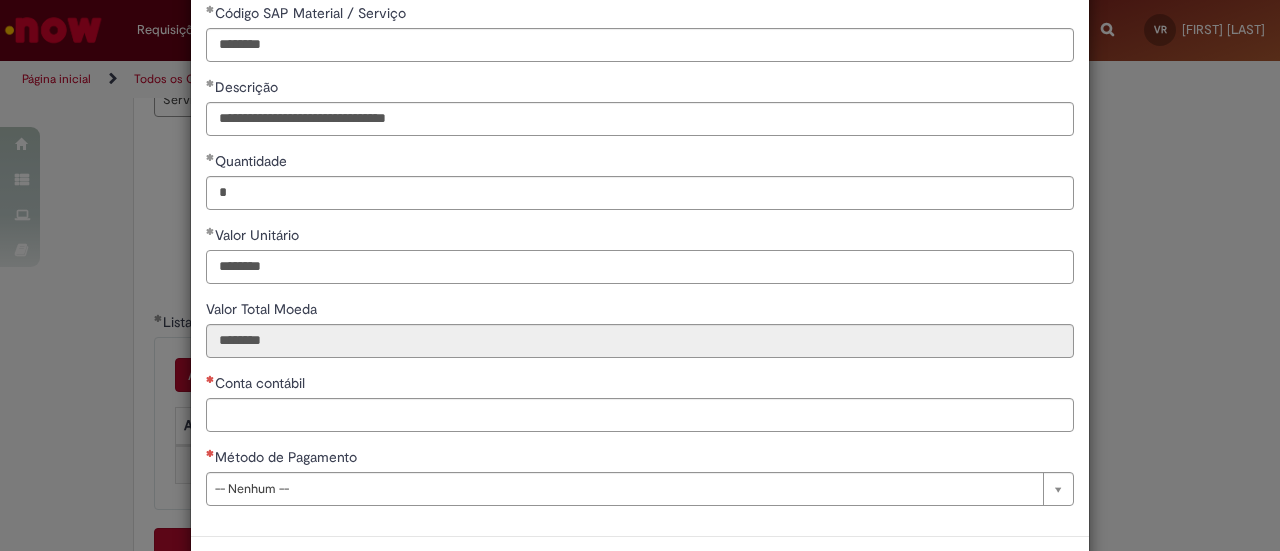 drag, startPoint x: 269, startPoint y: 263, endPoint x: 171, endPoint y: 255, distance: 98.32599 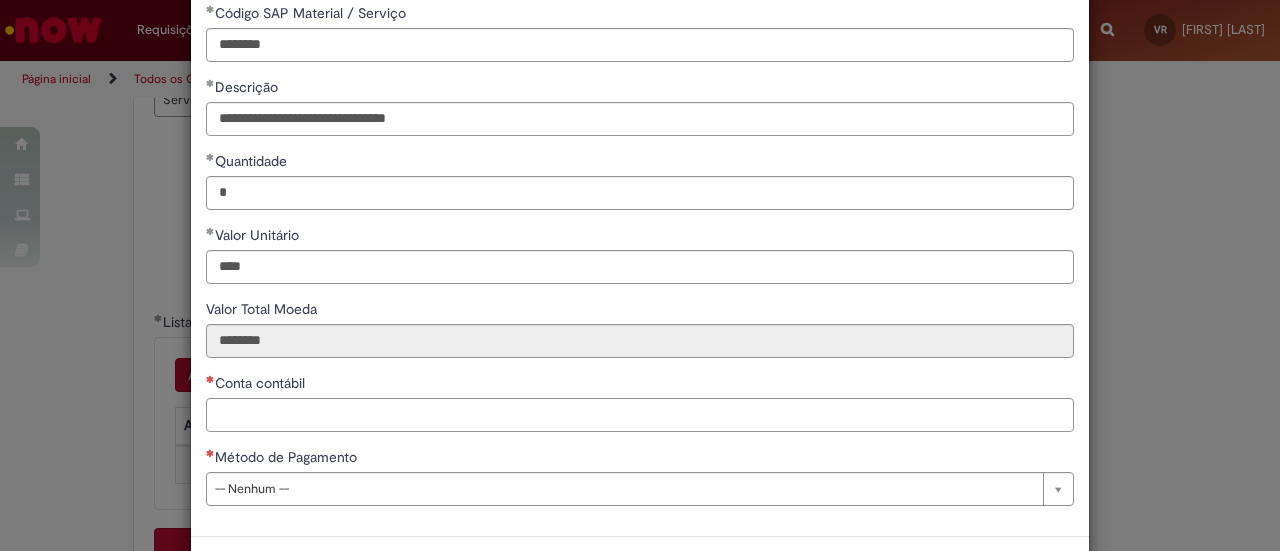 type on "********" 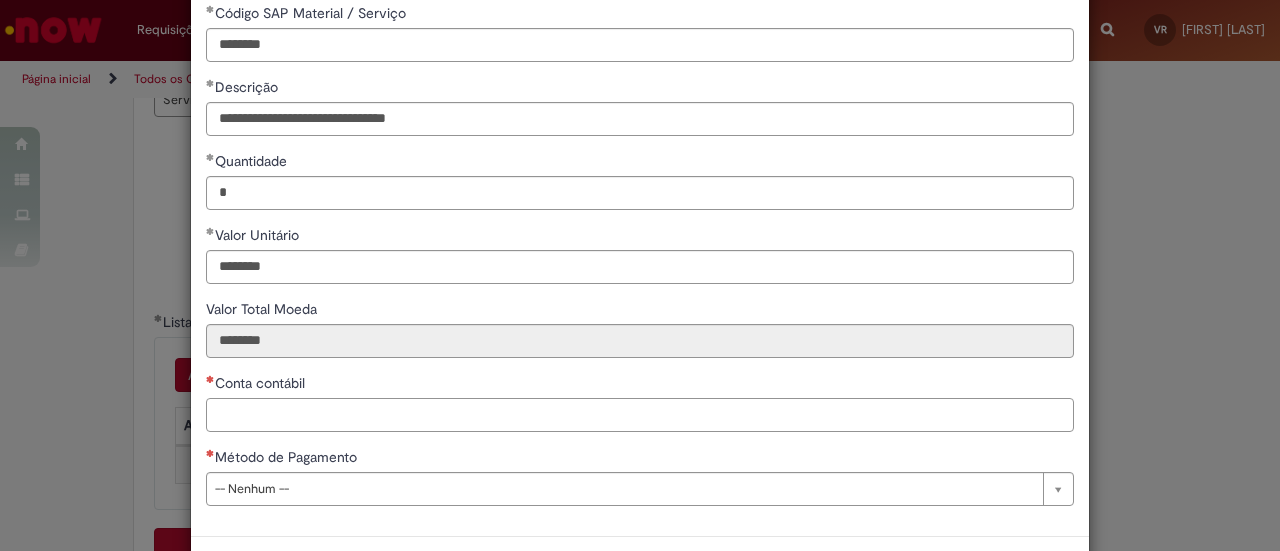 click on "Conta contábil" at bounding box center [640, 415] 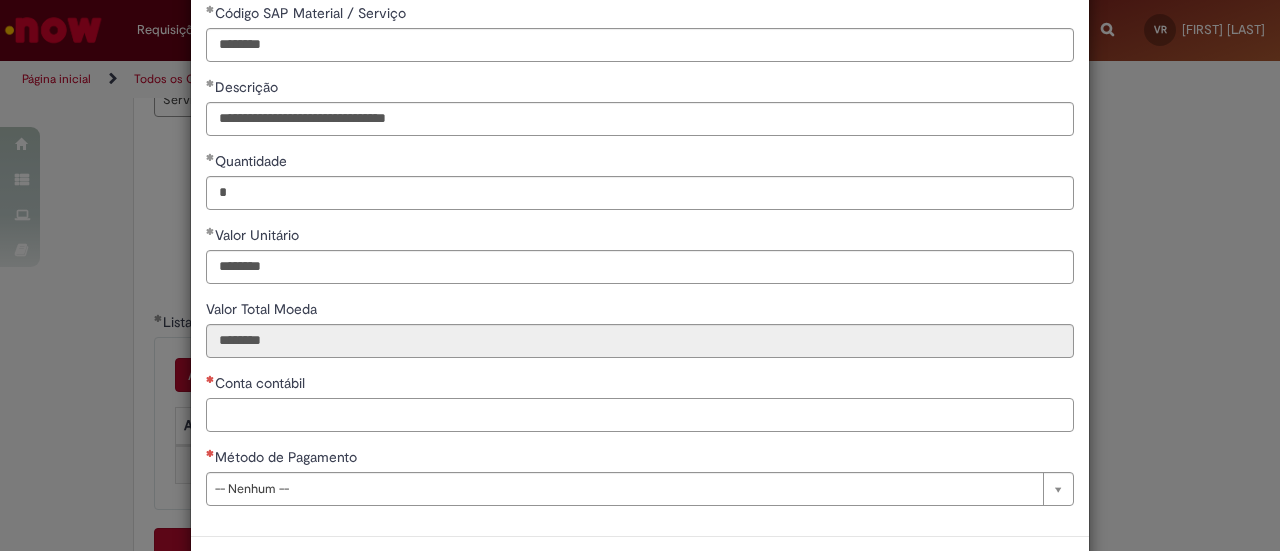 paste on "********" 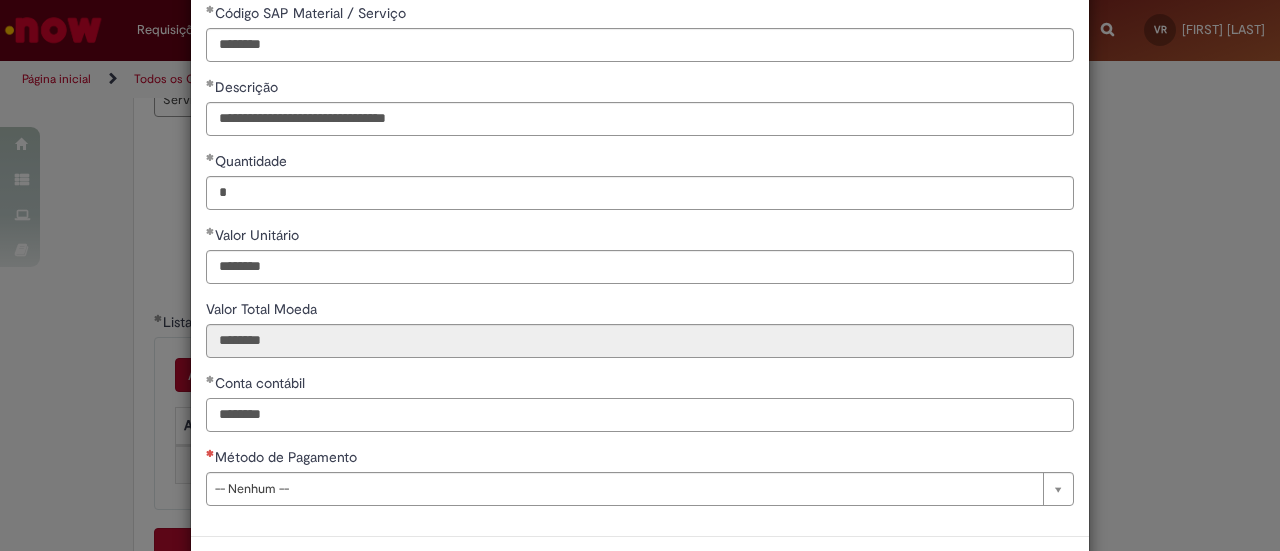 type on "********" 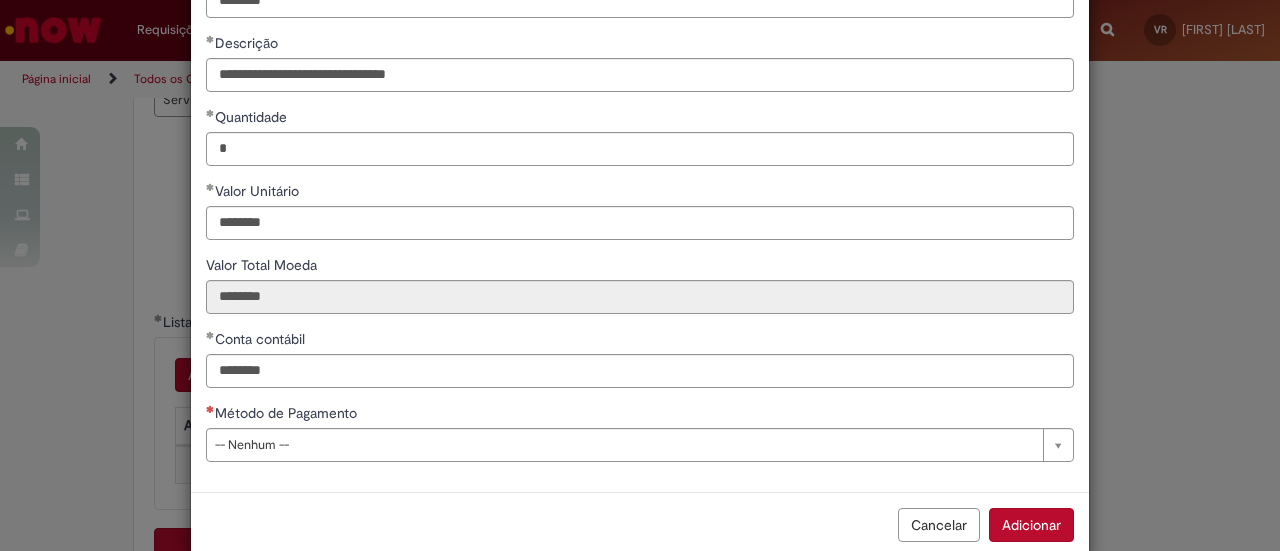 scroll, scrollTop: 180, scrollLeft: 0, axis: vertical 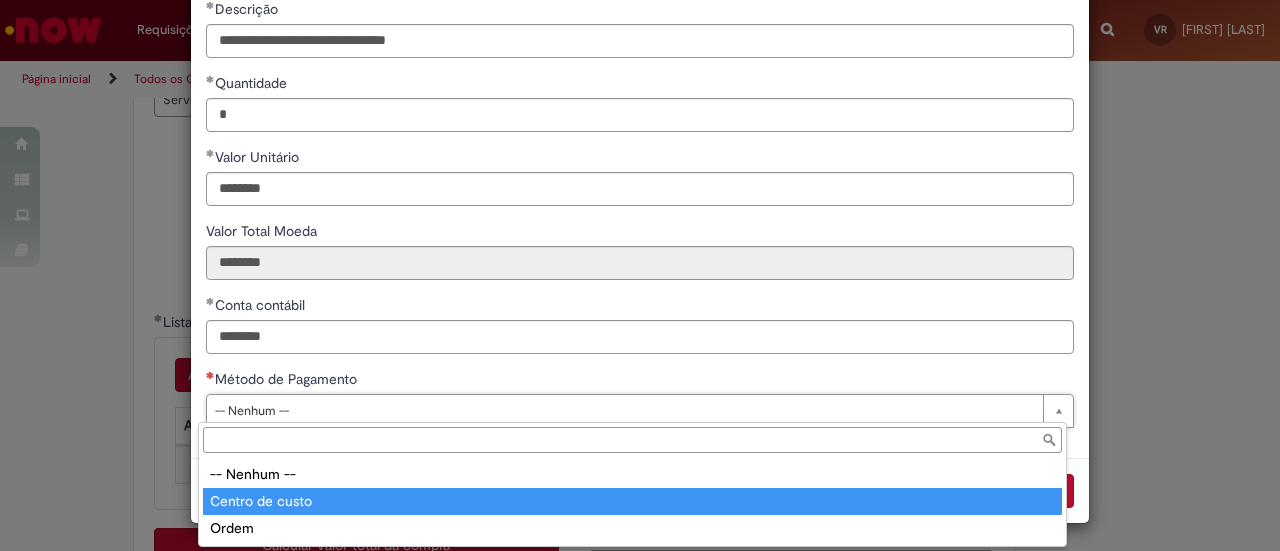 type on "**********" 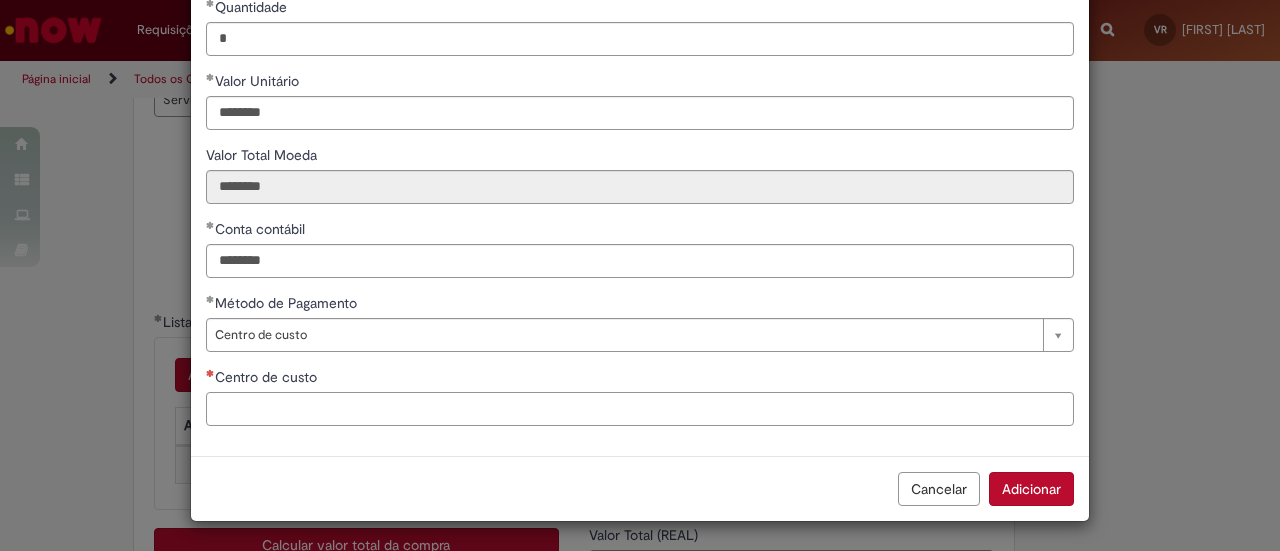 click on "Centro de custo" at bounding box center (640, 409) 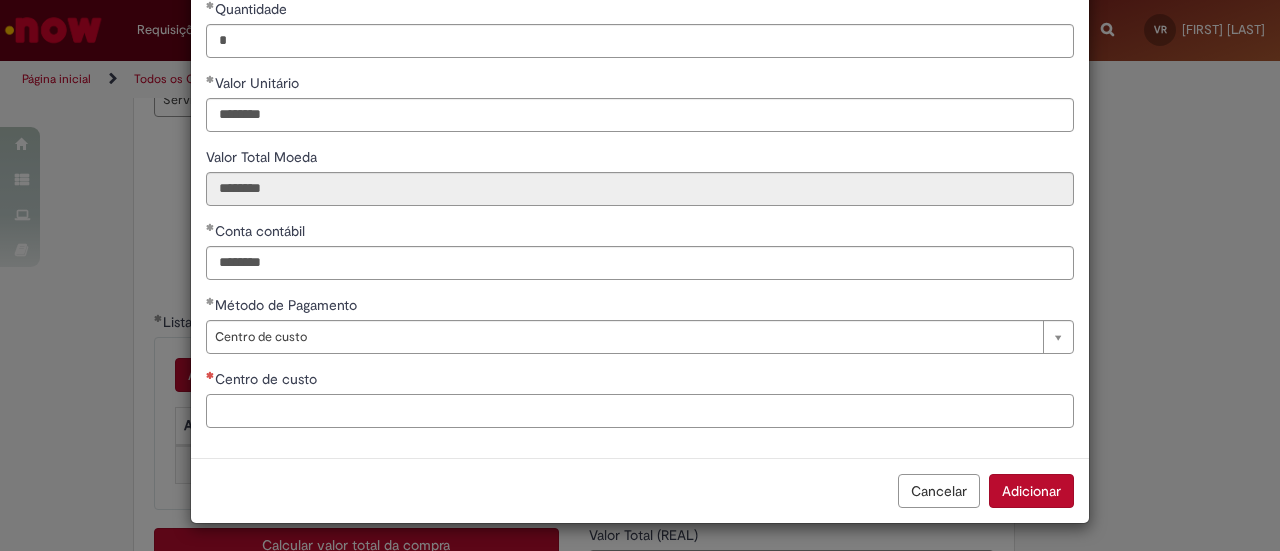paste on "**********" 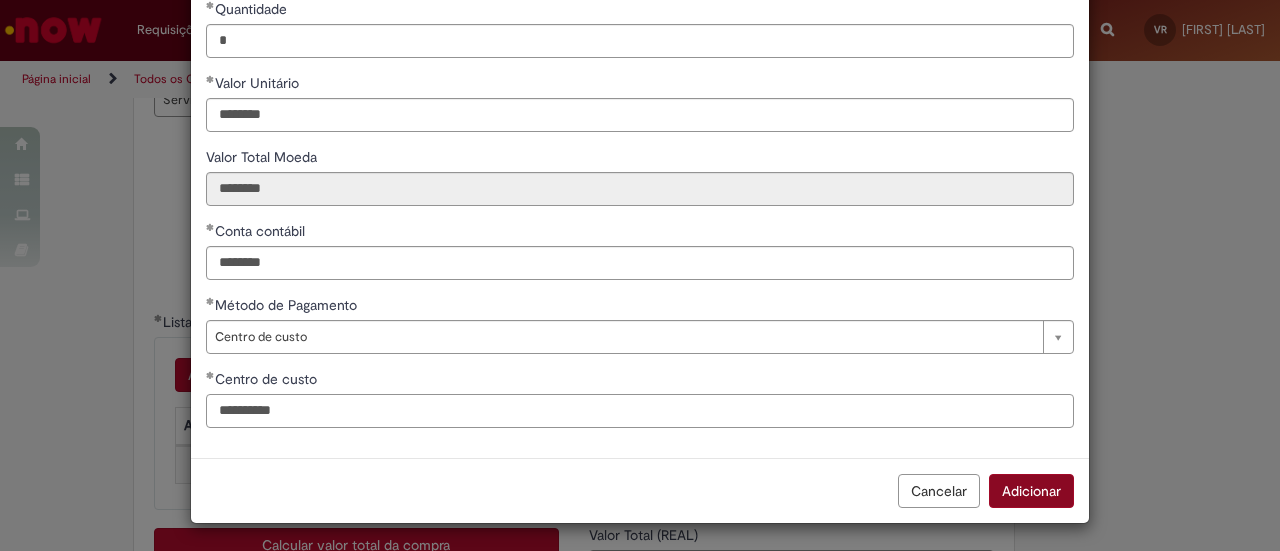 type on "**********" 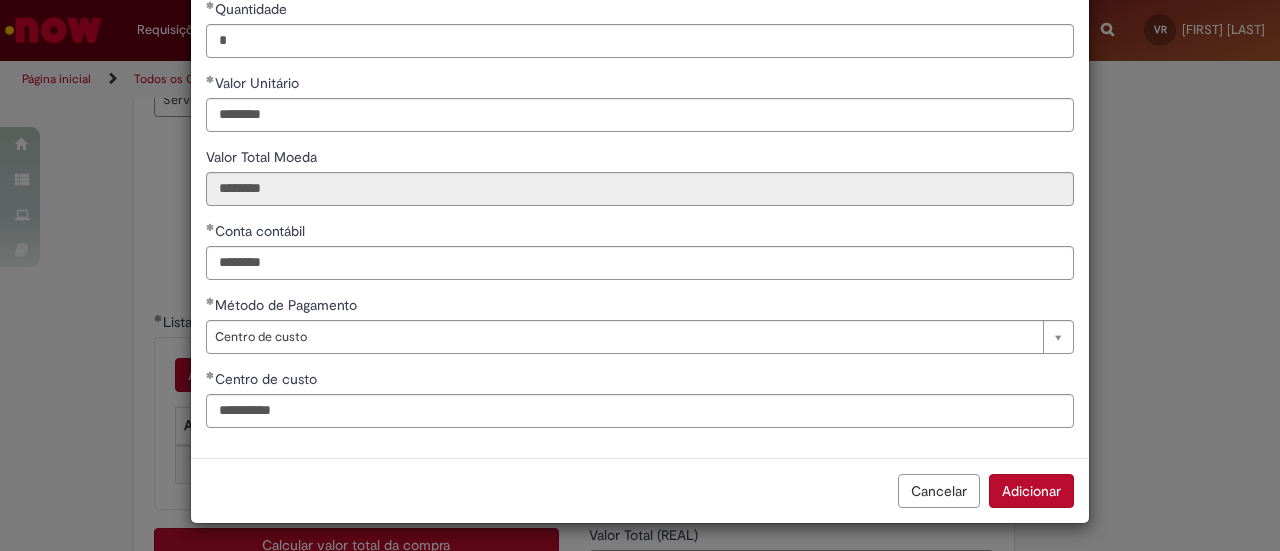 click on "Adicionar" at bounding box center (1031, 491) 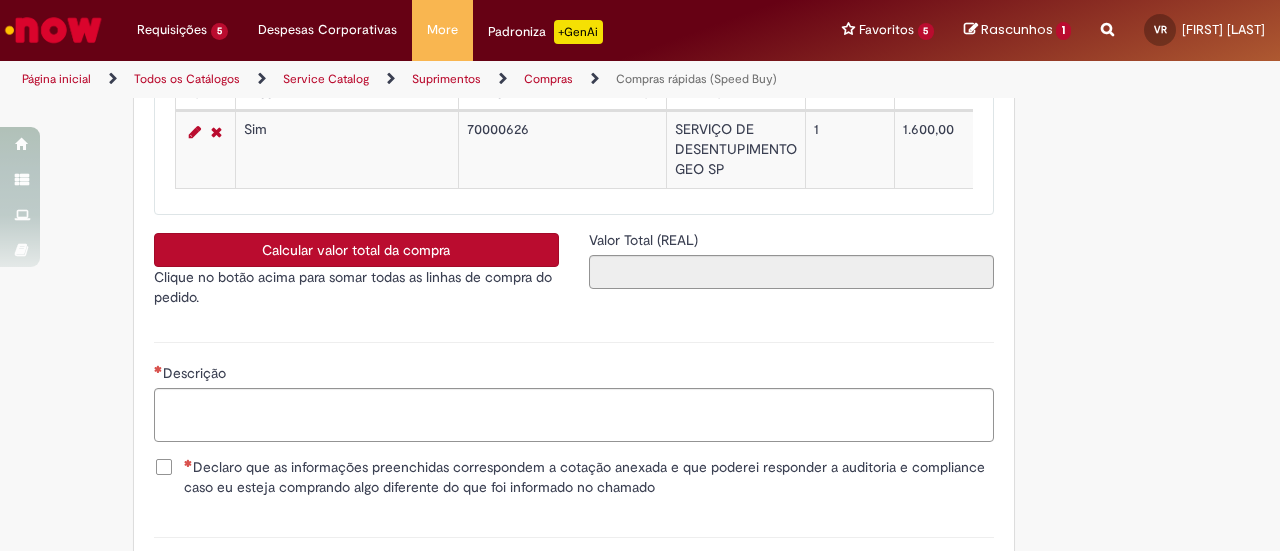 scroll, scrollTop: 3480, scrollLeft: 0, axis: vertical 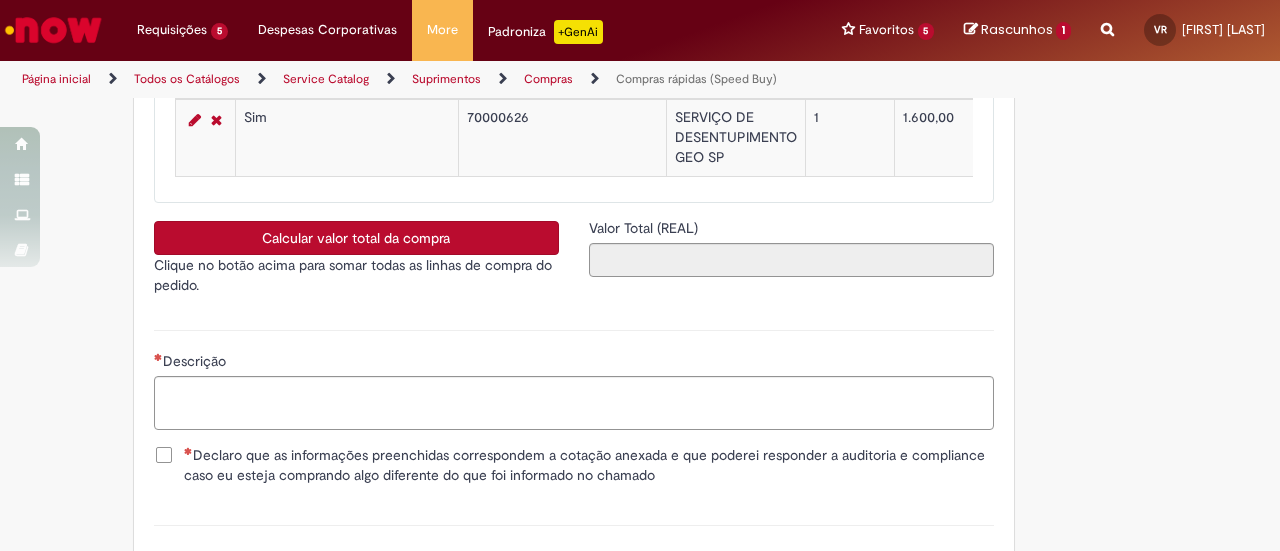 click on "Calcular valor total da compra" at bounding box center (356, 238) 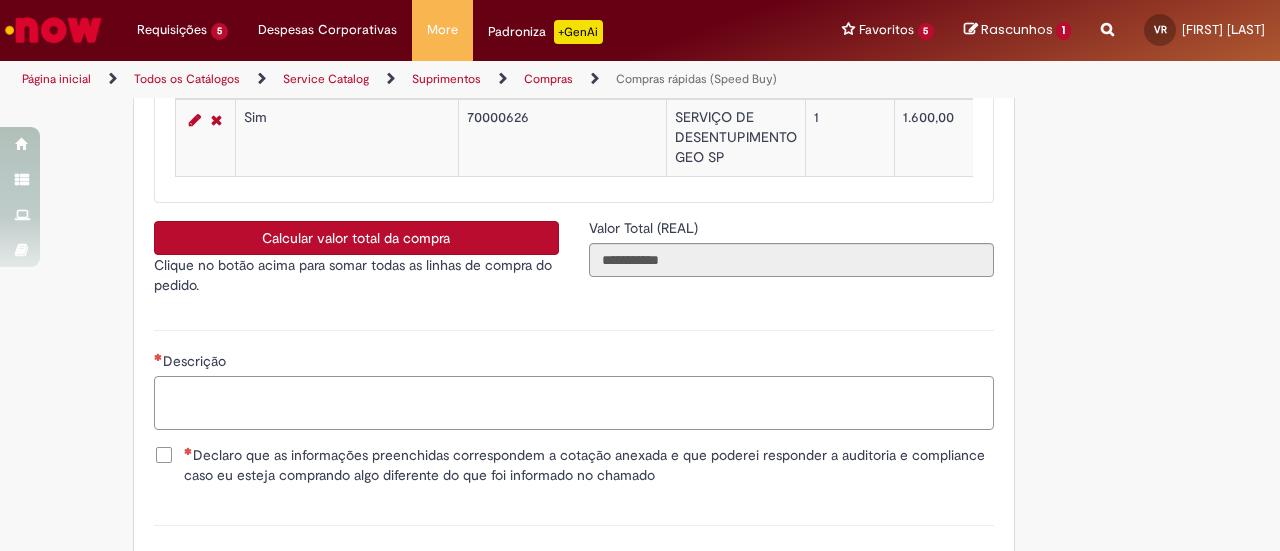 click on "Descrição" at bounding box center (574, 402) 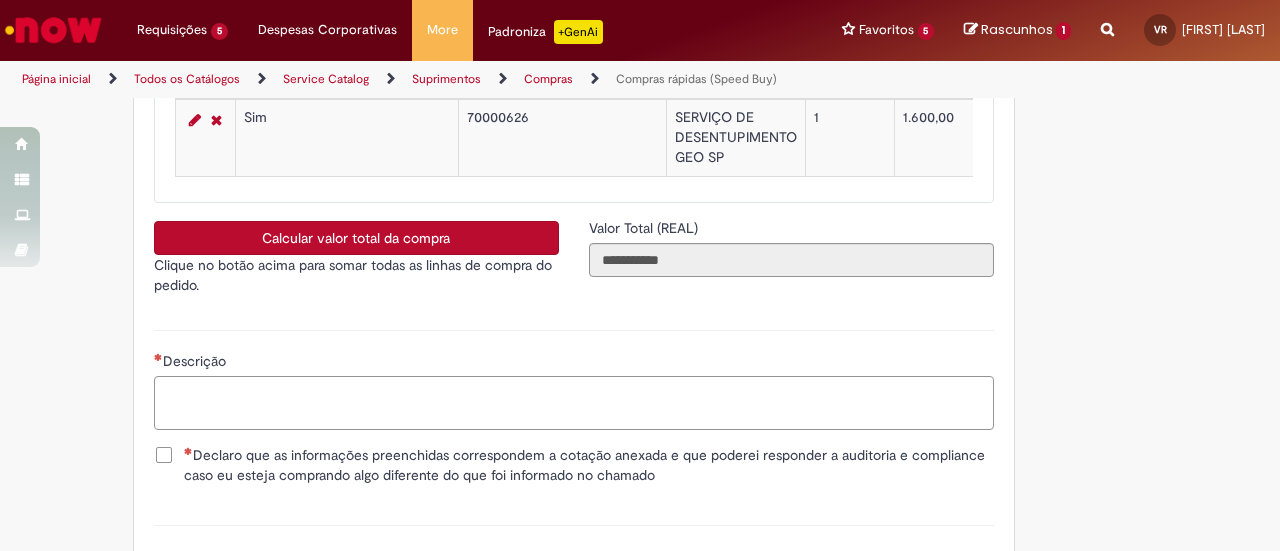 click on "Descrição" at bounding box center (574, 402) 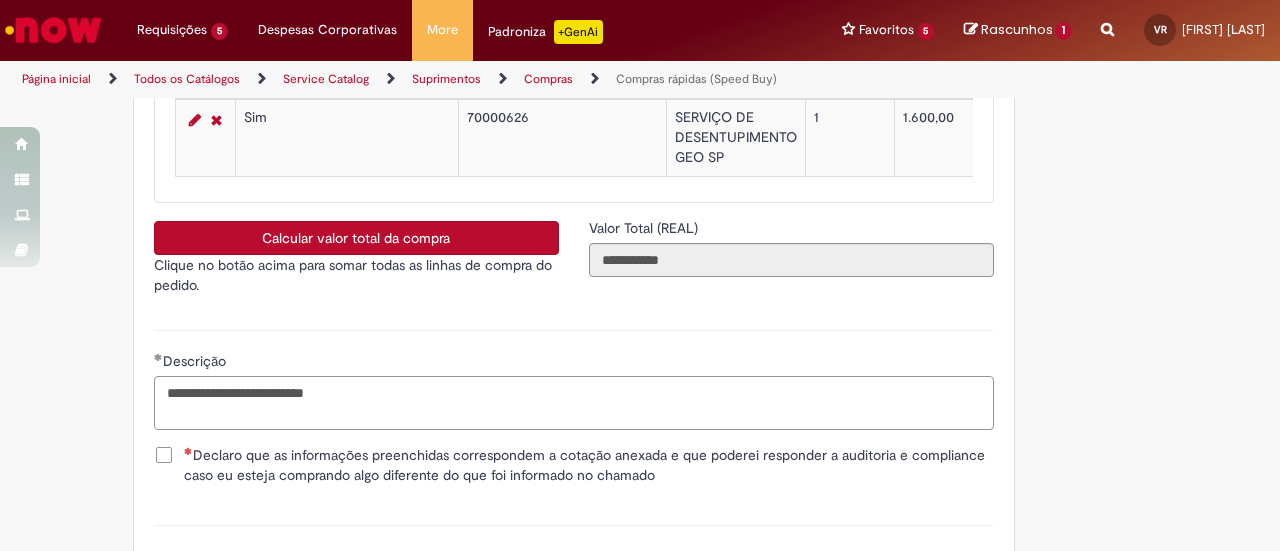 type on "**********" 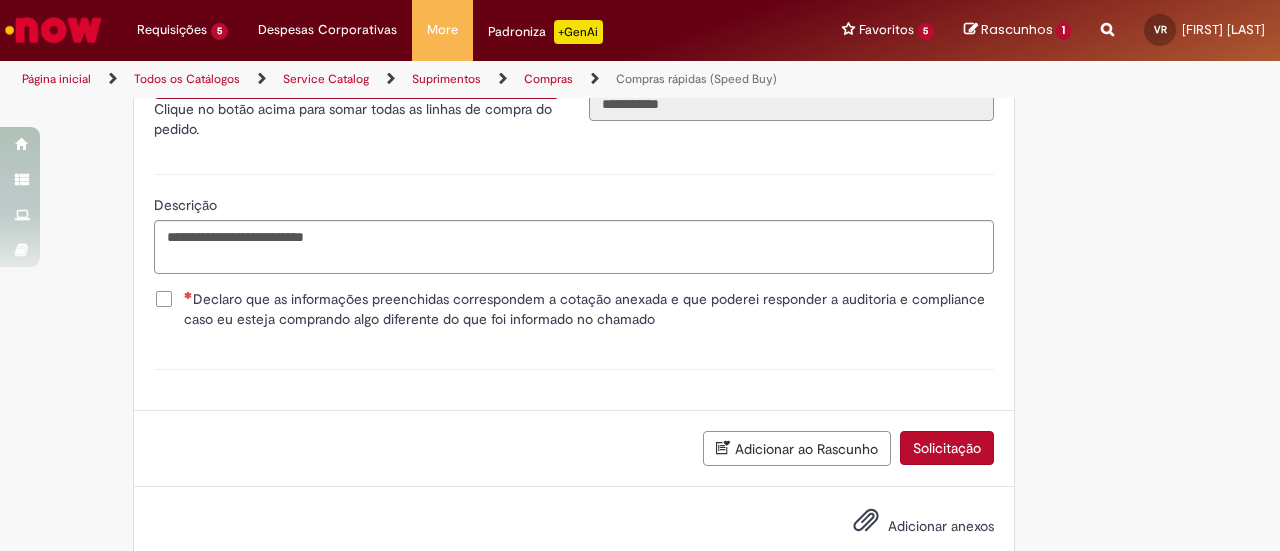 scroll, scrollTop: 3690, scrollLeft: 0, axis: vertical 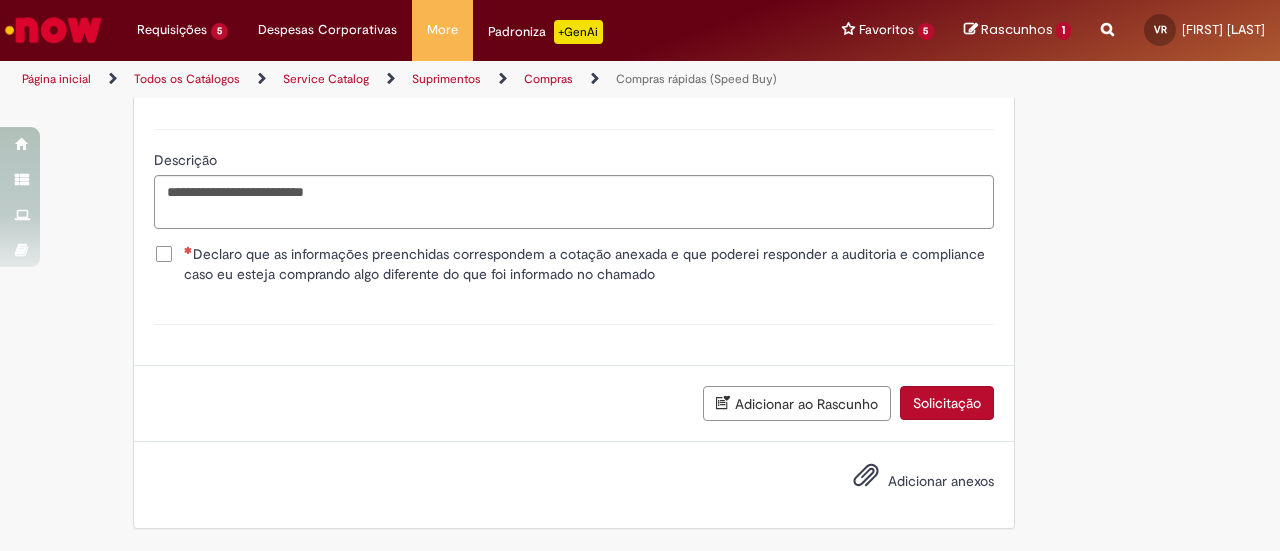 click on "Declaro que as informações preenchidas correspondem a cotação anexada e que poderei responder a auditoria e compliance caso eu esteja comprando algo diferente do que foi informado no chamado" at bounding box center (589, 264) 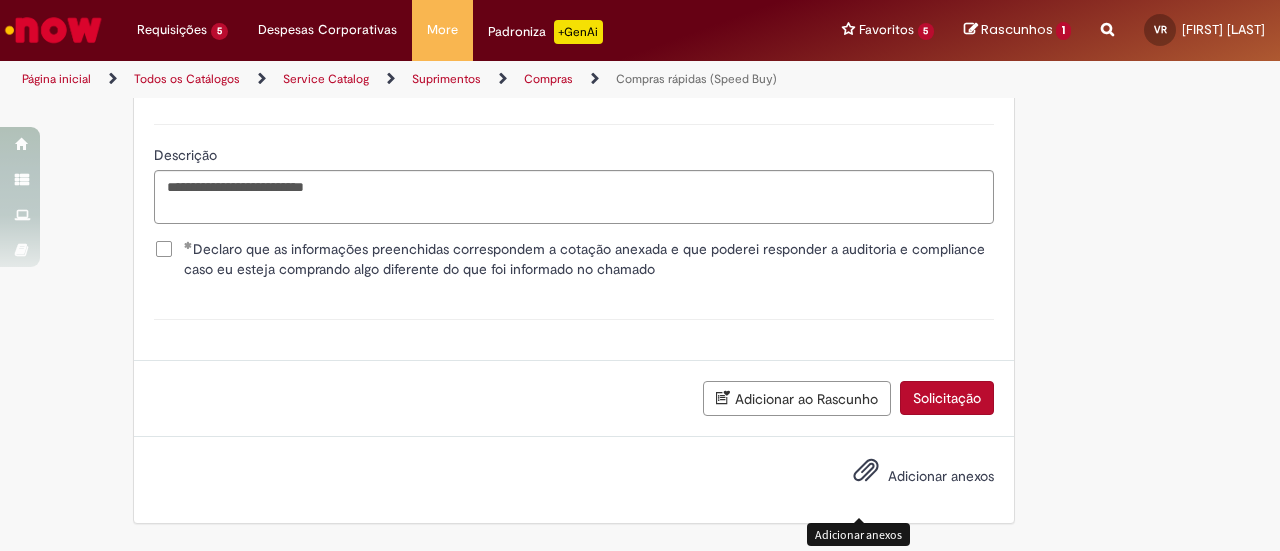 click at bounding box center [866, 471] 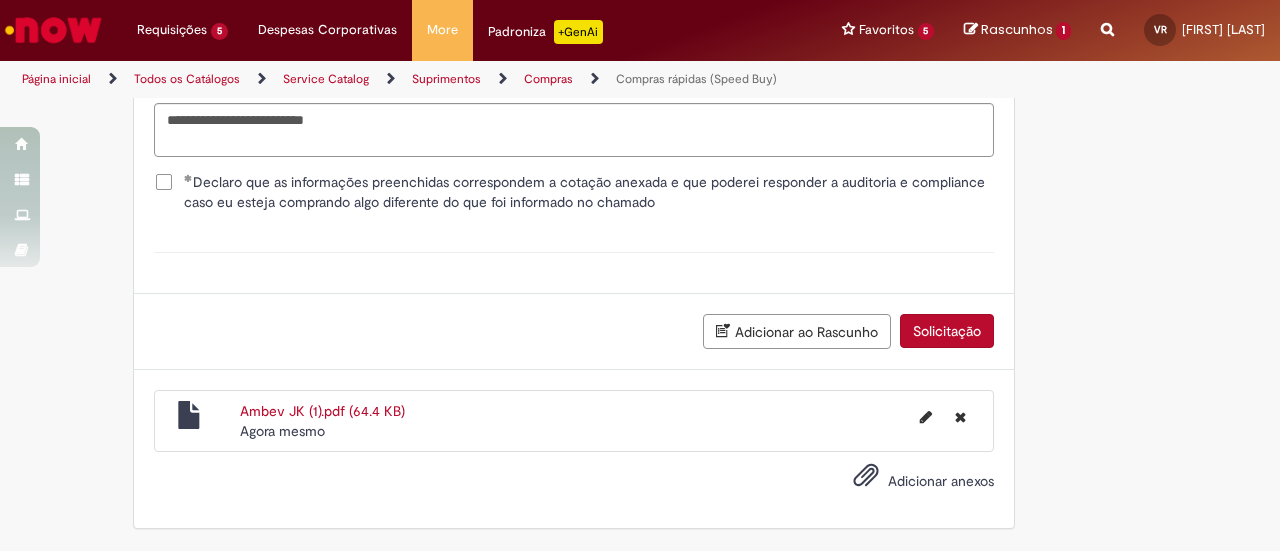 scroll, scrollTop: 3768, scrollLeft: 0, axis: vertical 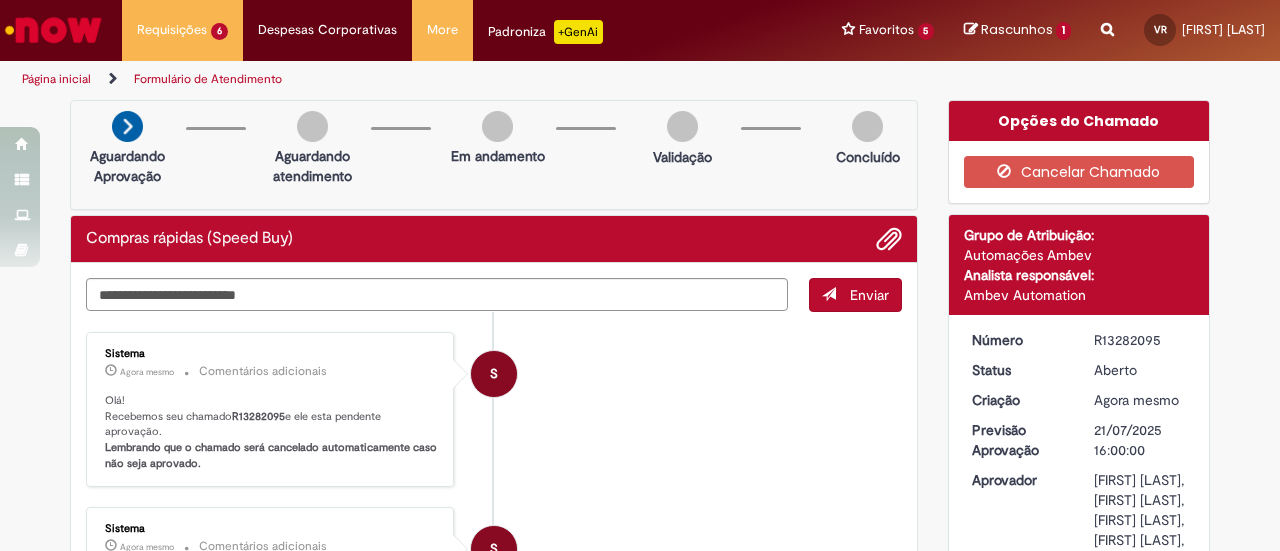 drag, startPoint x: 1152, startPoint y: 341, endPoint x: 1088, endPoint y: 336, distance: 64.195015 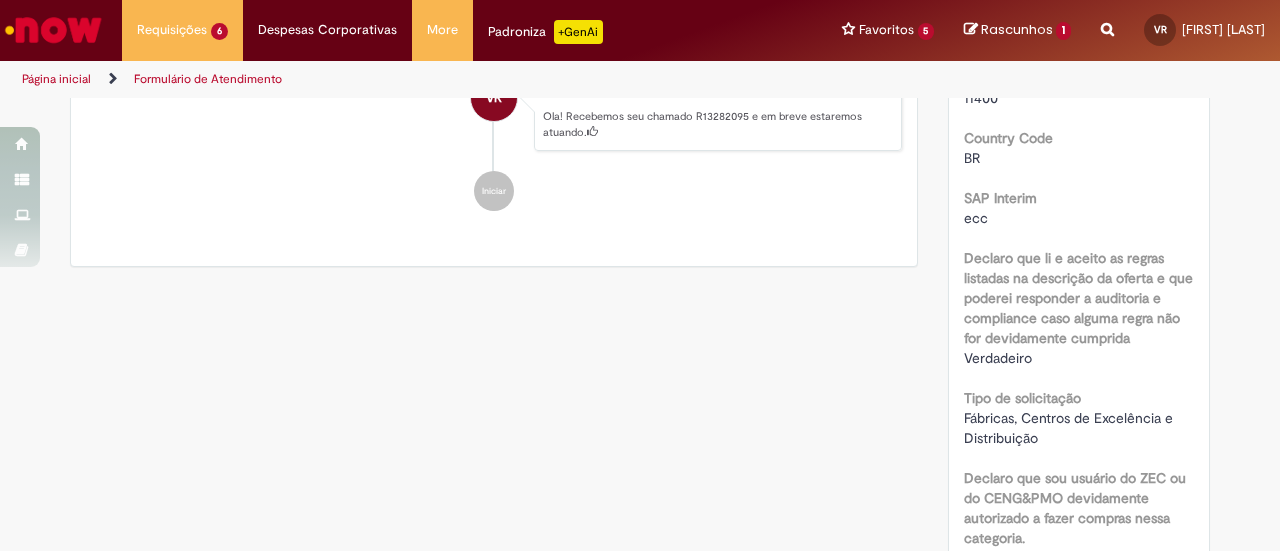 scroll, scrollTop: 0, scrollLeft: 0, axis: both 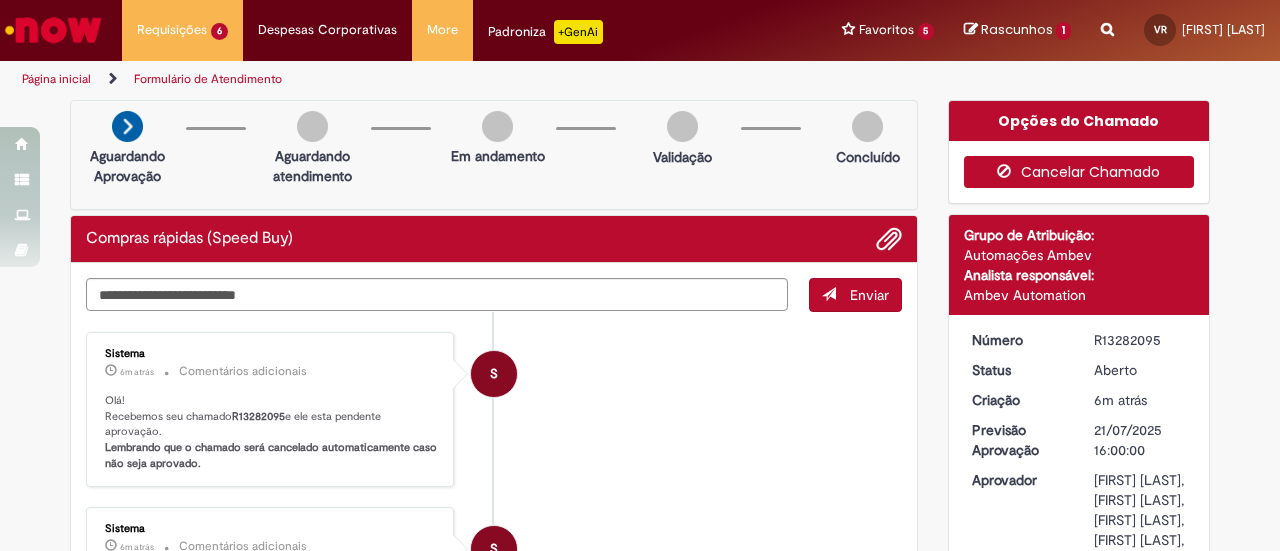 click on "Cancelar Chamado" at bounding box center (1079, 172) 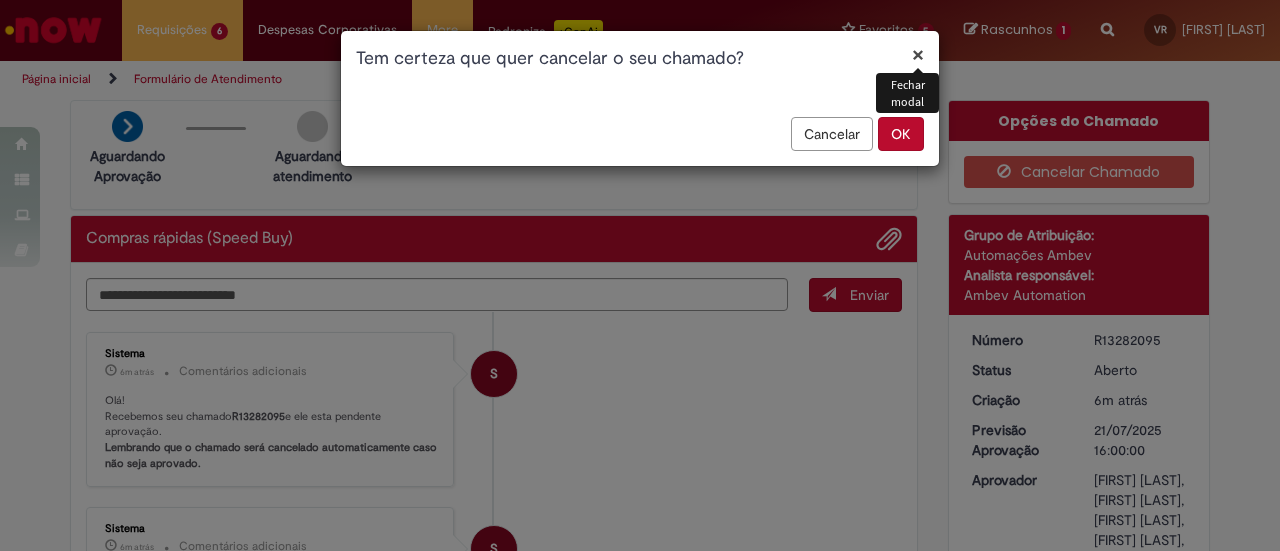 click on "OK" at bounding box center [901, 134] 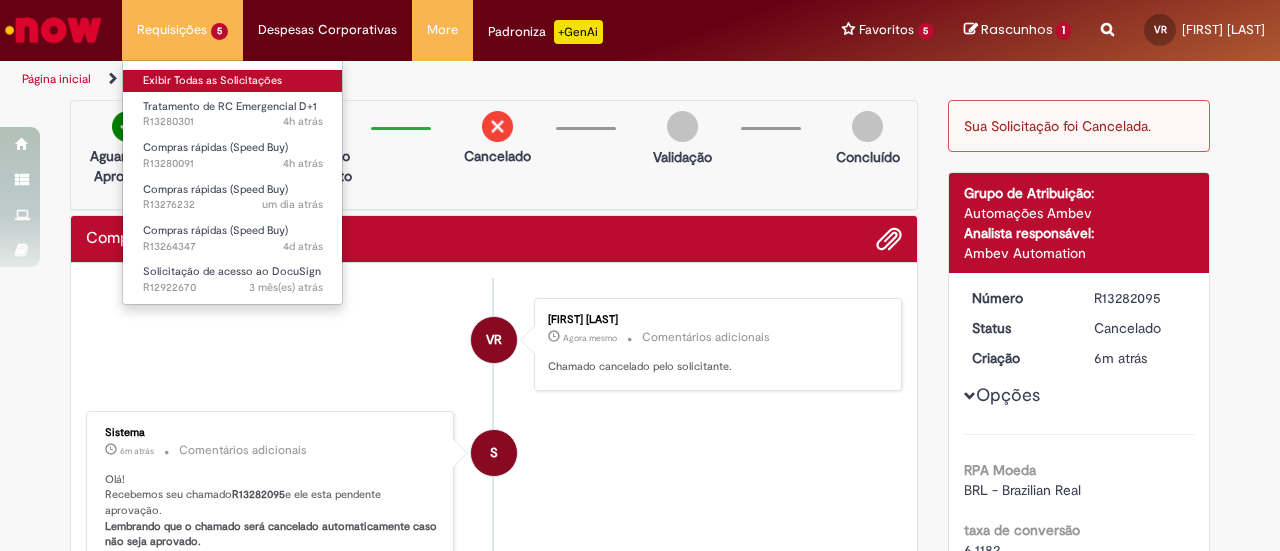 click on "Exibir Todas as Solicitações" at bounding box center [233, 81] 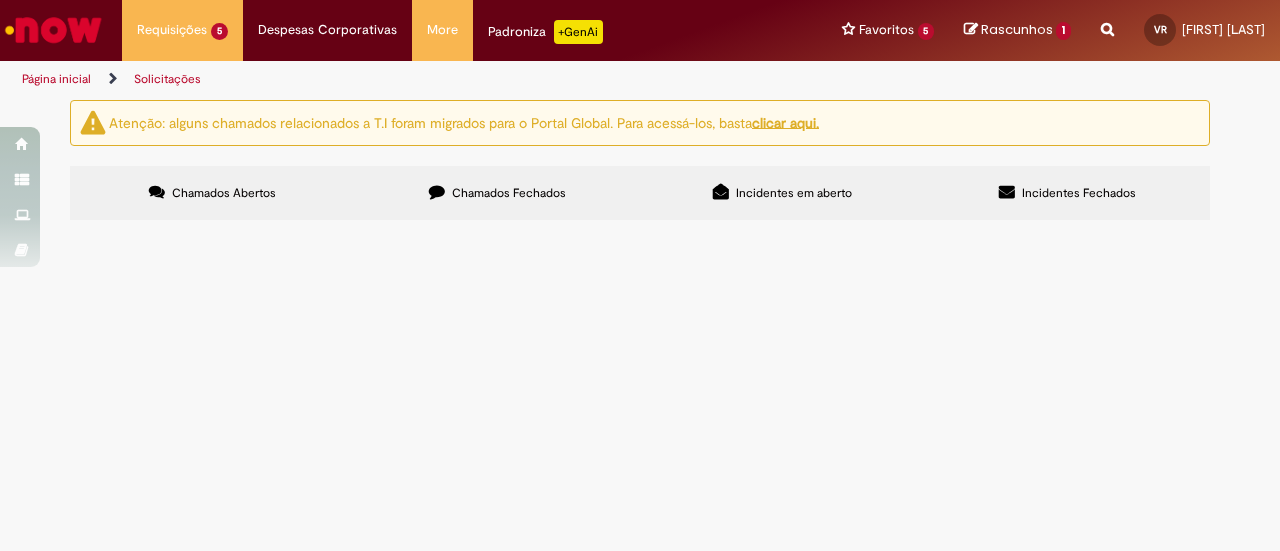 click on "PREVENTIVA DESENTUPIMENTO GEO SP JULHO / OUTUBRO 2025" at bounding box center [0, 0] 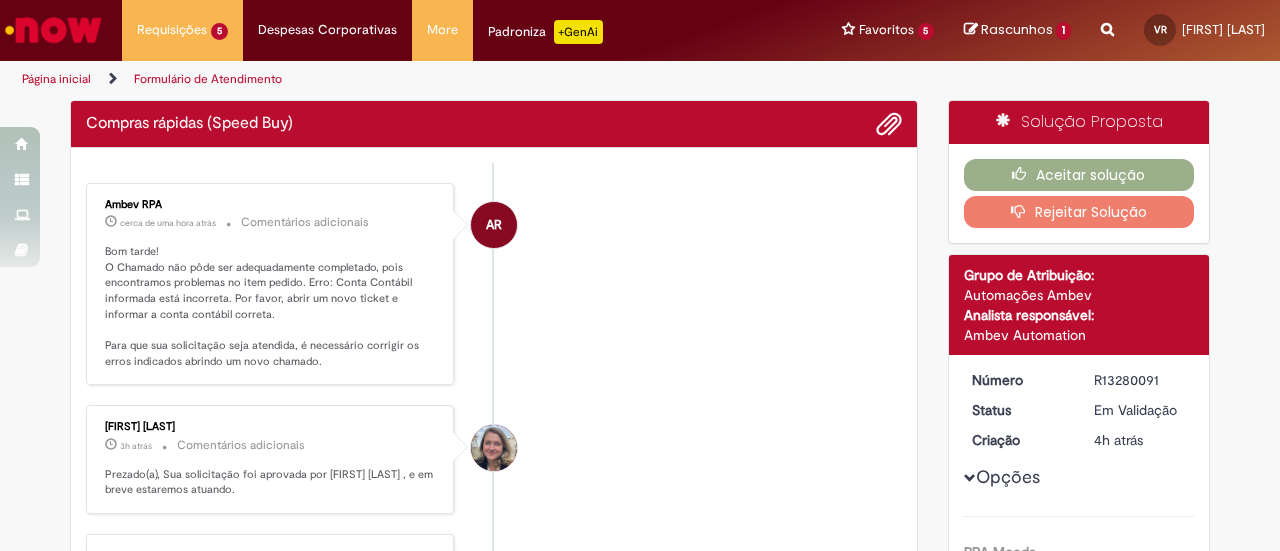 click at bounding box center (53, 30) 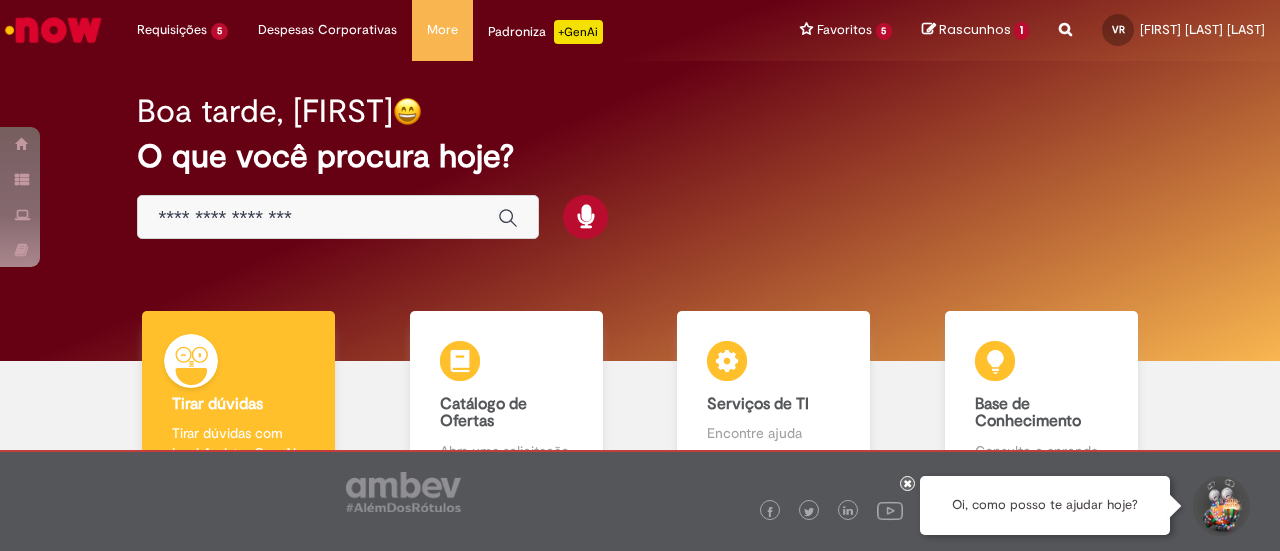 scroll, scrollTop: 0, scrollLeft: 0, axis: both 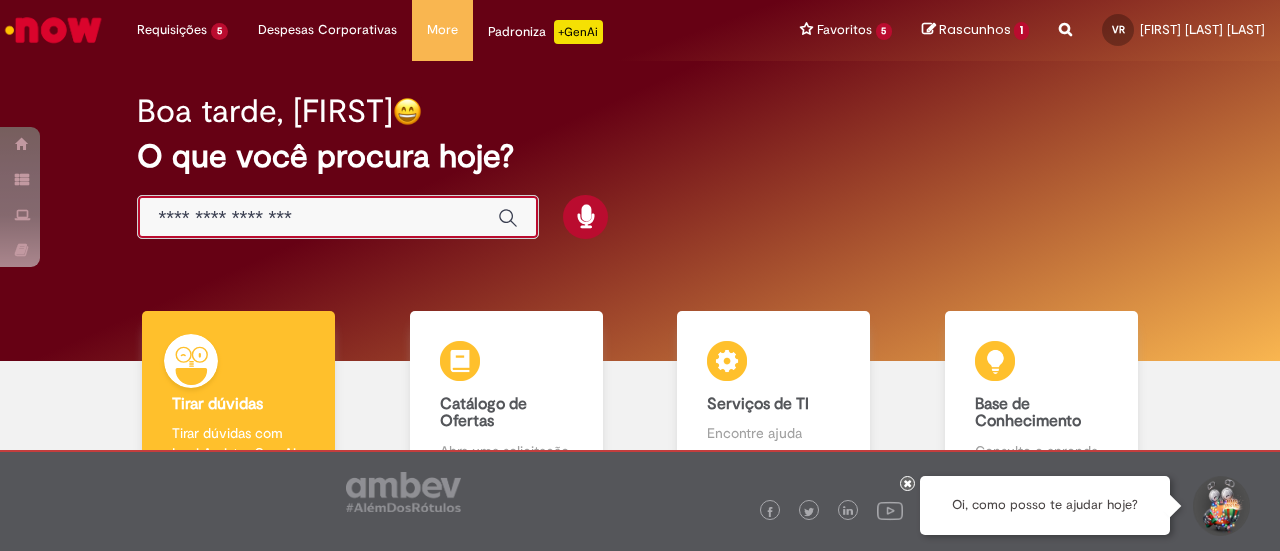 click at bounding box center (318, 218) 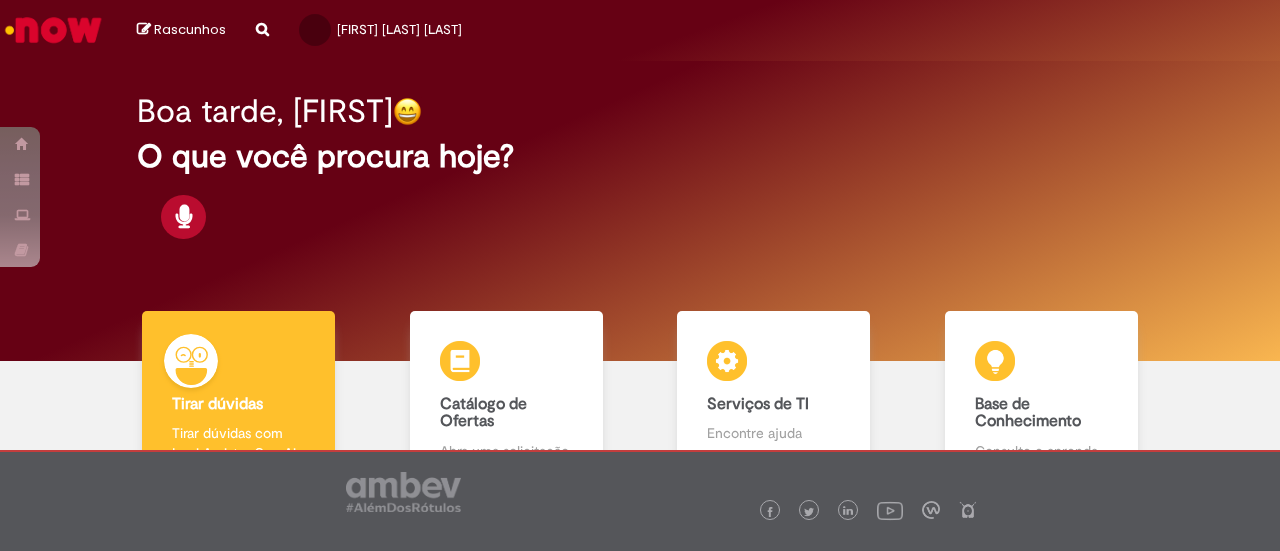 scroll, scrollTop: 0, scrollLeft: 0, axis: both 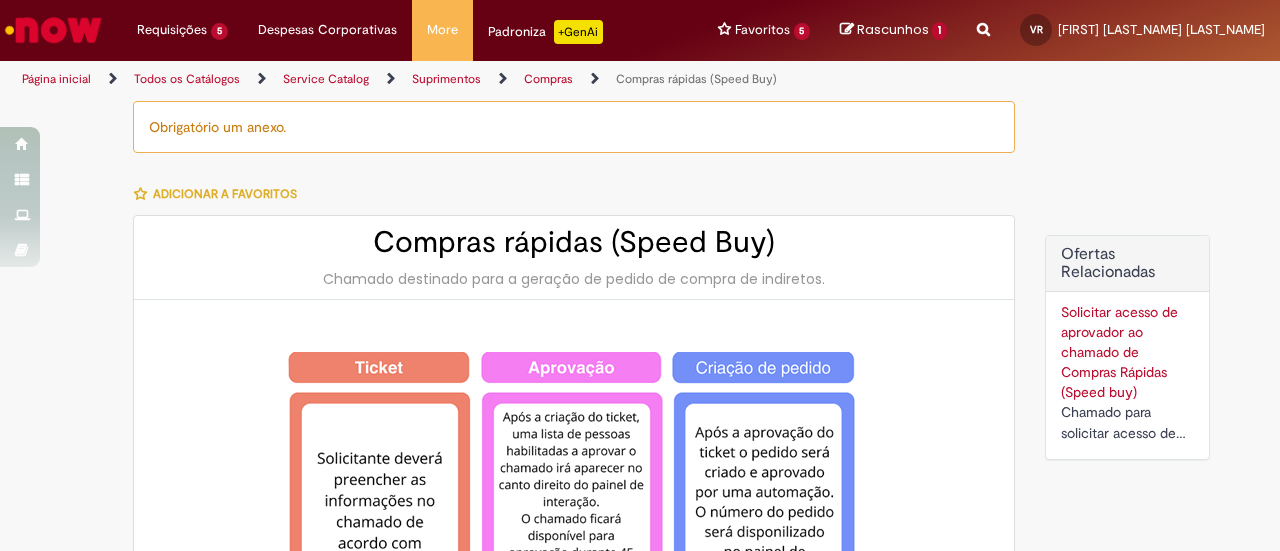 type on "*********" 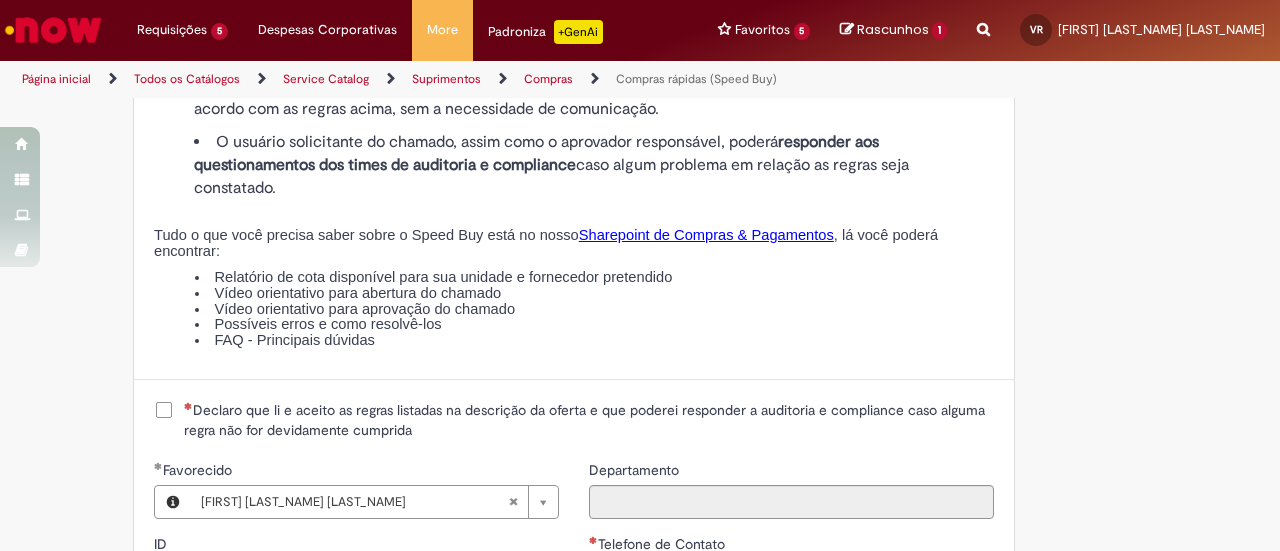 scroll, scrollTop: 2282, scrollLeft: 0, axis: vertical 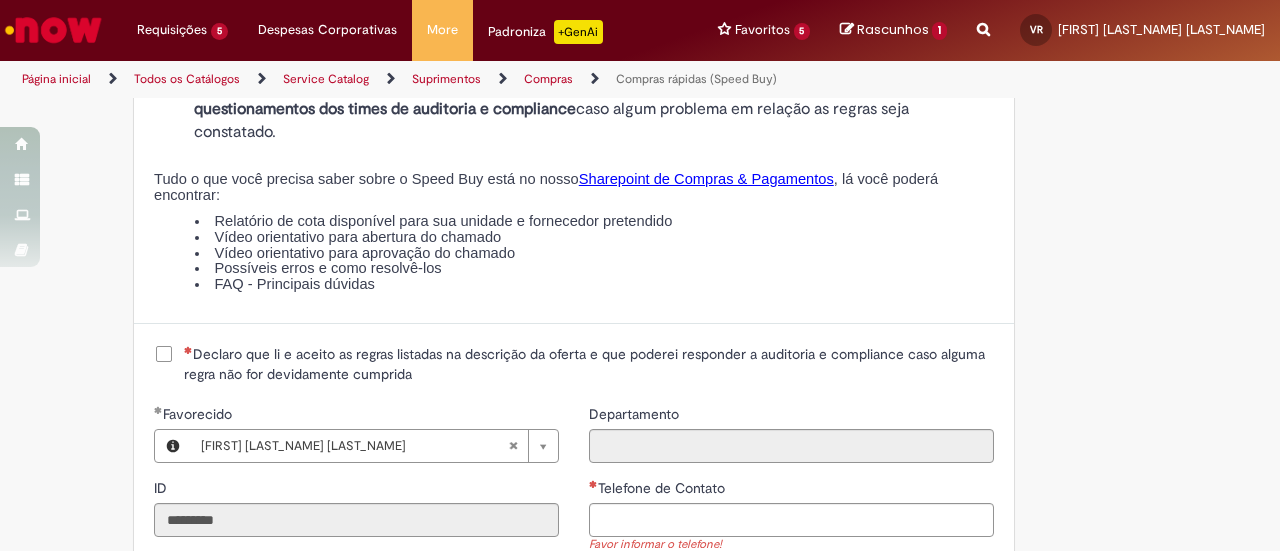 click on "Declaro que li e aceito as regras listadas na descrição da oferta e que poderei responder a auditoria e compliance caso alguma regra não for devidamente cumprida" at bounding box center [589, 364] 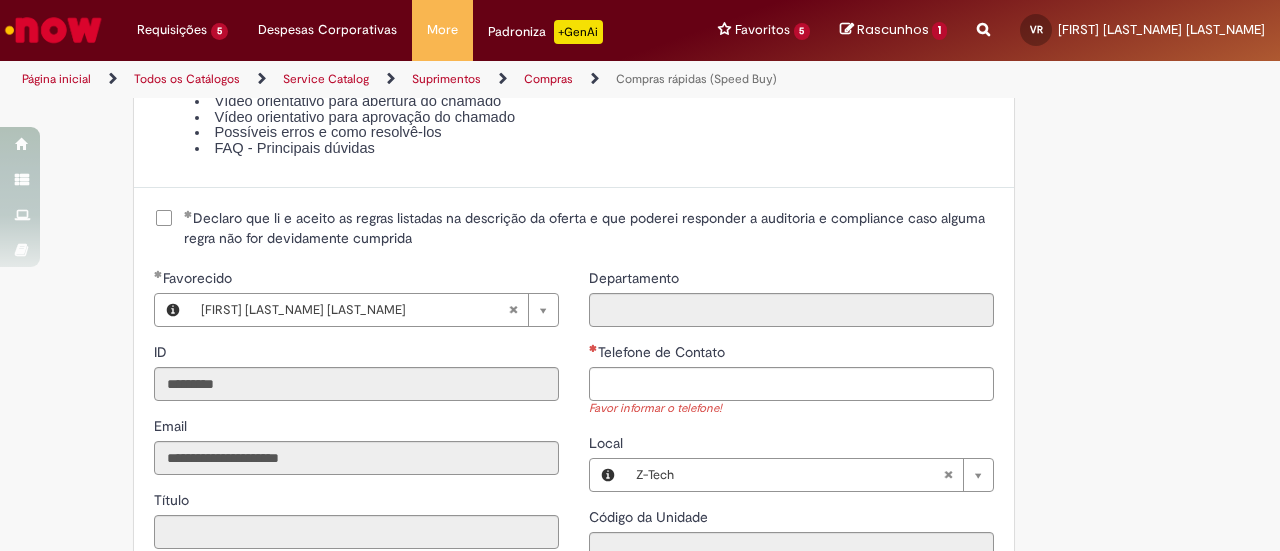 scroll, scrollTop: 2429, scrollLeft: 0, axis: vertical 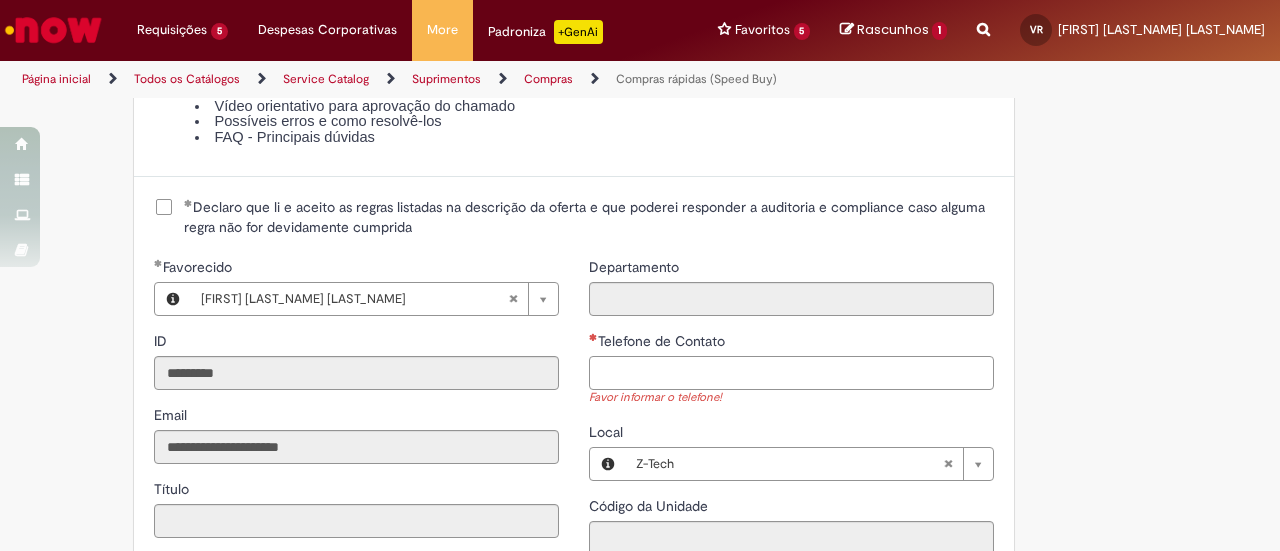 click on "Telefone de Contato" at bounding box center [791, 373] 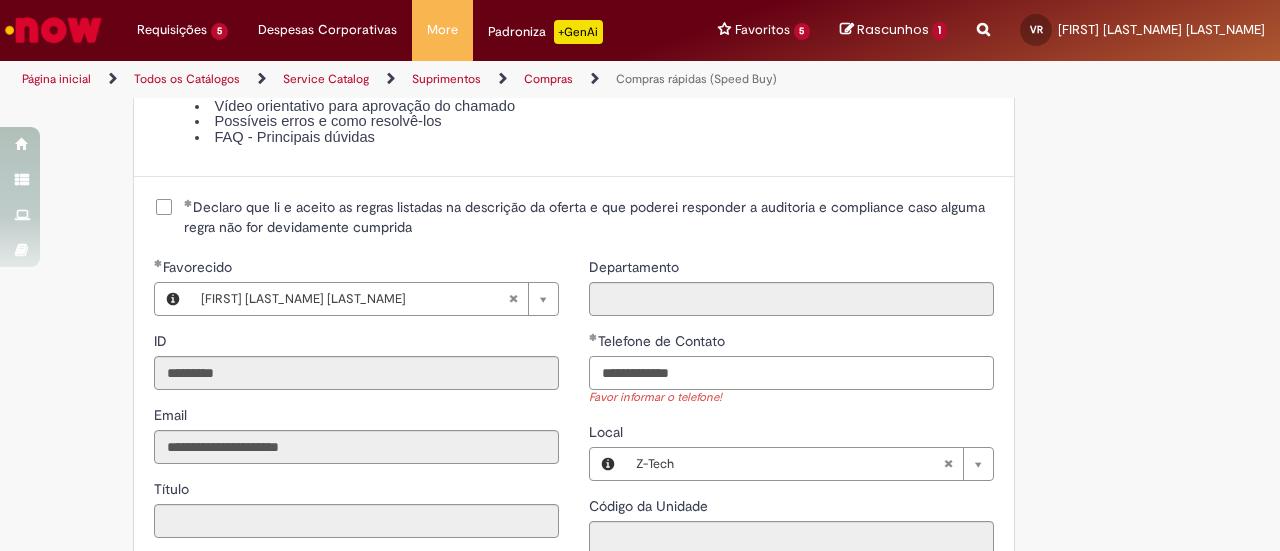 type on "**********" 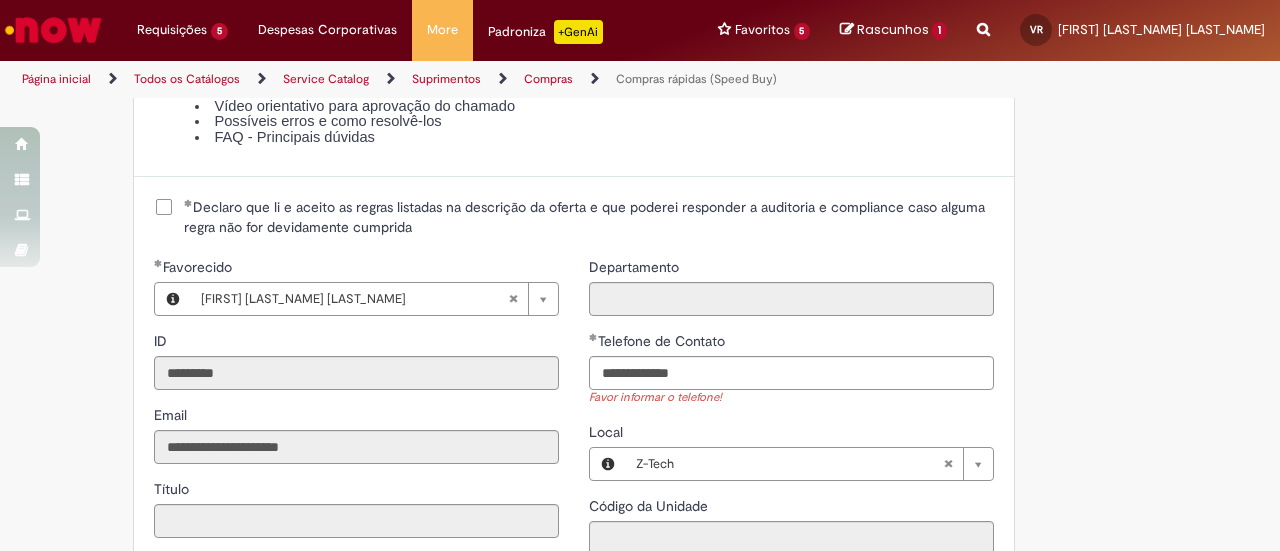 type 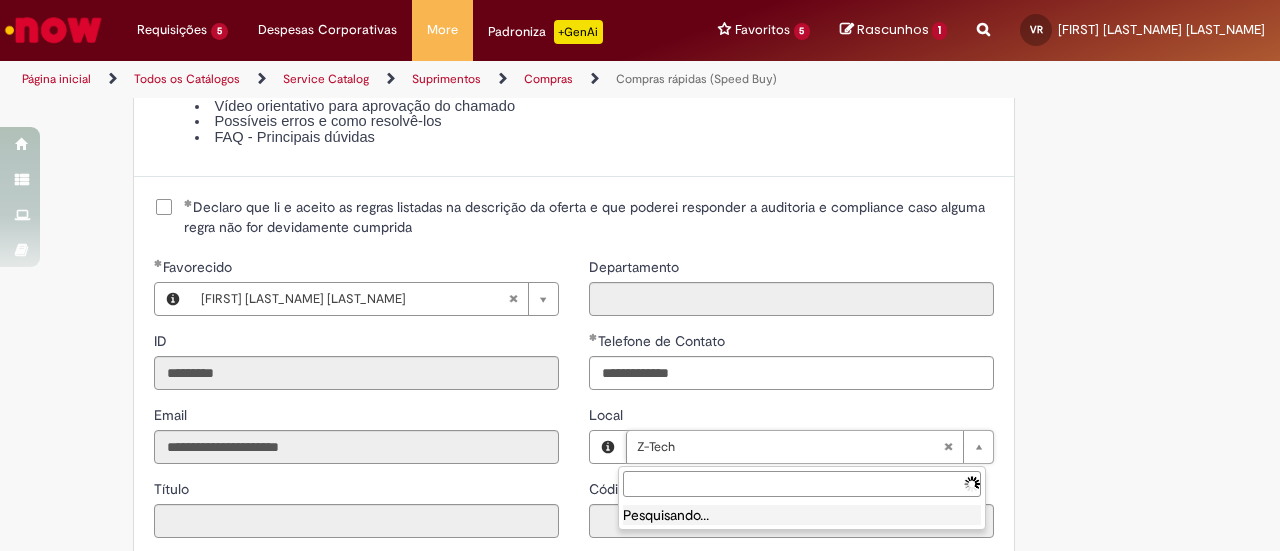 type on "**********" 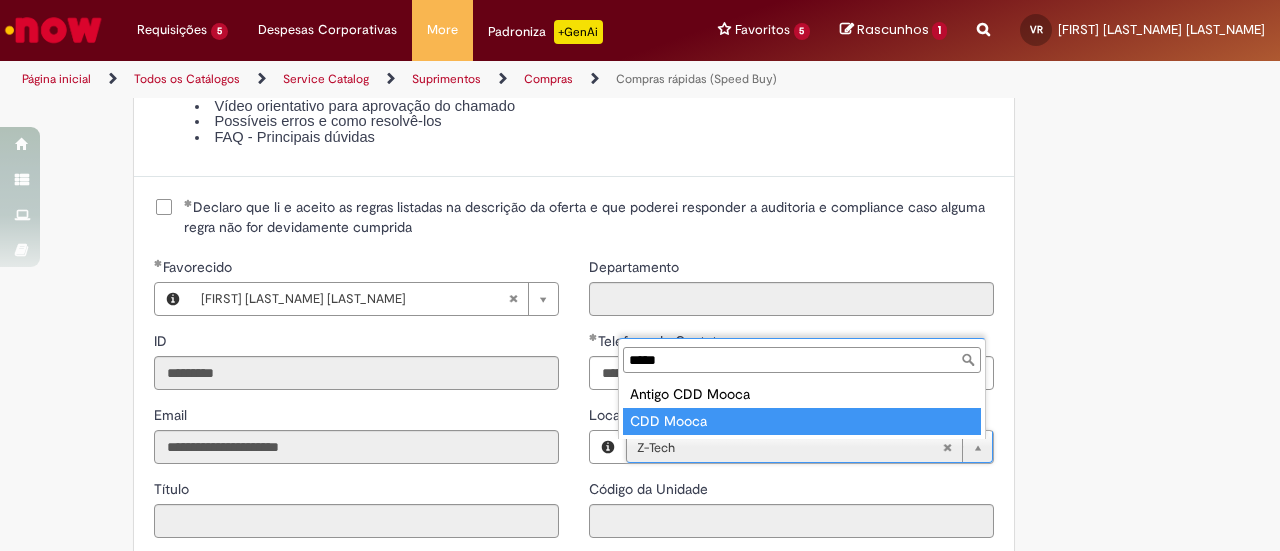 type on "*****" 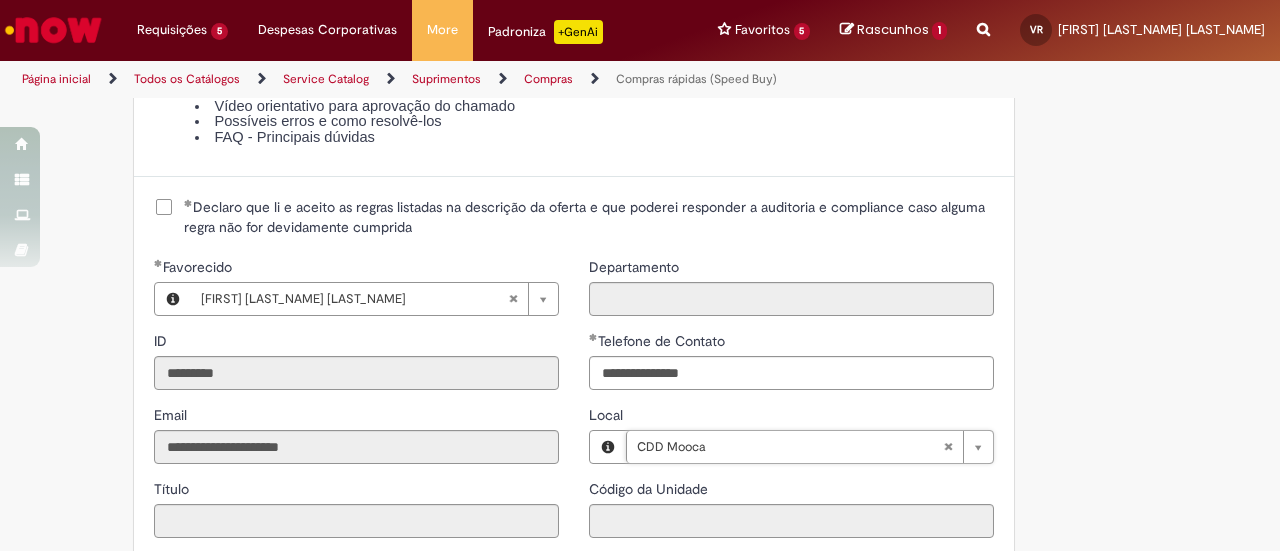 type on "****" 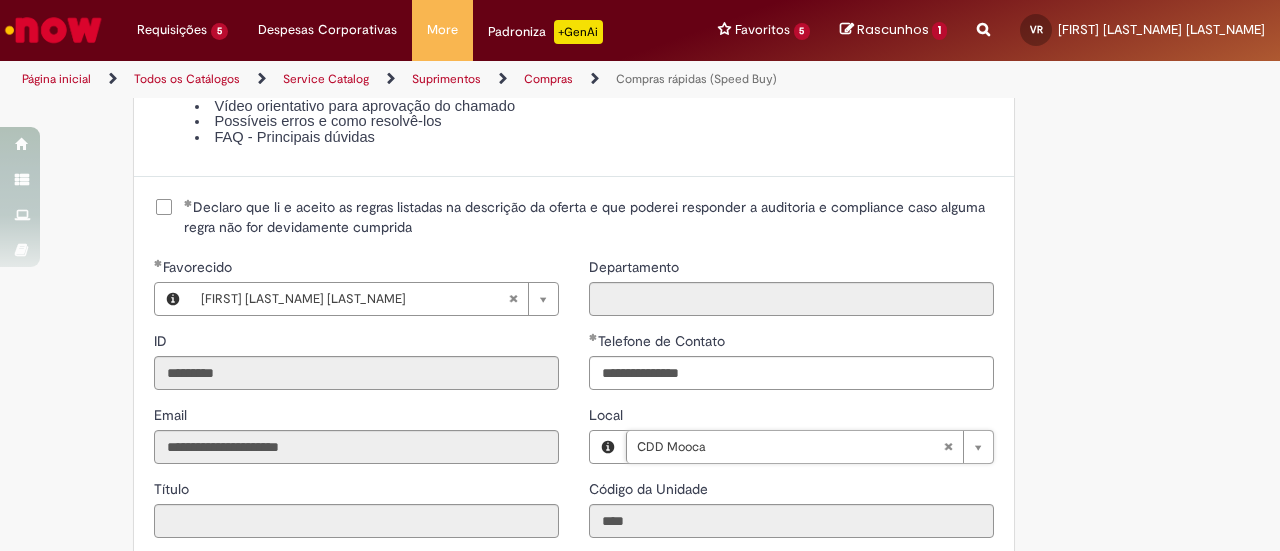 scroll, scrollTop: 0, scrollLeft: 40, axis: horizontal 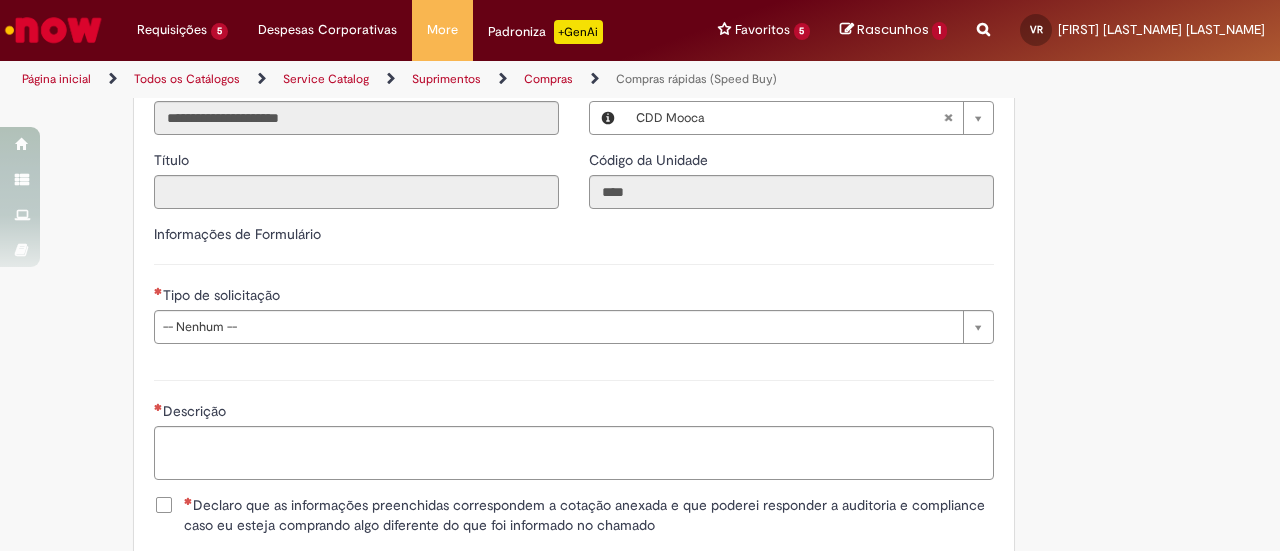 click on "Informações de Formulário" at bounding box center [574, 244] 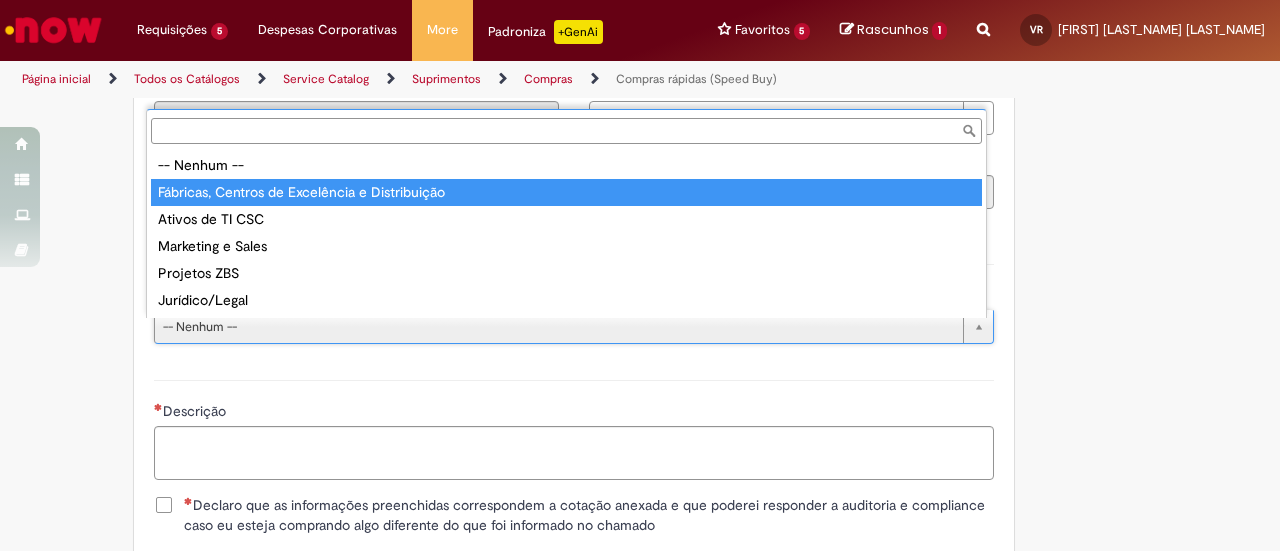 type on "**********" 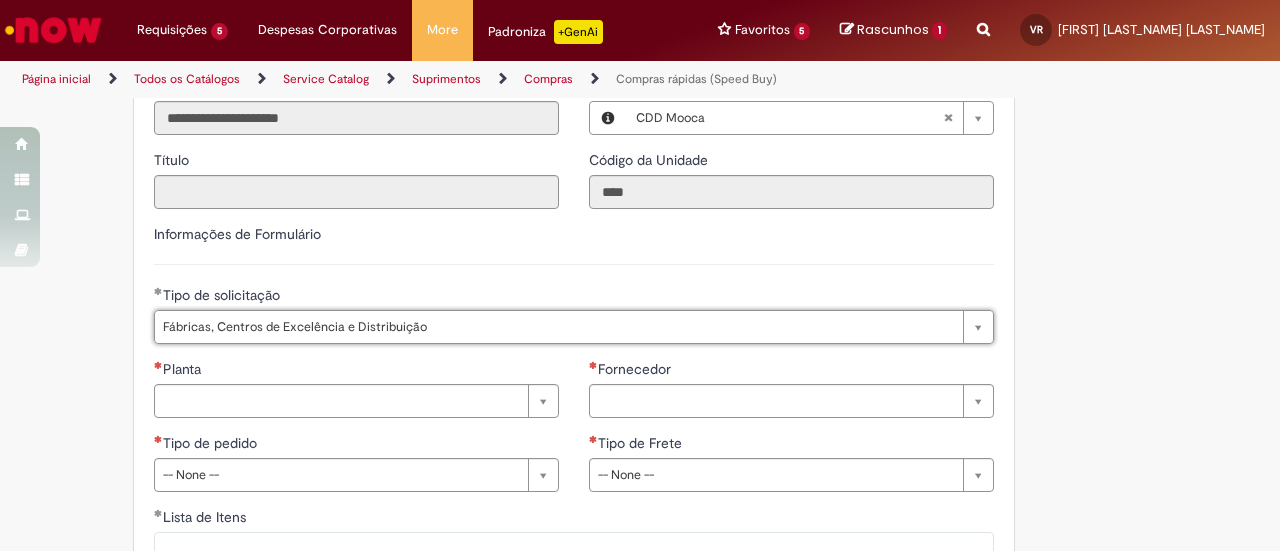 click on "Obrigatório um anexo.
Adicionar a Favoritos
Compras rápidas (Speed Buy)
Chamado destinado para a geração de pedido de compra de indiretos.
O Speed buy é a ferramenta oficial para a geração de pedidos de compra que atenda aos seguintes requisitos:
Compras de material e serviço indiretos
Compras inferiores a R$13.000 *
Compras com fornecedores nacionais
Compras de material sem contrato ativo no SAP para o centro solicitado
* Essa cota é referente ao tipo de solicitação padrão de Speed buy. Os chamados com cotas especiais podem possuir valores divergentes.
Regras de Utilização
No campo “Tipo de Solicitação” selecionar a opção correspondente a sua unidade de negócio.
Solicitação Padrão de Speed buy:
Fábricas, centros de Excelência e de Distribuição:  habilitado para todos usuários ambev
Ativos   de TI:" at bounding box center [640, -703] 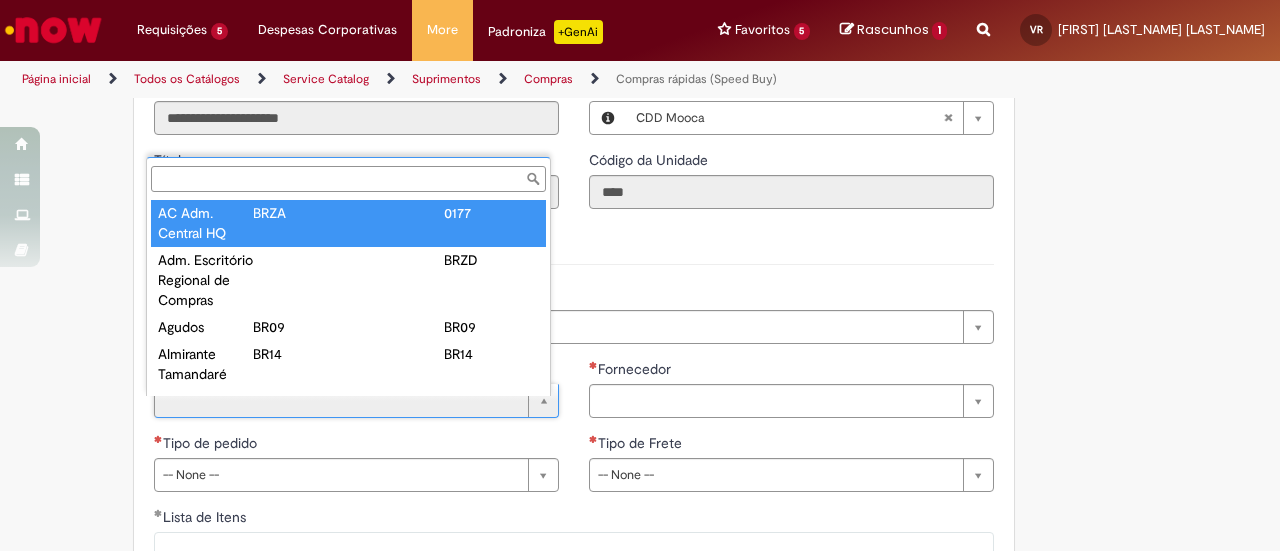 scroll, scrollTop: 8, scrollLeft: 0, axis: vertical 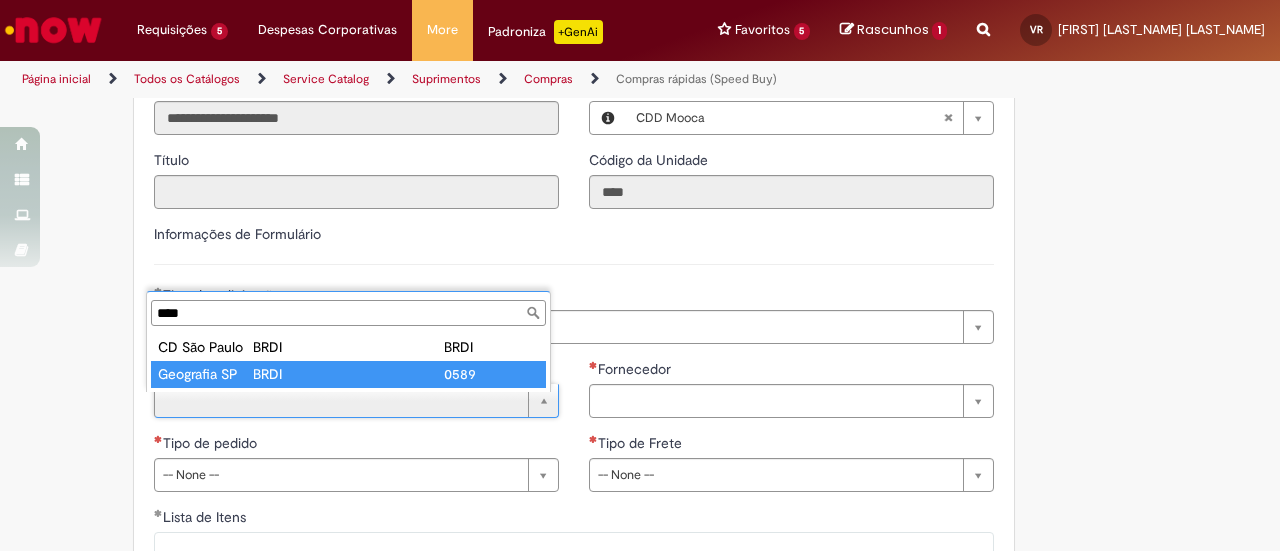 type on "****" 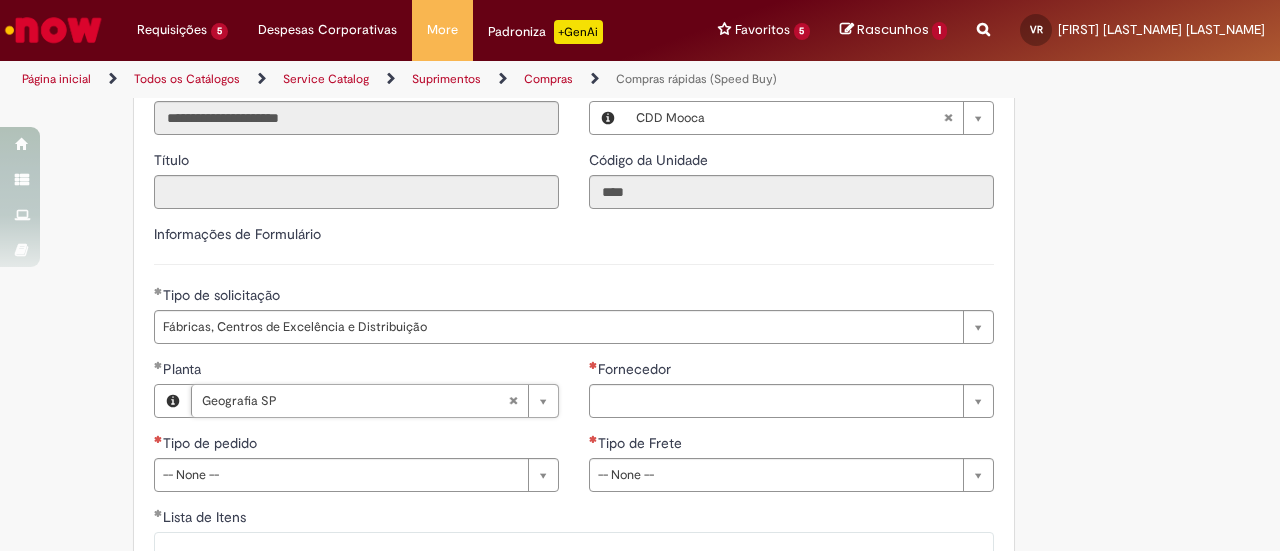 click on "**********" at bounding box center (574, 291) 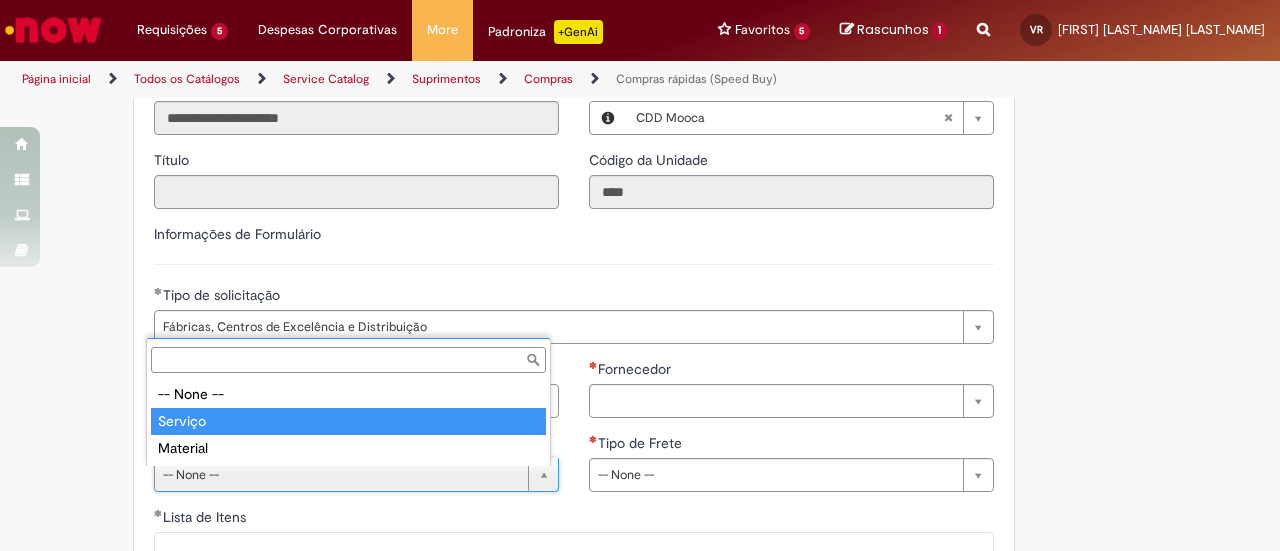type on "*******" 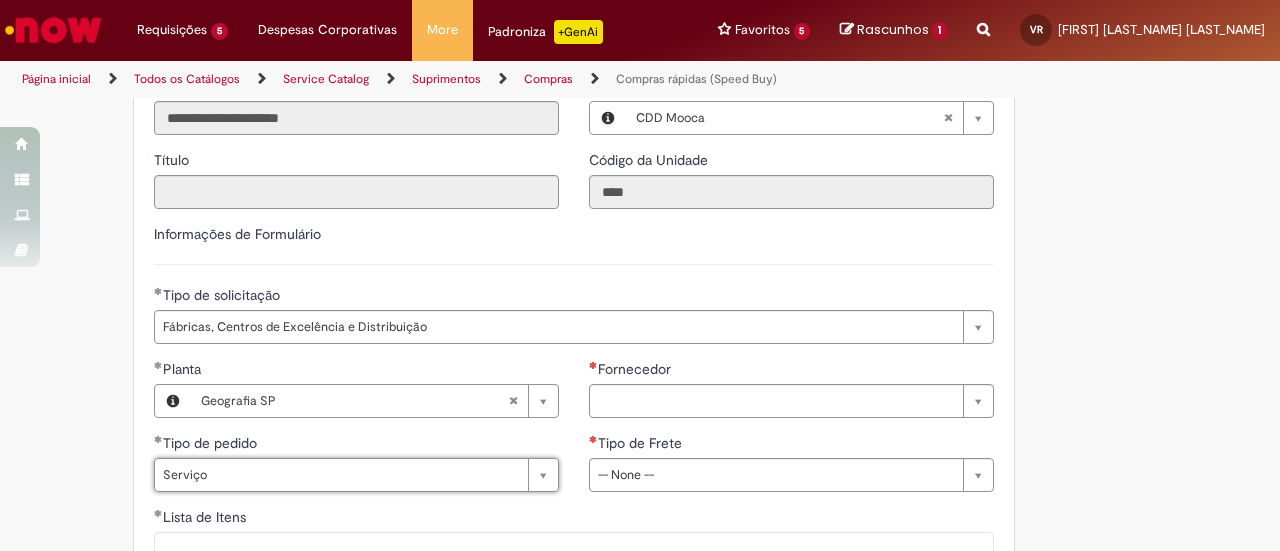 click on "Obrigatório um anexo.
Adicionar a Favoritos
Compras rápidas (Speed Buy)
Chamado destinado para a geração de pedido de compra de indiretos.
O Speed buy é a ferramenta oficial para a geração de pedidos de compra que atenda aos seguintes requisitos:
Compras de material e serviço indiretos
Compras inferiores a R$13.000 *
Compras com fornecedores nacionais
Compras de material sem contrato ativo no SAP para o centro solicitado
* Essa cota é referente ao tipo de solicitação padrão de Speed buy. Os chamados com cotas especiais podem possuir valores divergentes.
Regras de Utilização
No campo “Tipo de Solicitação” selecionar a opção correspondente a sua unidade de negócio.
Solicitação Padrão de Speed buy:
Fábricas, centros de Excelência e de Distribuição:  habilitado para todos usuários ambev
Ativos   de TI:" at bounding box center (640, -703) 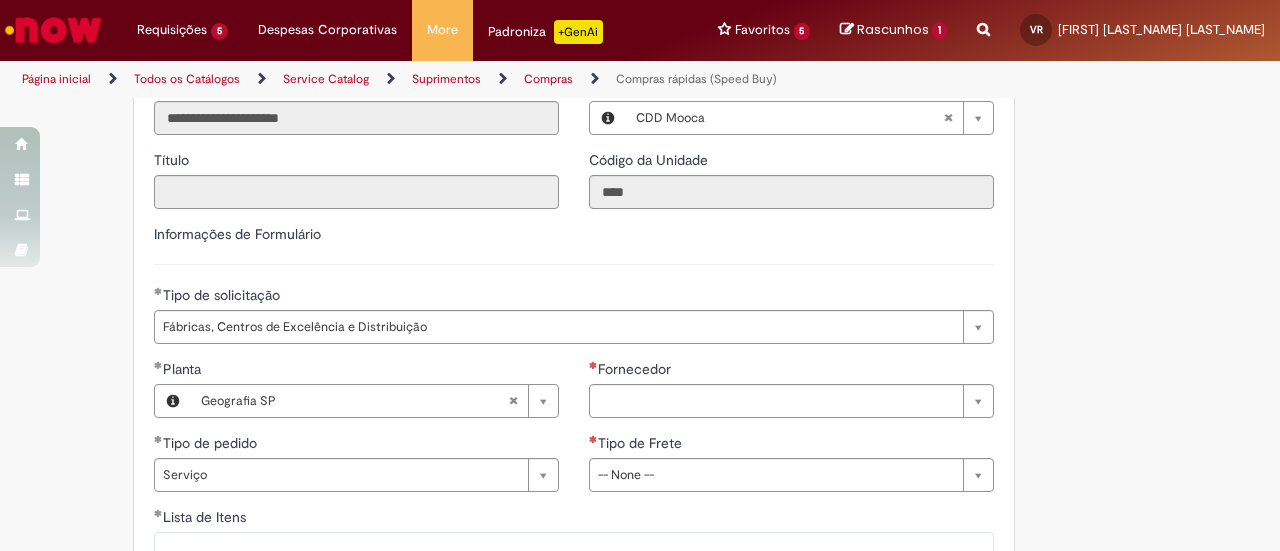 scroll, scrollTop: 2858, scrollLeft: 0, axis: vertical 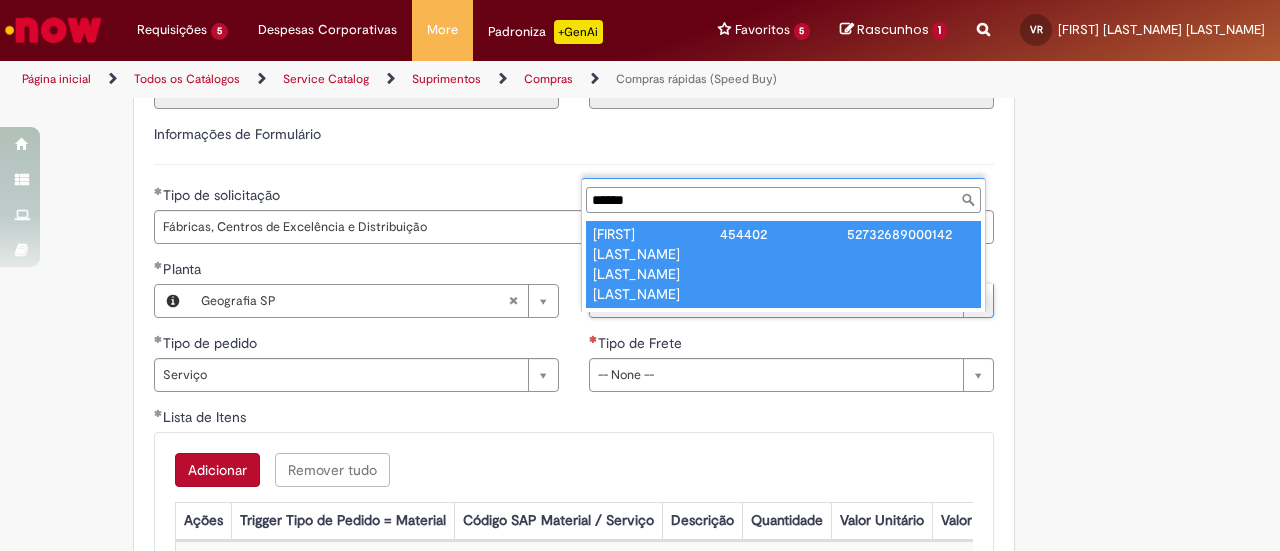 type on "******" 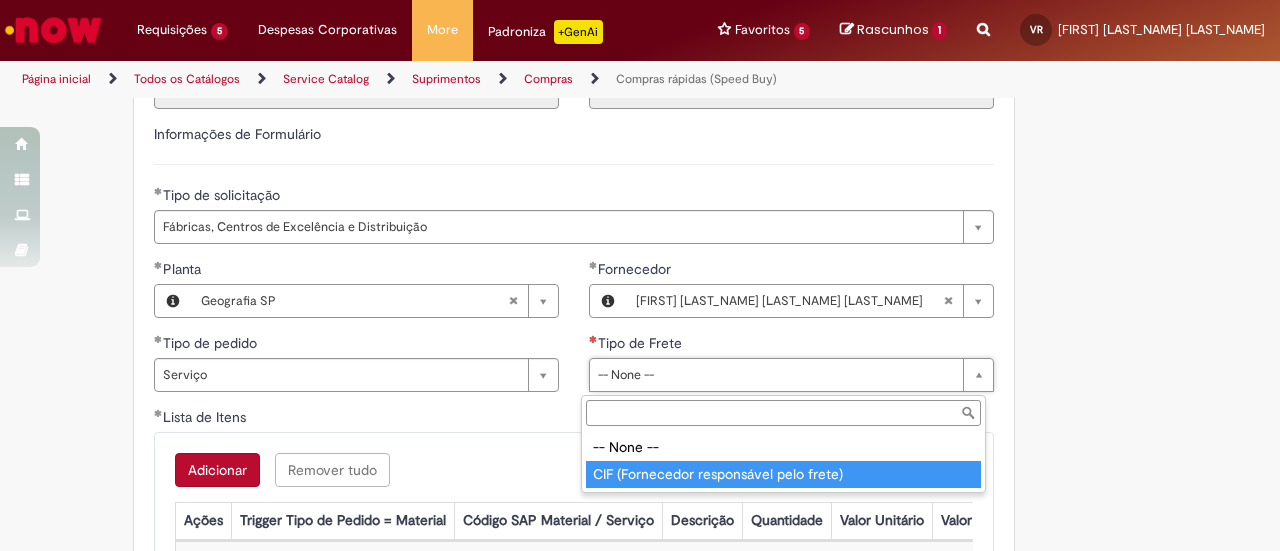 type on "**********" 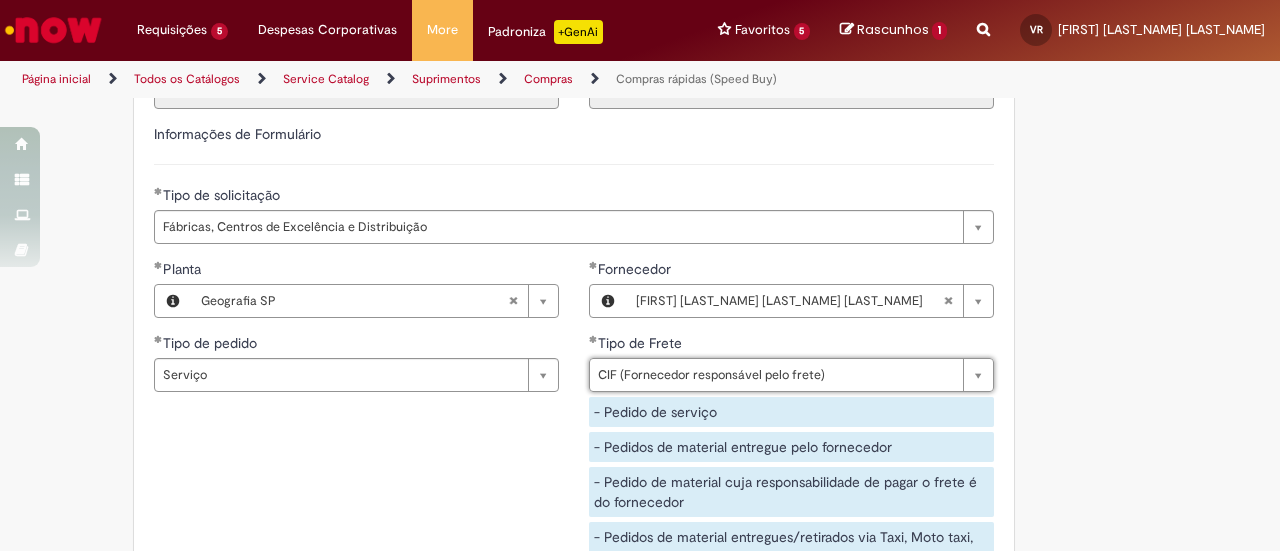 click on "Tire dúvidas com LupiAssist    +GenAI
Oi! Eu sou LupiAssist, uma Inteligência Artificial Generativa em constante aprendizado   Meu conteúdo é monitorado para trazer uma melhor experiência
Dúvidas comuns:
Só mais um instante, estou consultando nossas bases de conhecimento  e escrevendo a melhor resposta pra você!
Title
Lorem ipsum dolor sit amet    Fazer uma nova pergunta
Gerei esta resposta utilizando IA Generativa em conjunto com os nossos padrões. Em caso de divergência, os documentos oficiais prevalecerão.
Saiba mais em:
Ou ligue para:
E aí, te ajudei?
Sim, obrigado!" at bounding box center (640, -712) 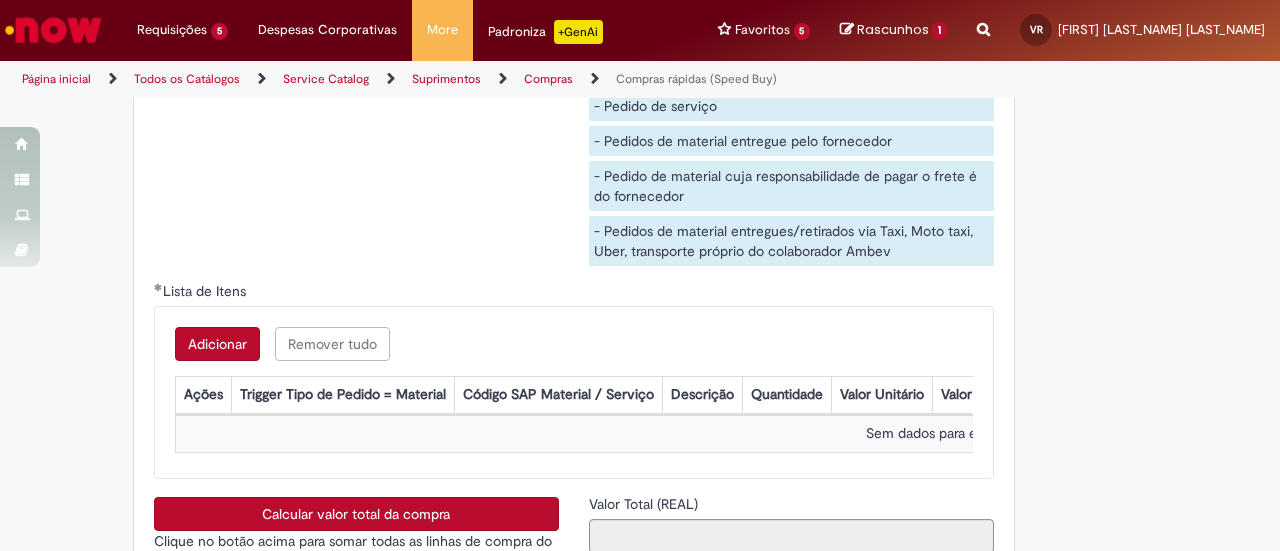 scroll, scrollTop: 3176, scrollLeft: 0, axis: vertical 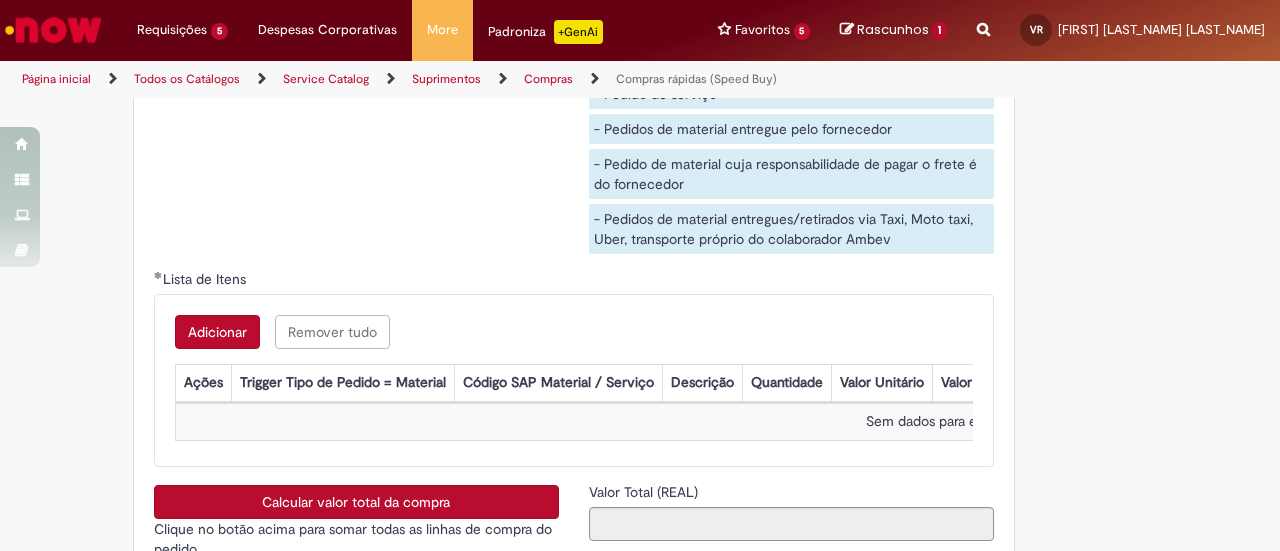 click on "Adicionar" at bounding box center (217, 332) 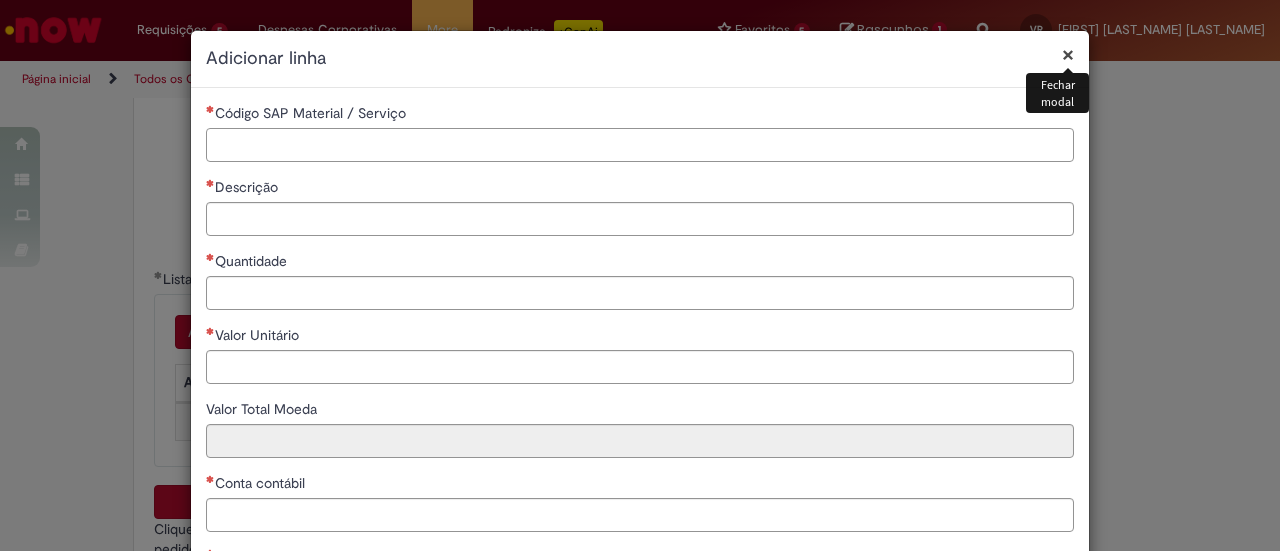 click on "Código SAP Material / Serviço" at bounding box center (640, 145) 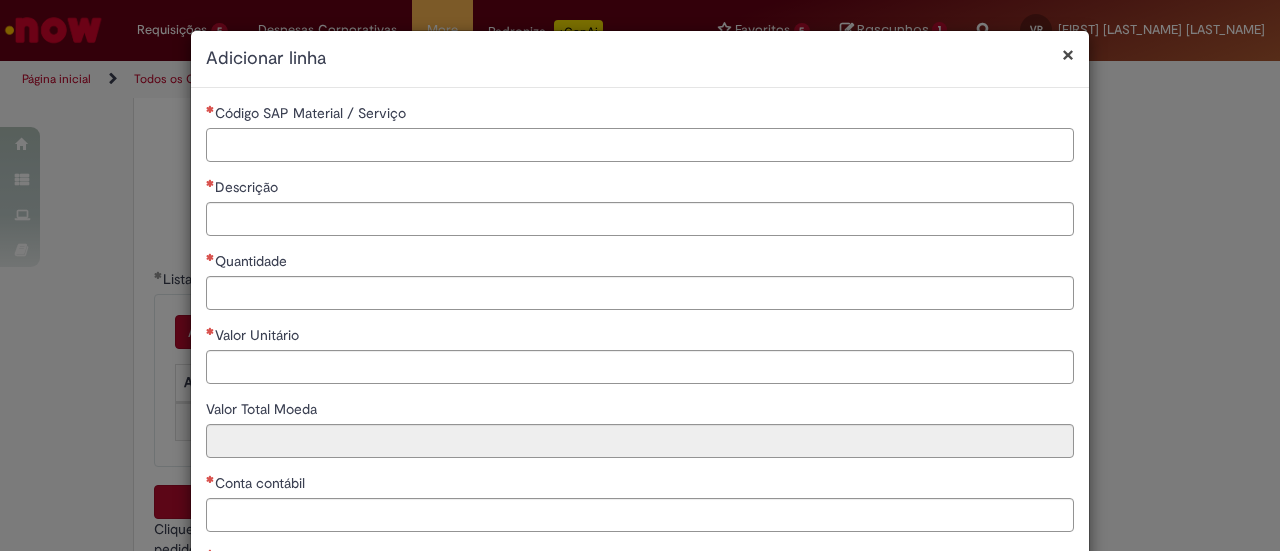 click on "Código SAP Material / Serviço" at bounding box center (640, 145) 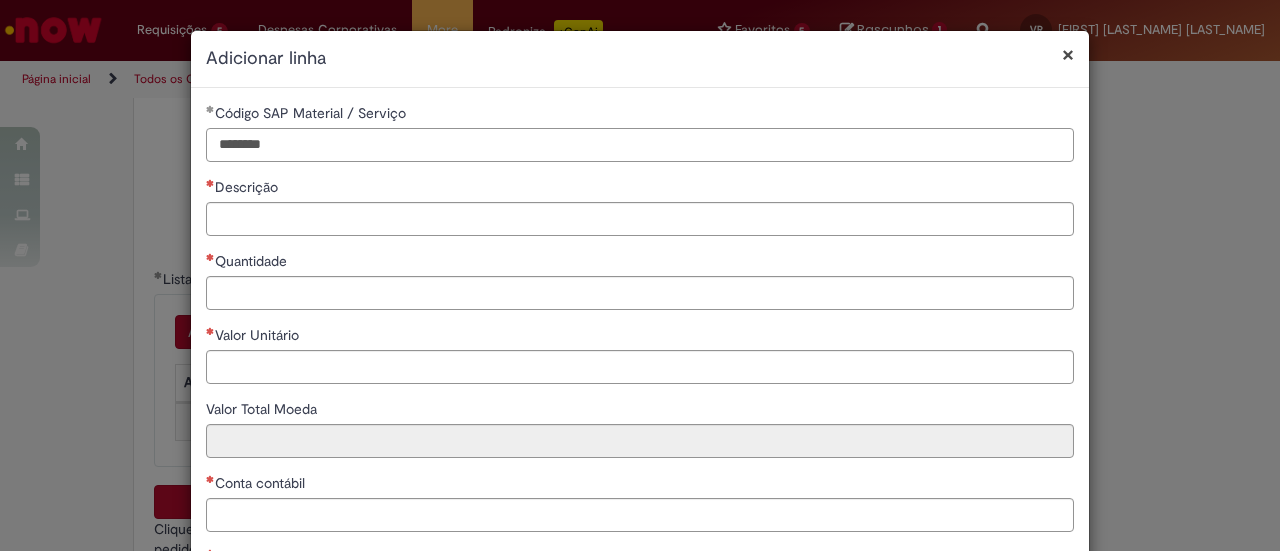type on "********" 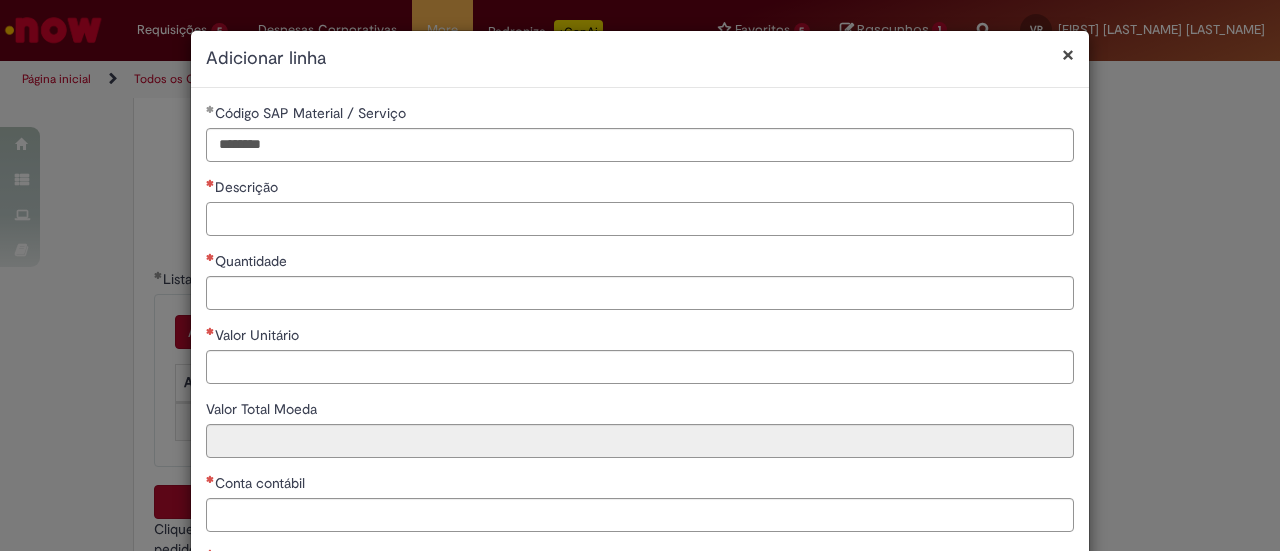 click on "Descrição" at bounding box center (640, 219) 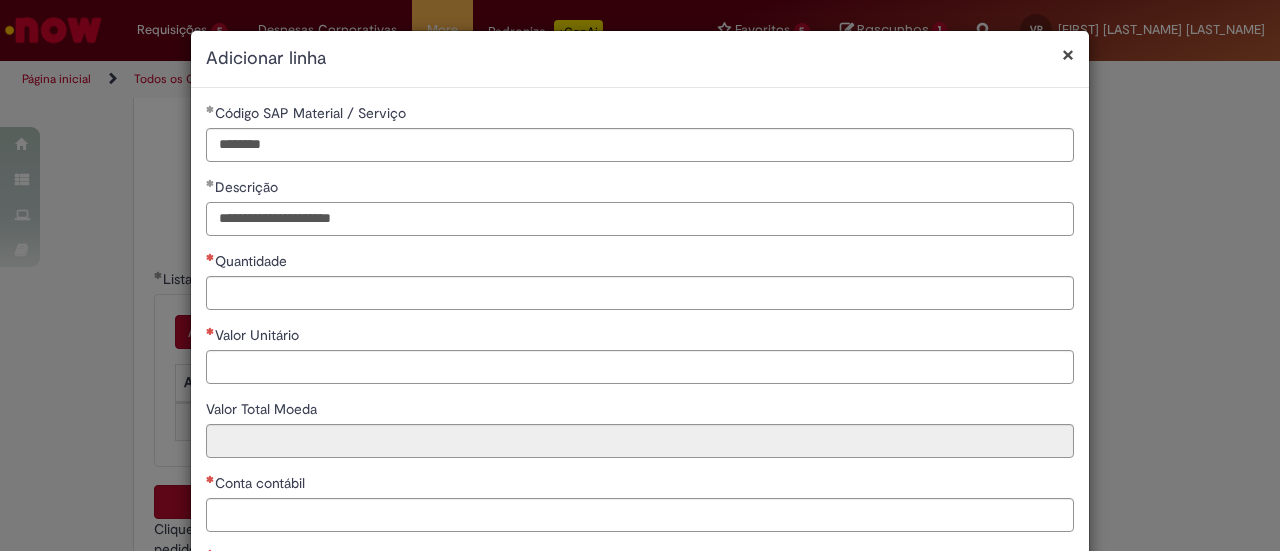 type on "**********" 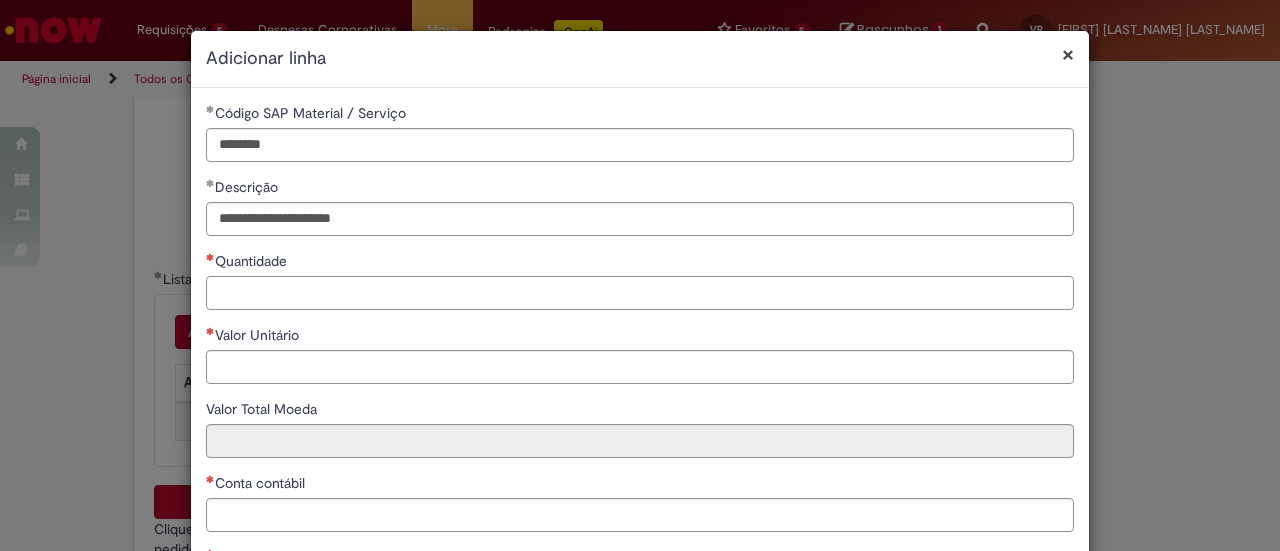 click on "Quantidade" at bounding box center (640, 293) 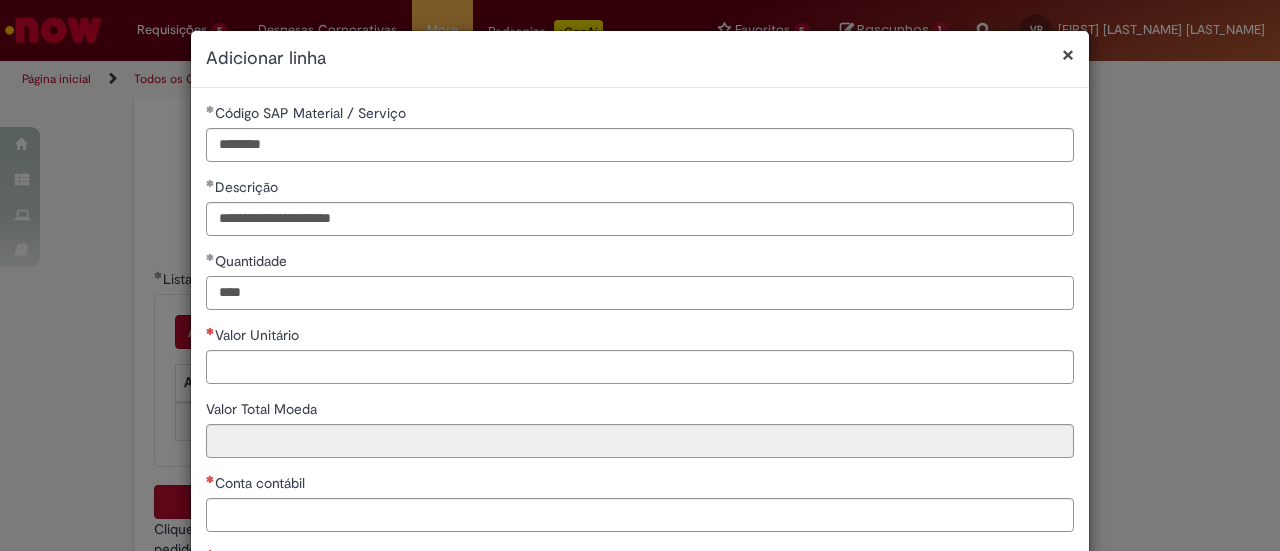 type on "****" 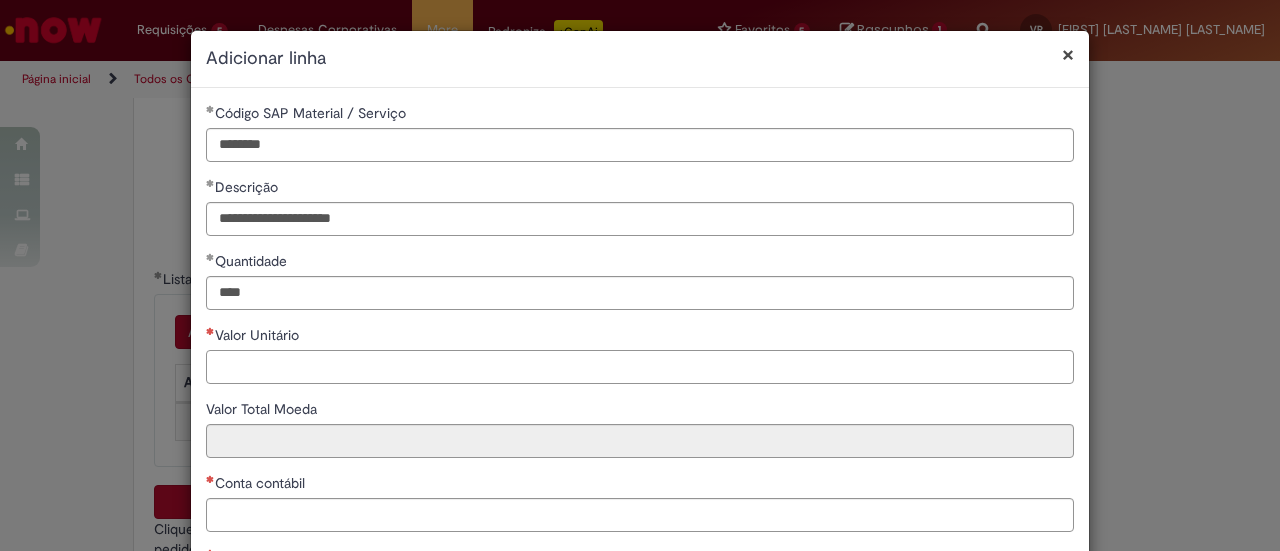 click on "Valor Unitário" at bounding box center (640, 367) 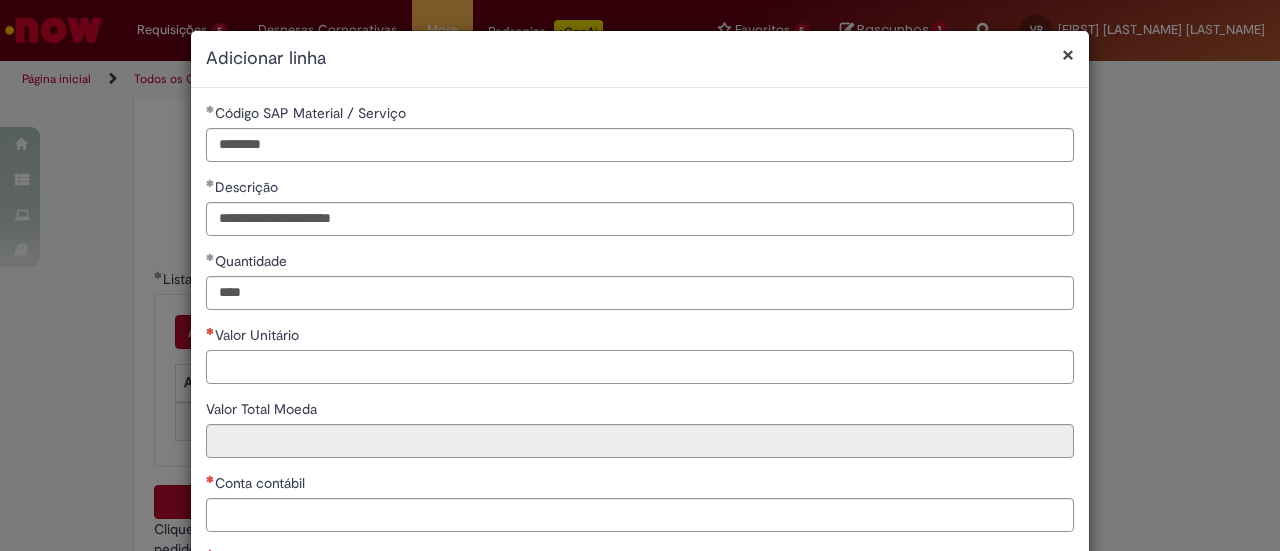 click on "Valor Unitário" at bounding box center (640, 367) 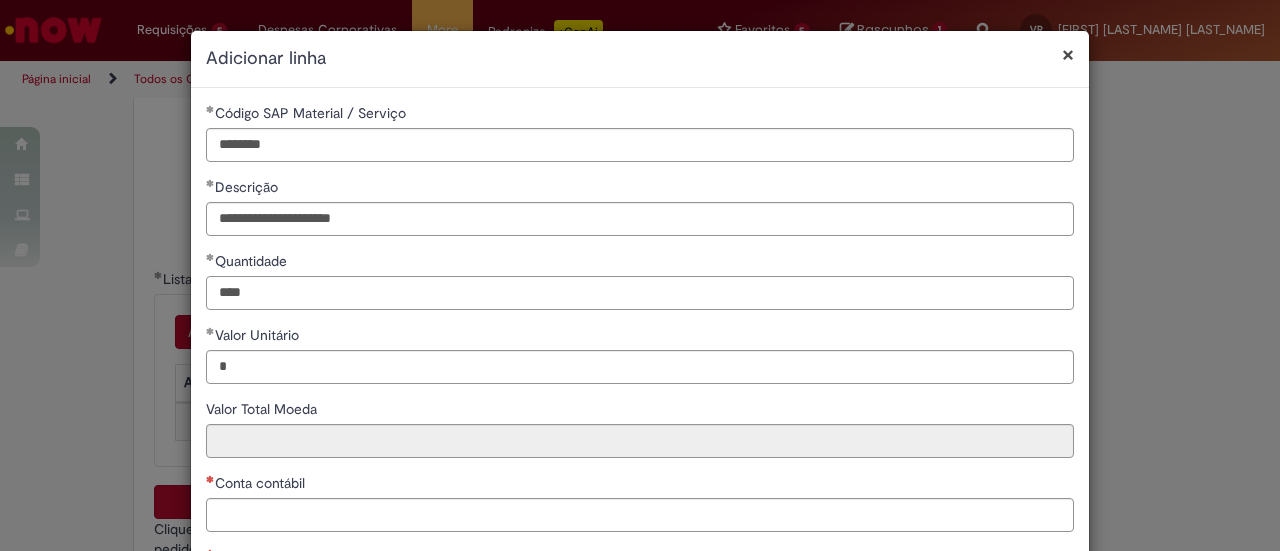 type on "****" 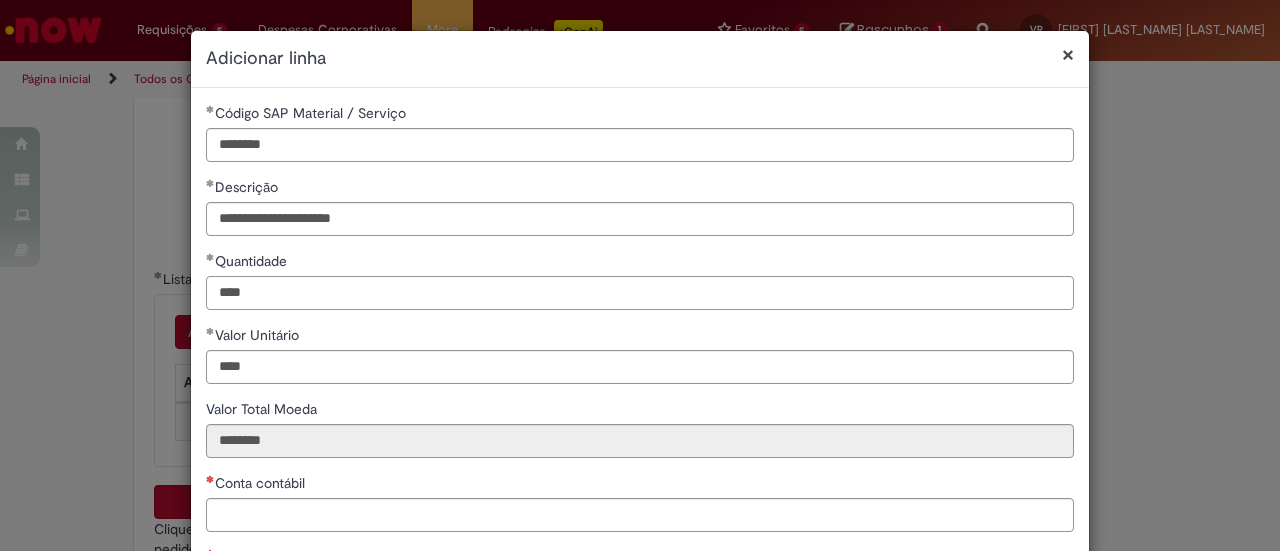 drag, startPoint x: 263, startPoint y: 291, endPoint x: 174, endPoint y: 289, distance: 89.02247 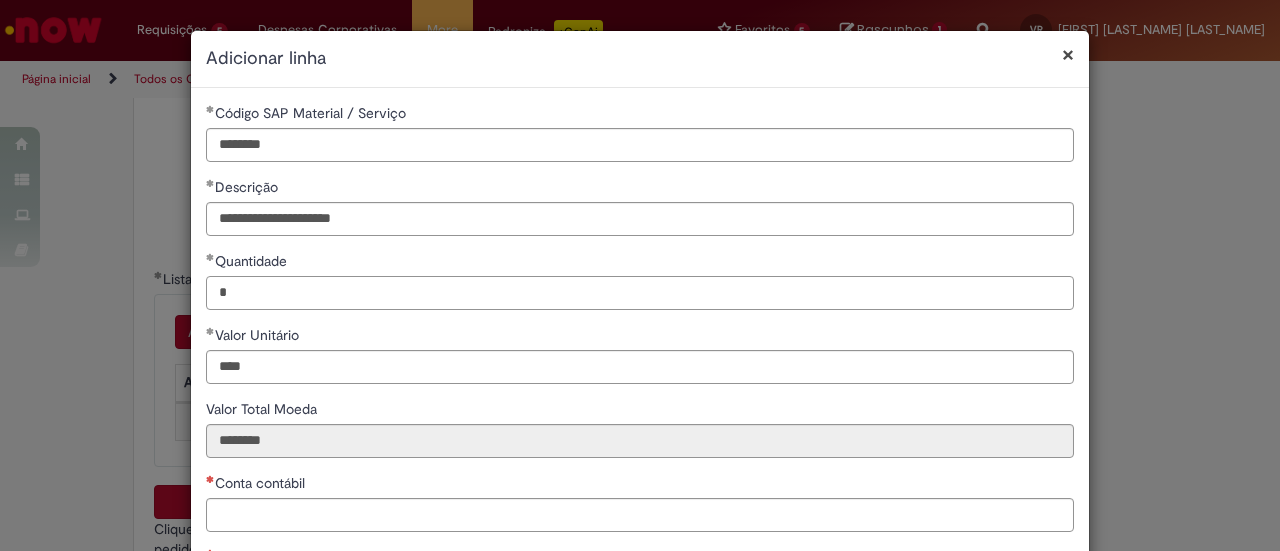 type on "*" 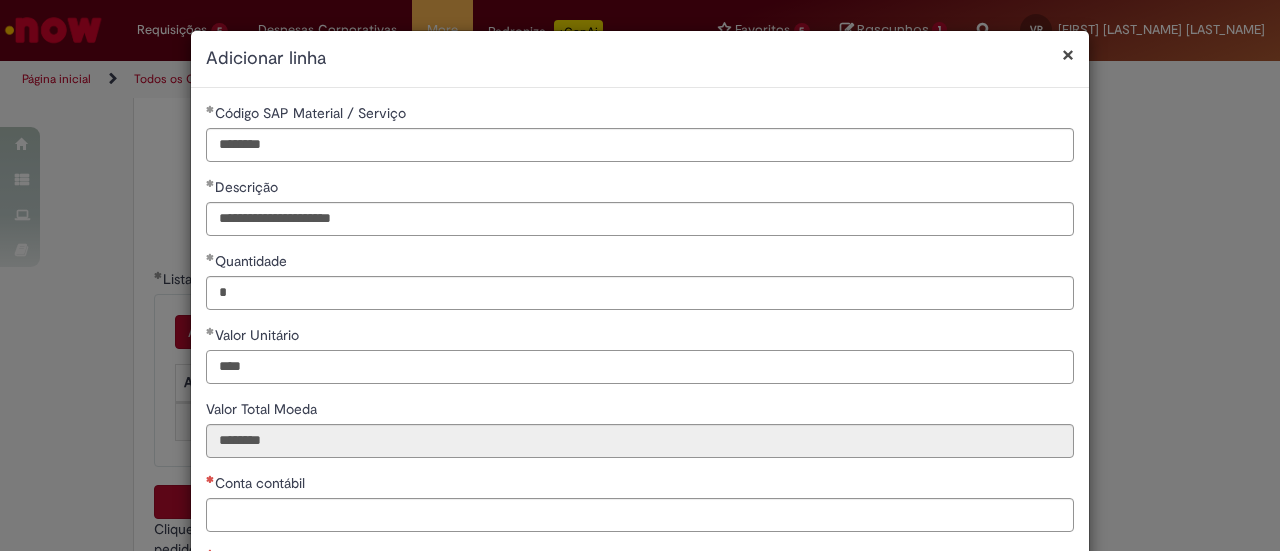 type on "****" 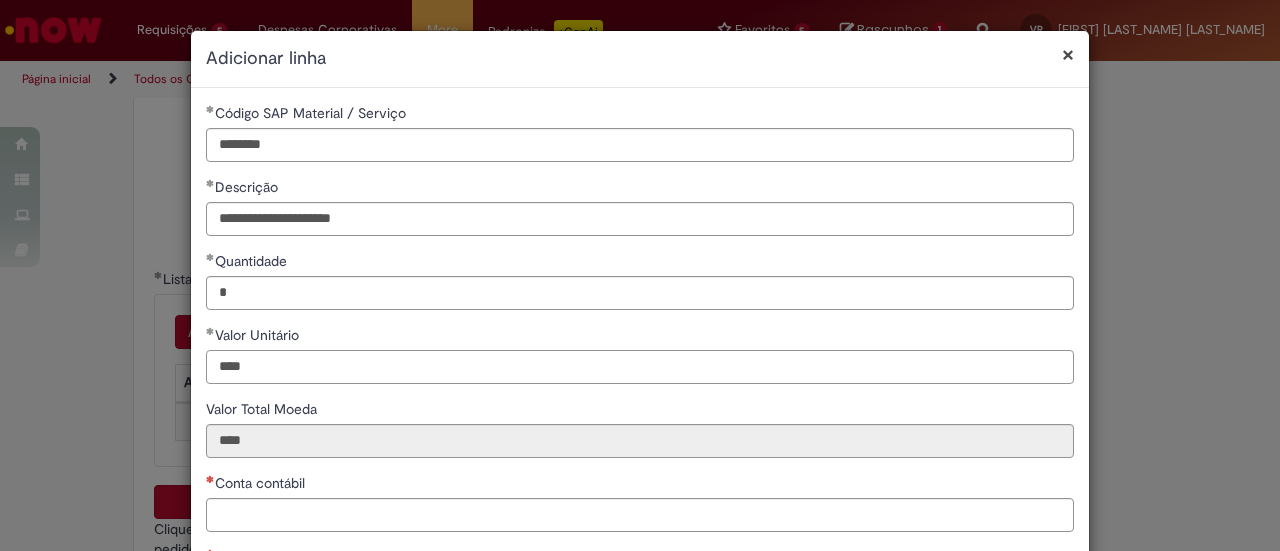 drag, startPoint x: 248, startPoint y: 370, endPoint x: 162, endPoint y: 366, distance: 86.09297 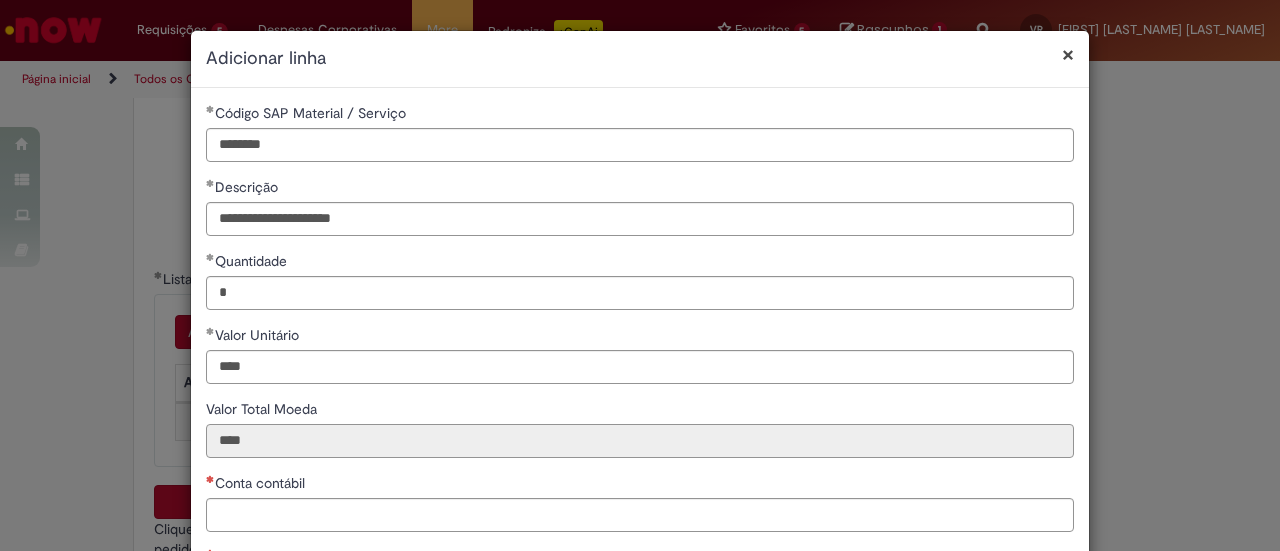 type on "********" 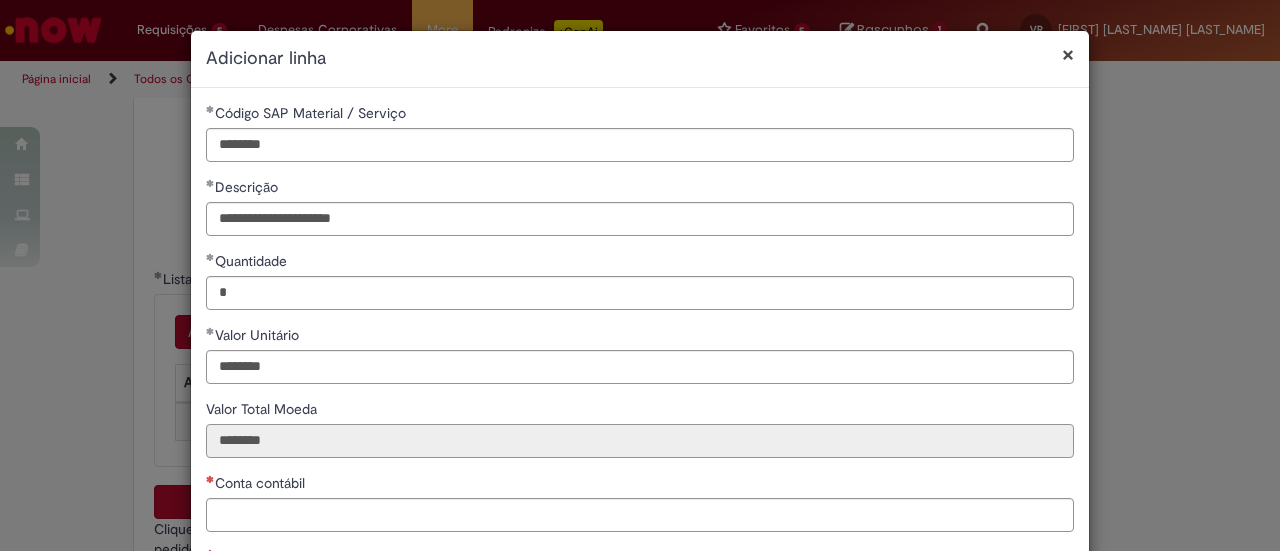 click on "********" at bounding box center [640, 441] 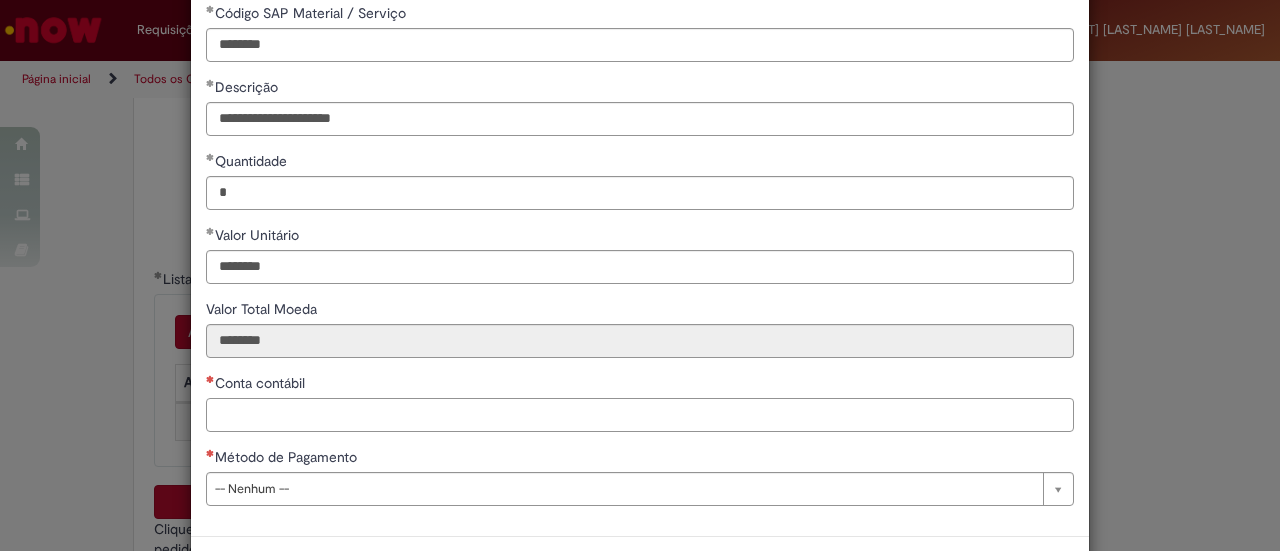 click on "Conta contábil" at bounding box center [640, 415] 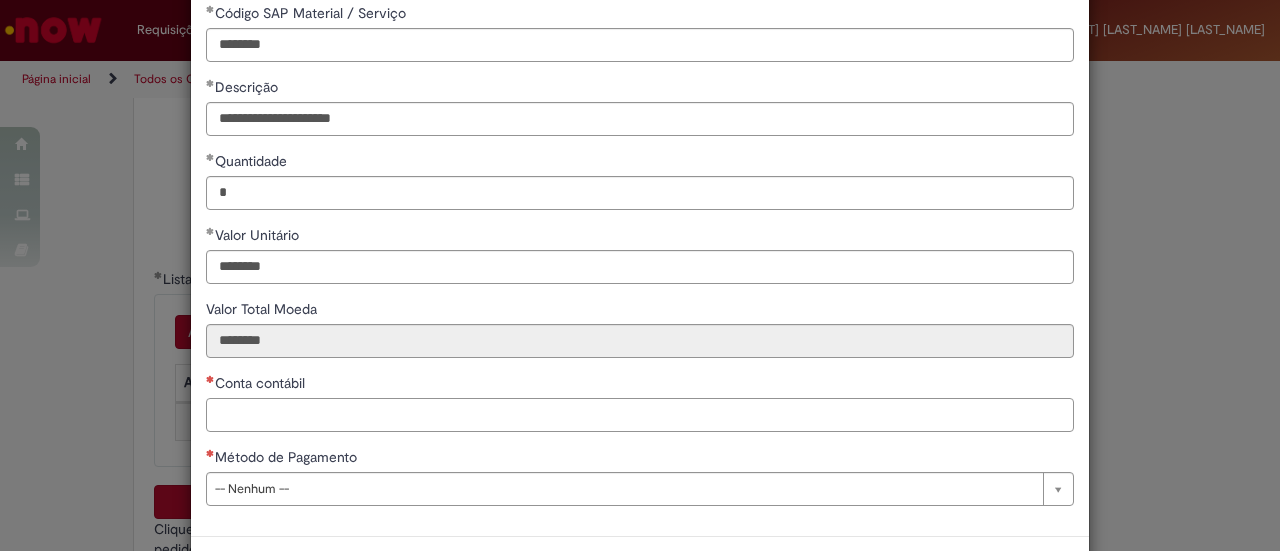 click on "Conta contábil" at bounding box center [640, 415] 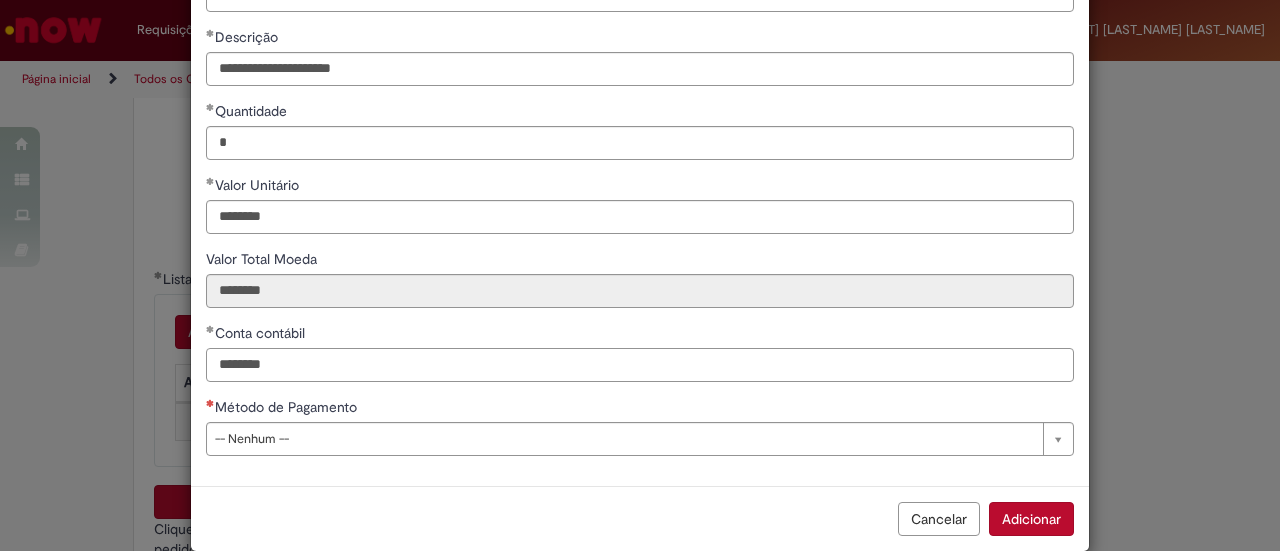 scroll, scrollTop: 178, scrollLeft: 0, axis: vertical 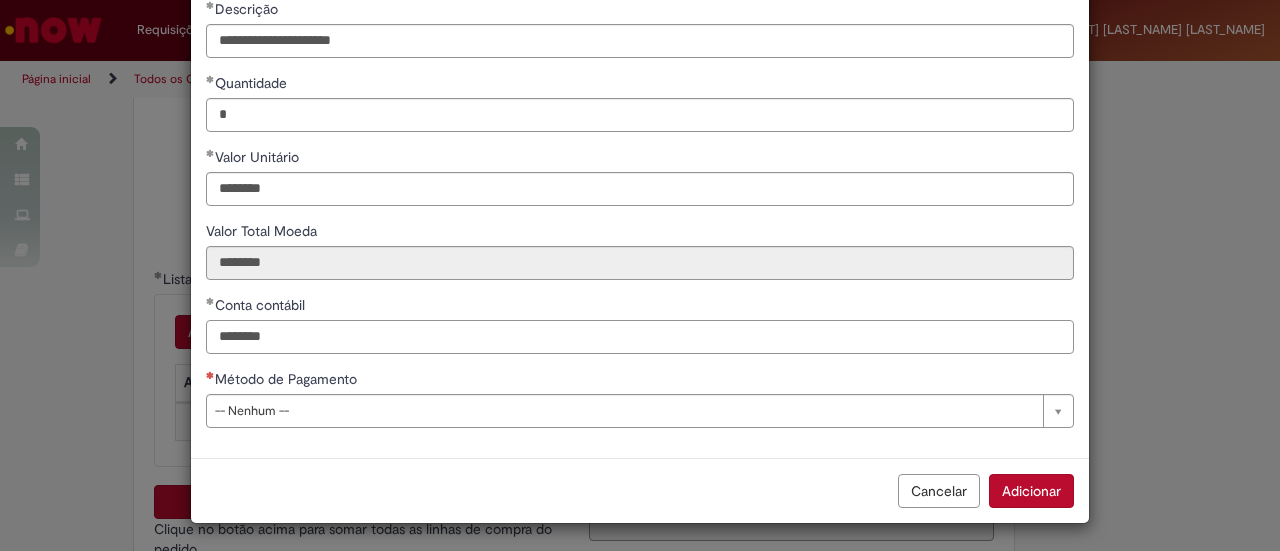 type on "********" 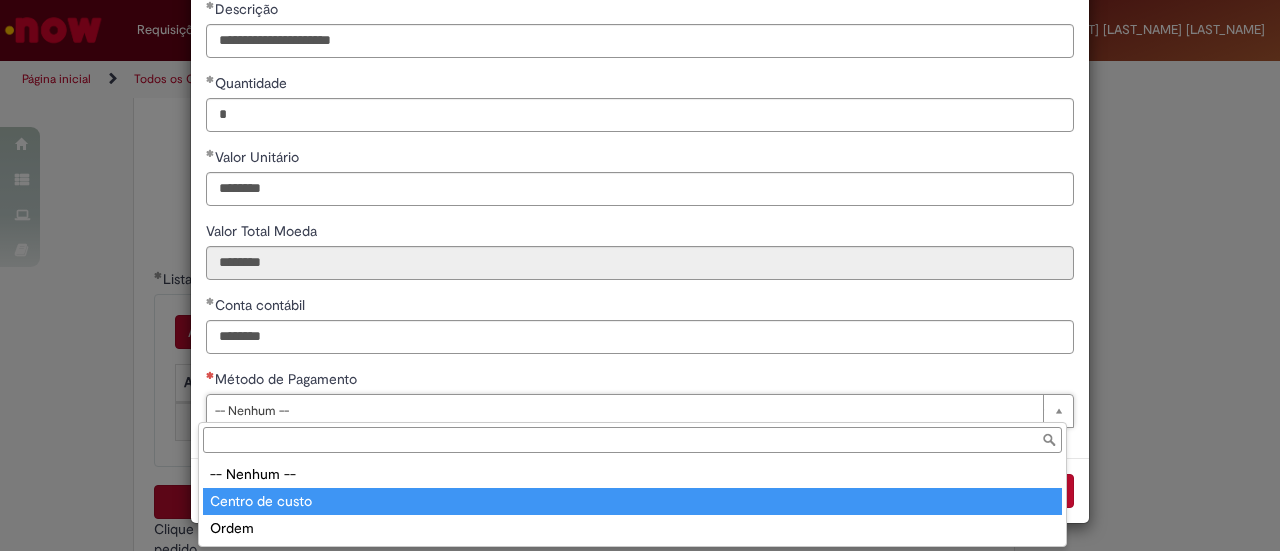type on "**********" 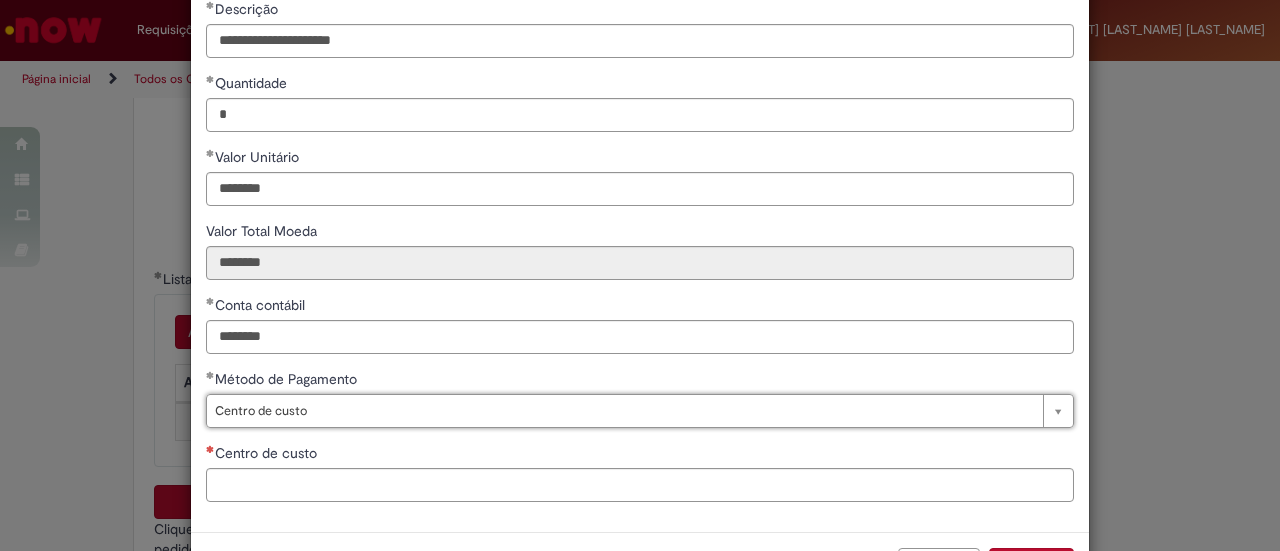 click on "**********" at bounding box center [640, 275] 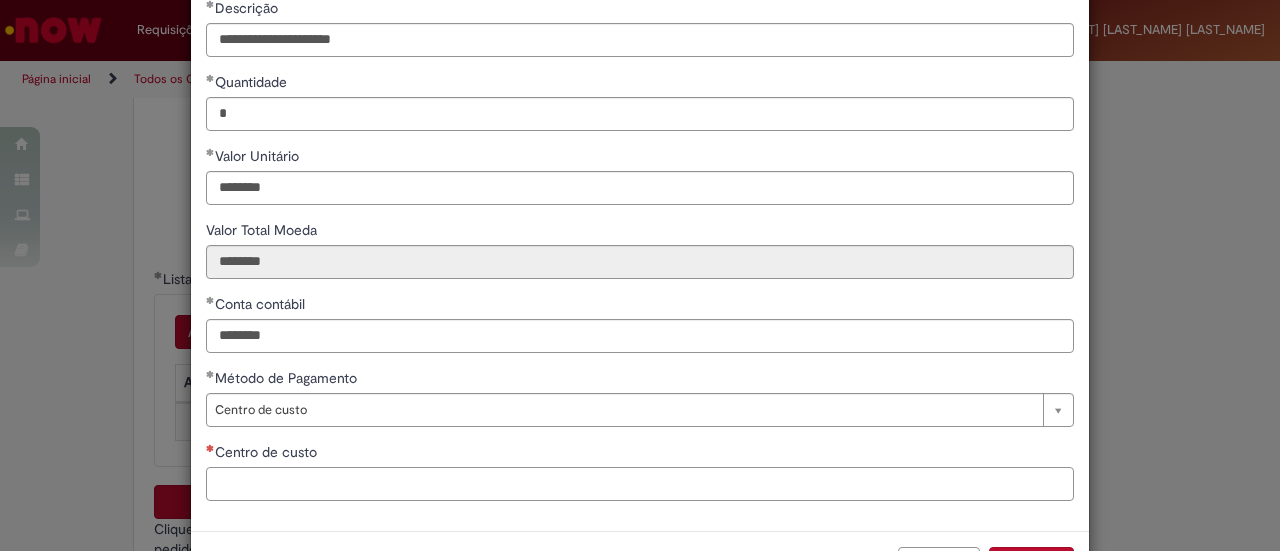 scroll, scrollTop: 178, scrollLeft: 0, axis: vertical 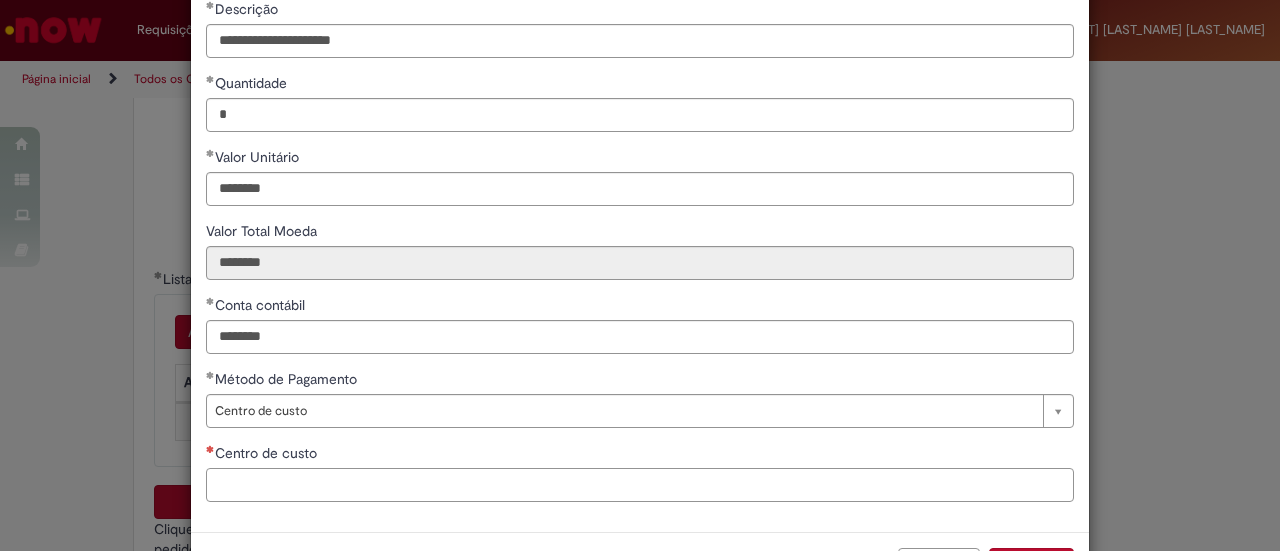 click on "Centro de custo" at bounding box center (640, 485) 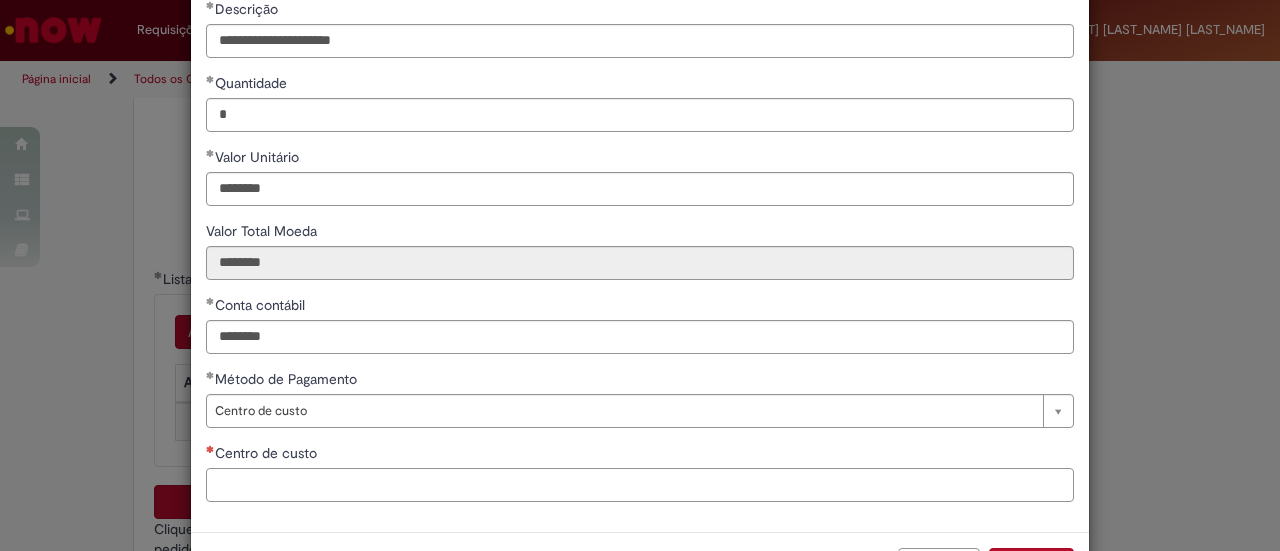 click on "Centro de custo" at bounding box center [640, 485] 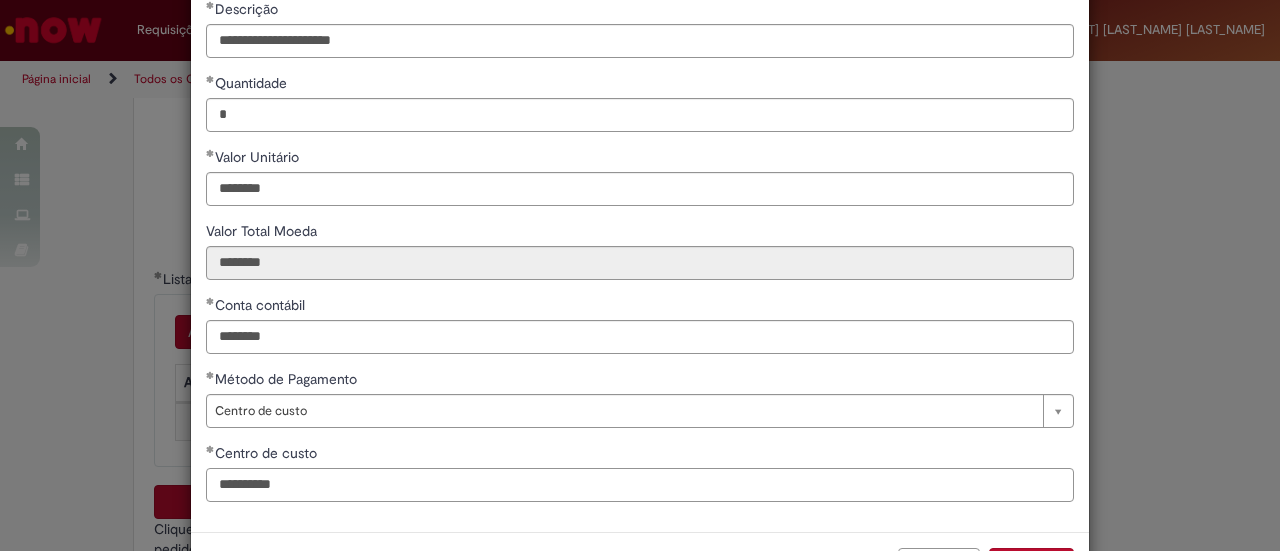 type on "**********" 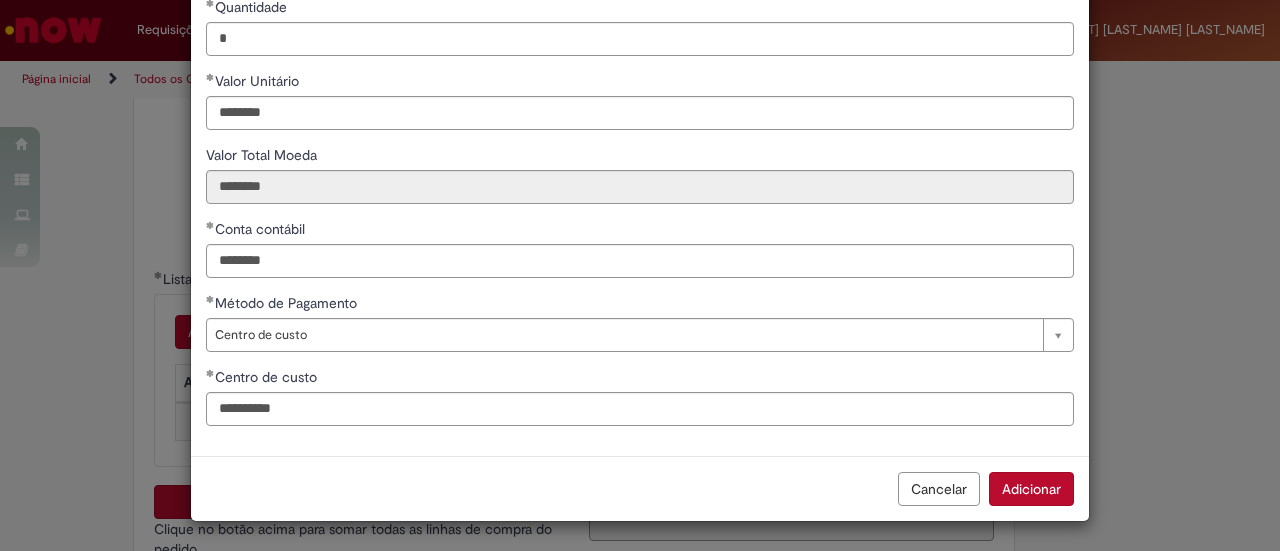 scroll, scrollTop: 252, scrollLeft: 0, axis: vertical 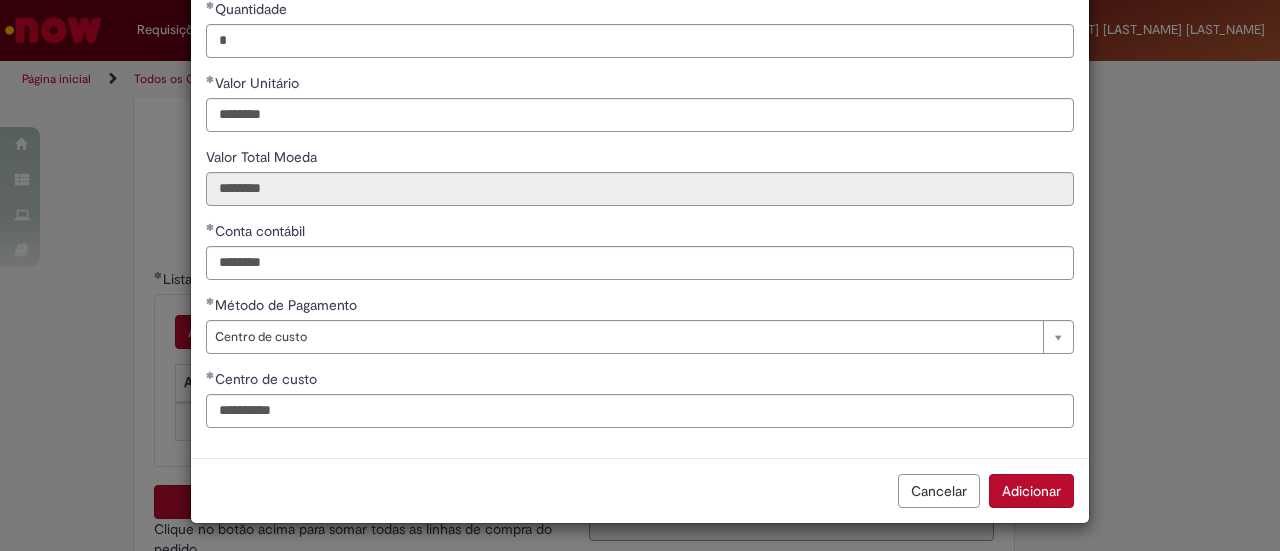 click on "Adicionar" at bounding box center [1031, 491] 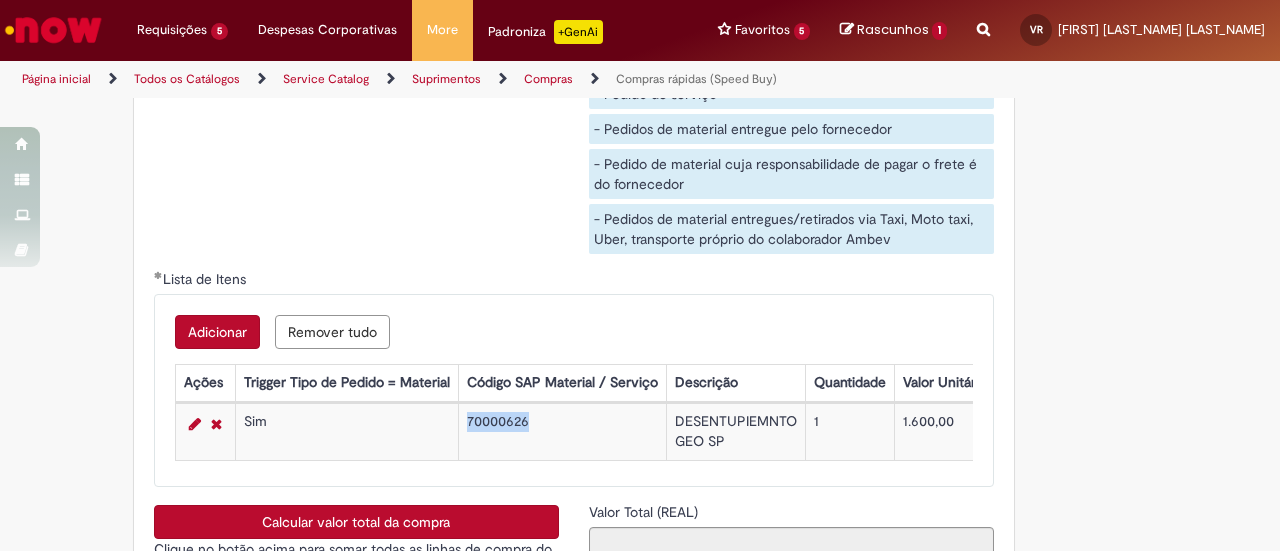 drag, startPoint x: 525, startPoint y: 427, endPoint x: 449, endPoint y: 420, distance: 76.321686 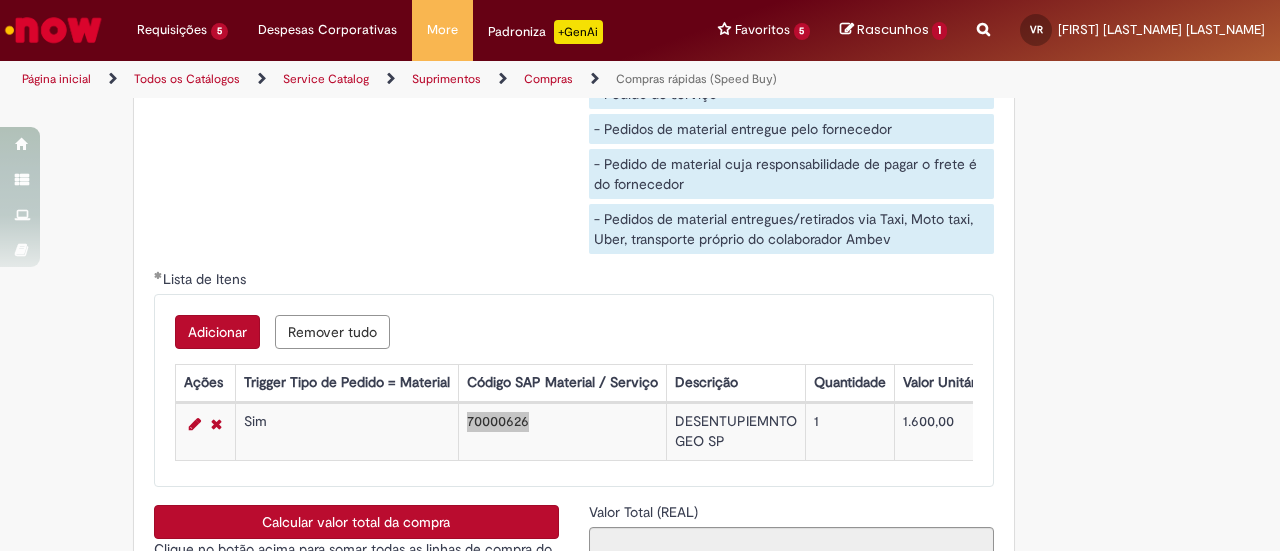 scroll, scrollTop: 3276, scrollLeft: 0, axis: vertical 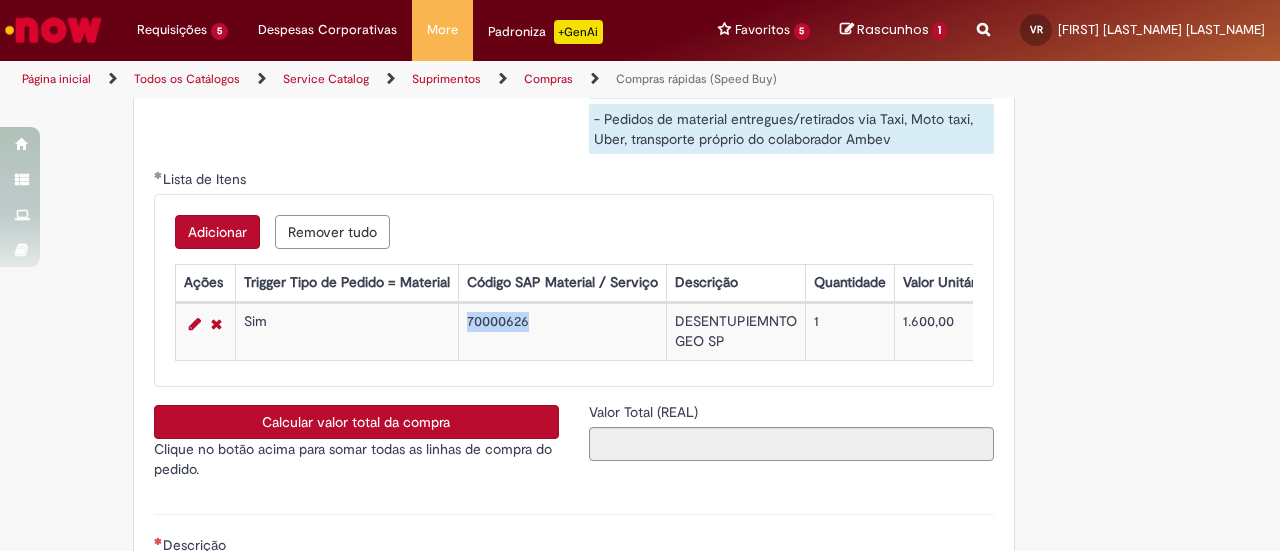 click on "Adicionar" at bounding box center (217, 232) 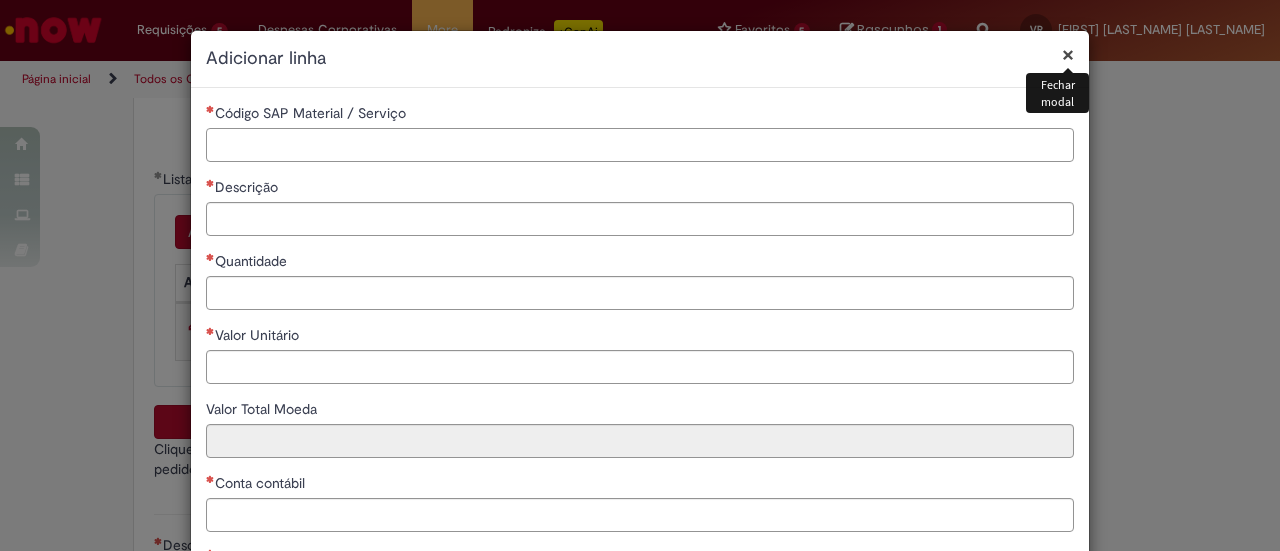 click on "Código SAP Material / Serviço" at bounding box center (640, 145) 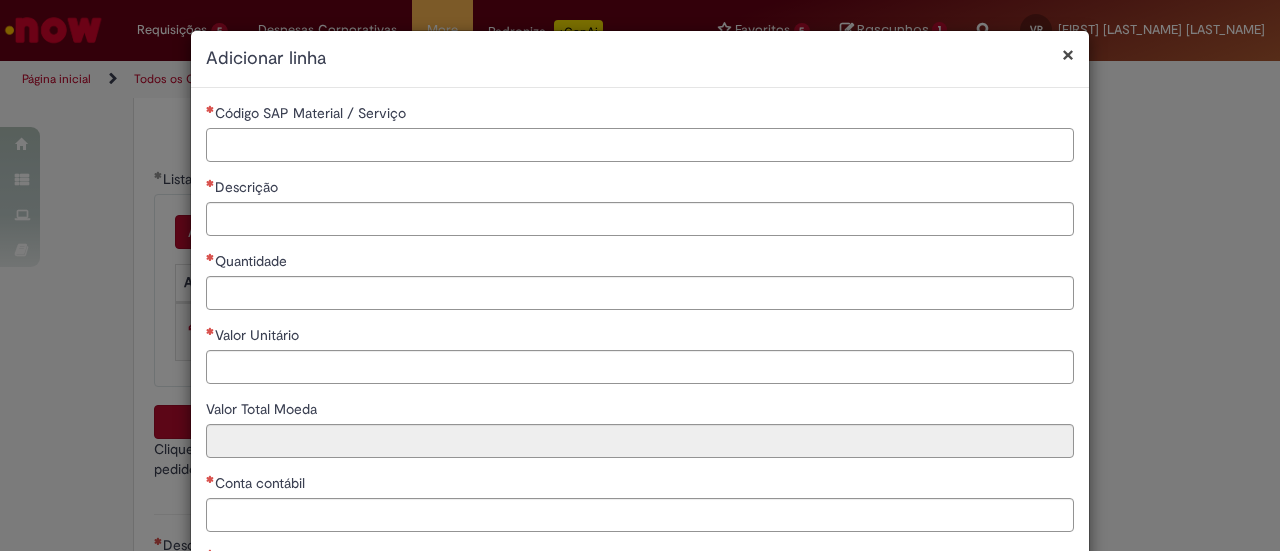 paste on "********" 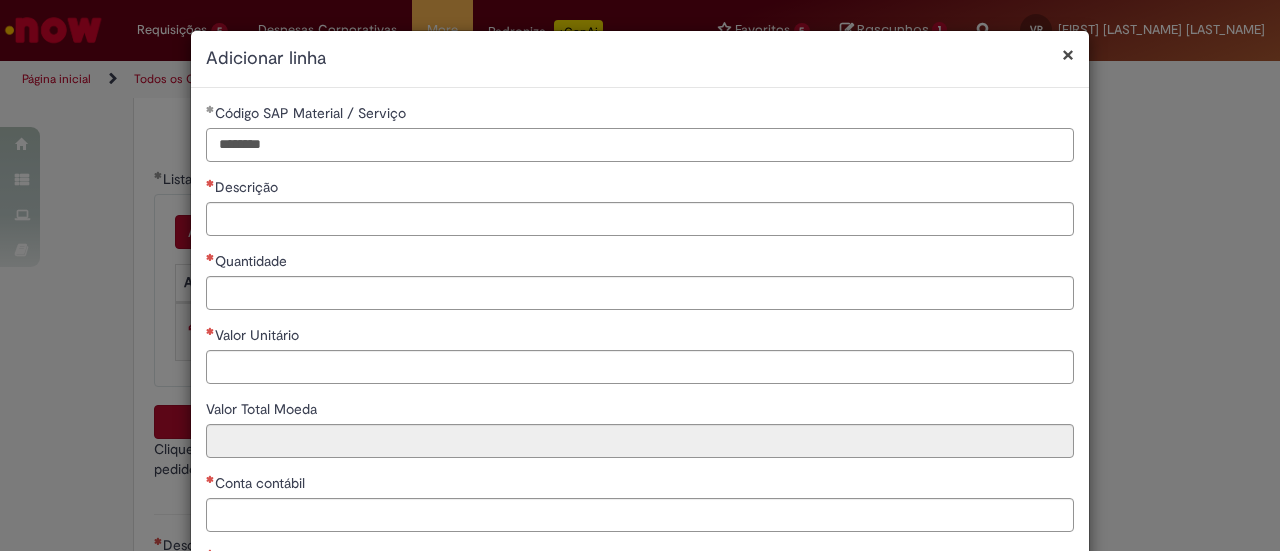 type on "********" 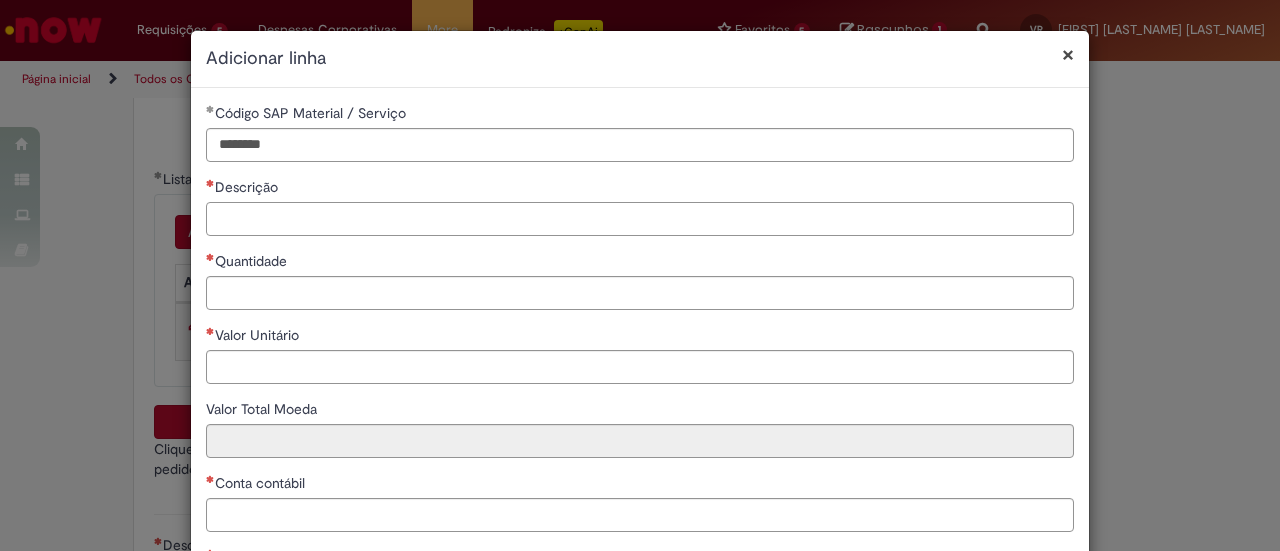 click on "Descrição" at bounding box center [640, 219] 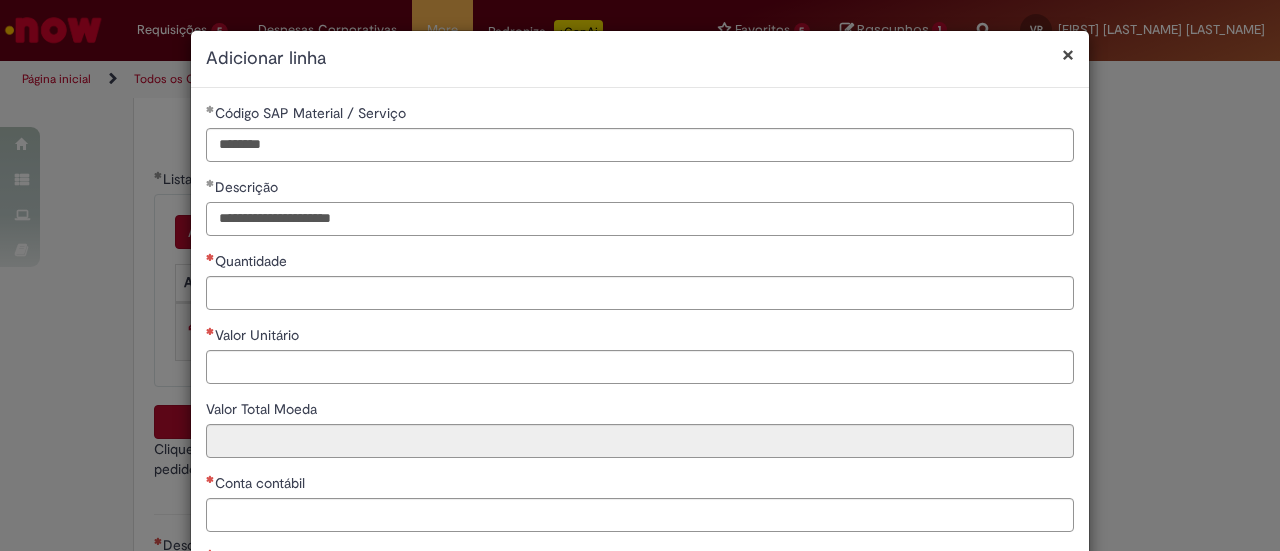 type on "**********" 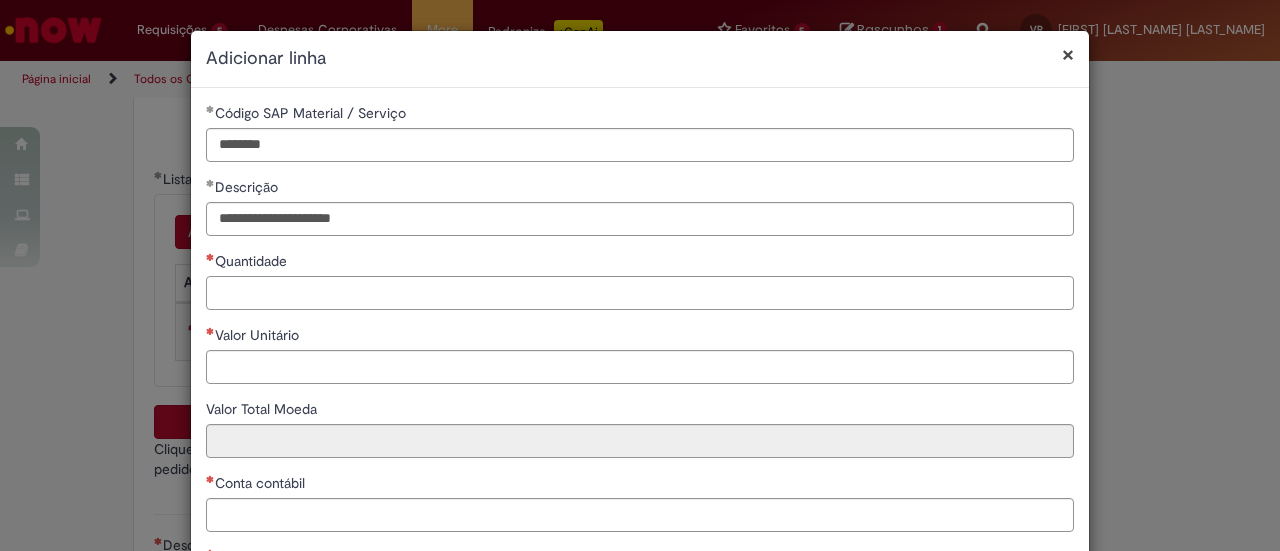 click on "Quantidade" at bounding box center (640, 293) 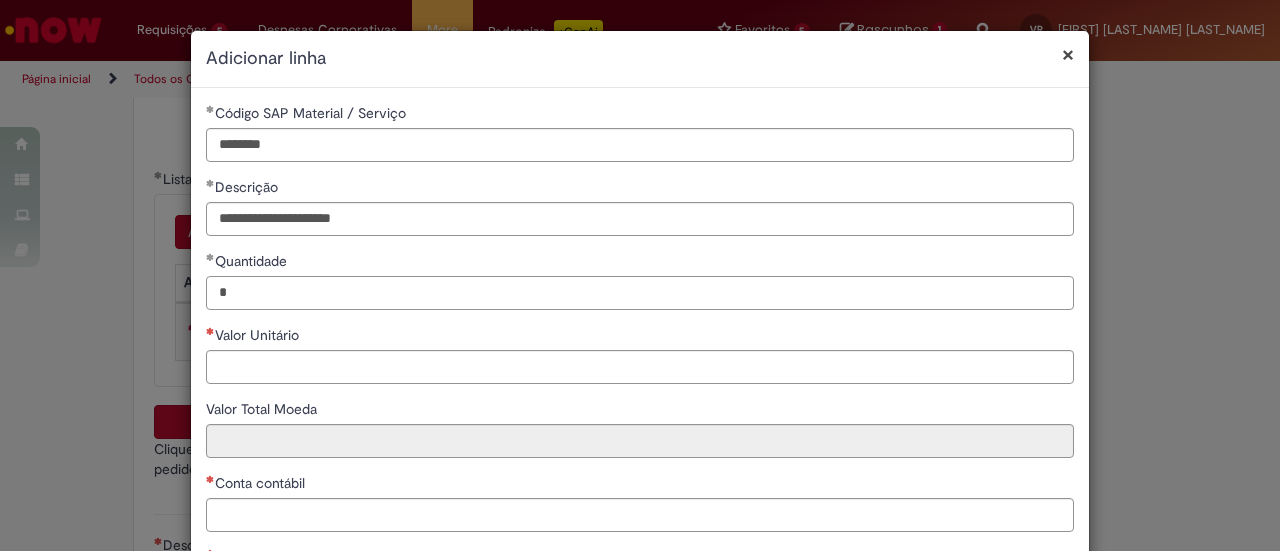 type on "*" 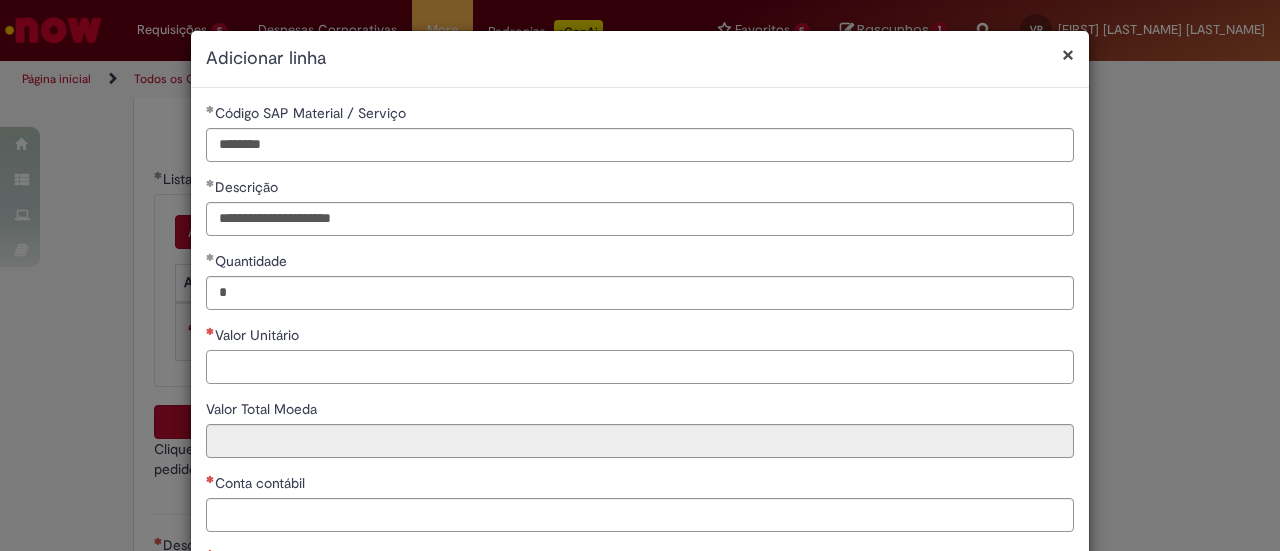 click on "Valor Unitário" at bounding box center (640, 367) 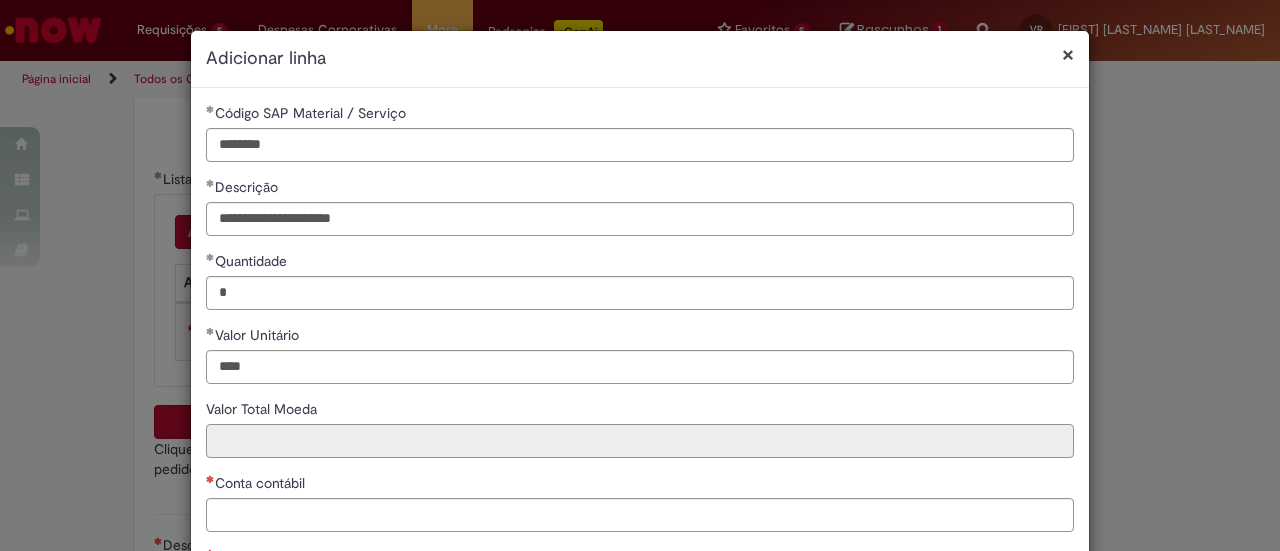 type on "********" 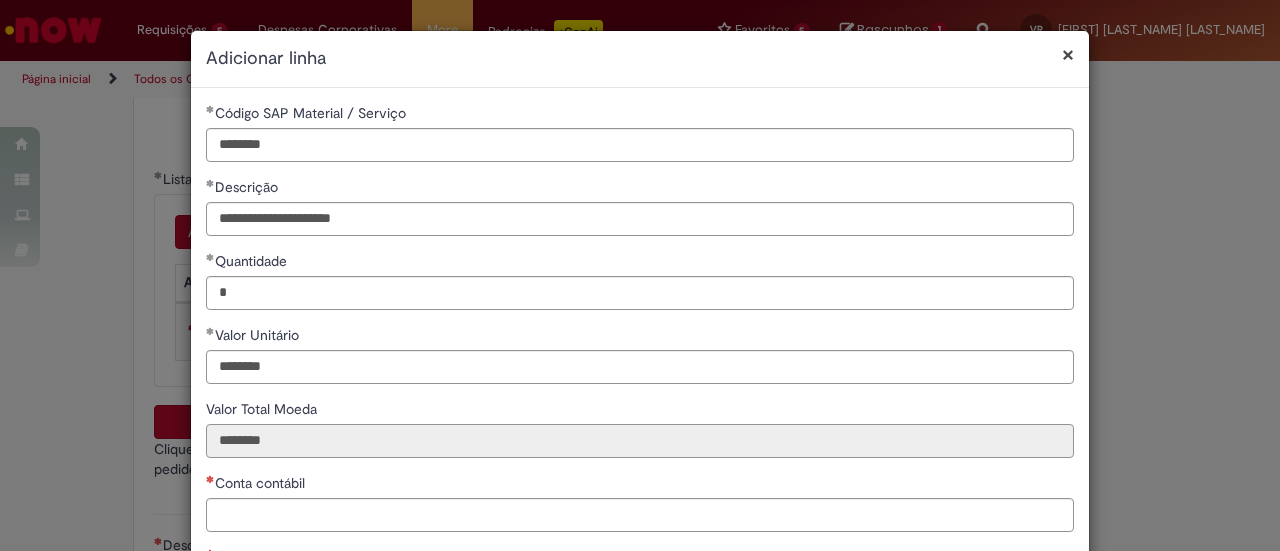 click on "********" at bounding box center [640, 441] 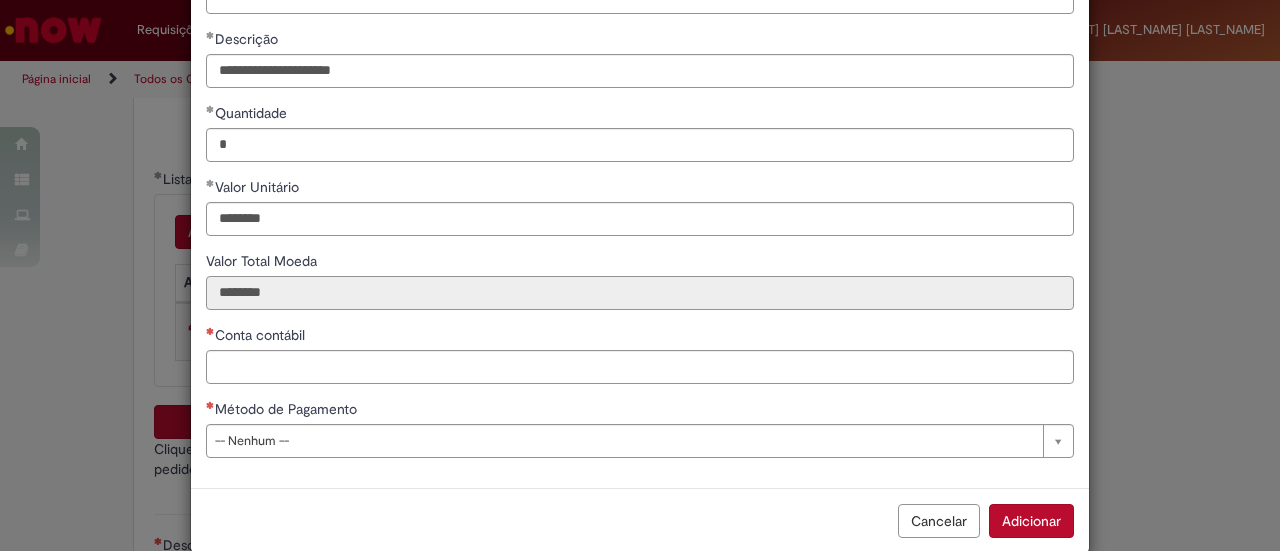 scroll, scrollTop: 178, scrollLeft: 0, axis: vertical 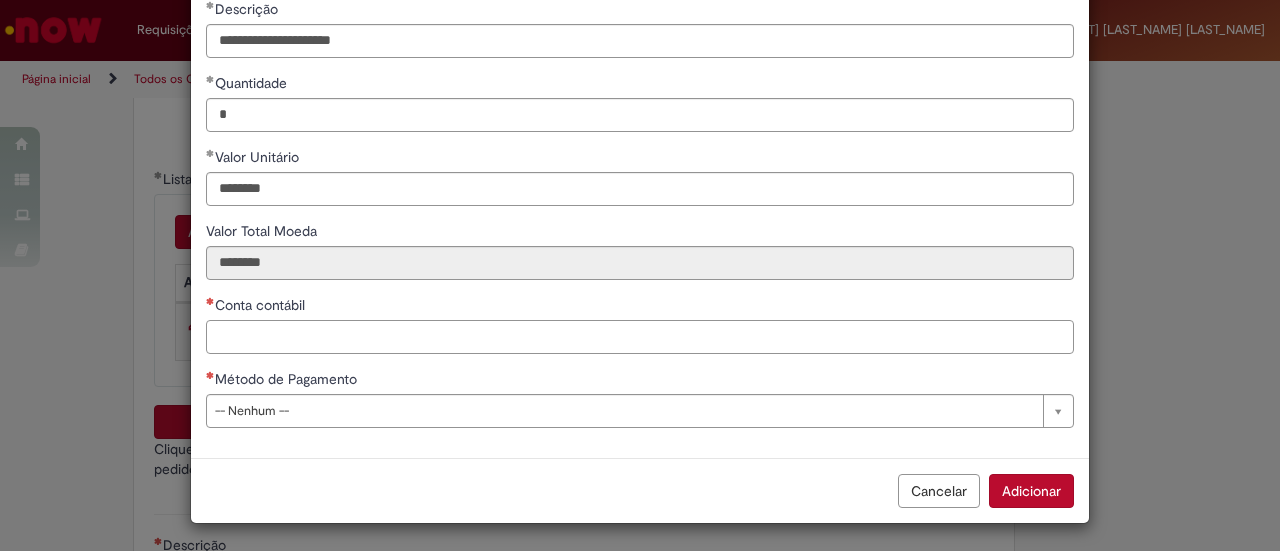 click on "Conta contábil" at bounding box center [640, 337] 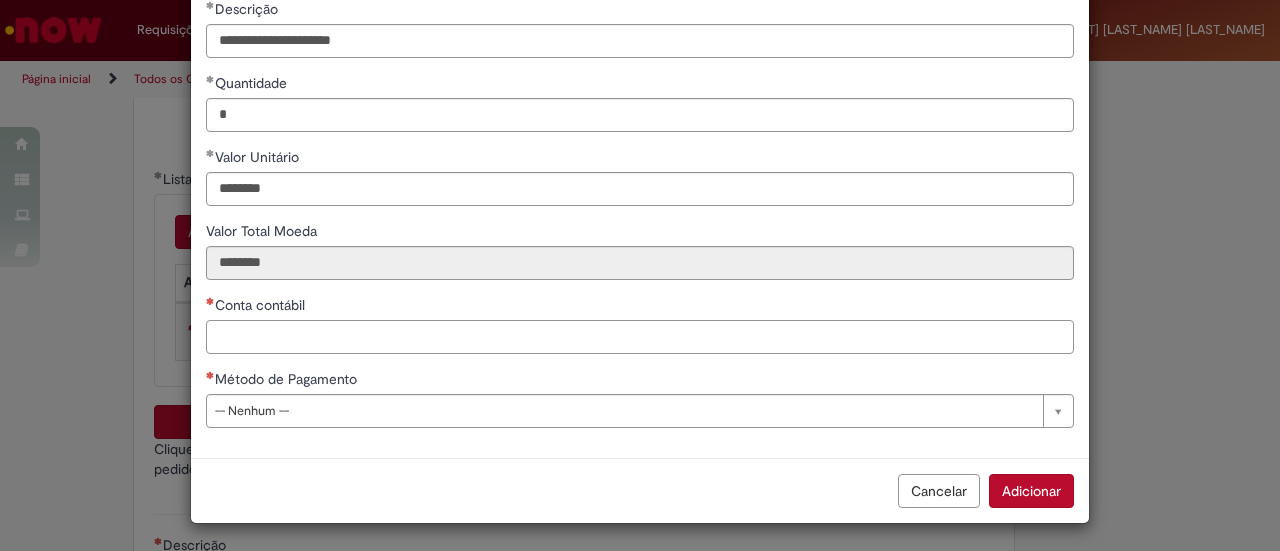 paste on "********" 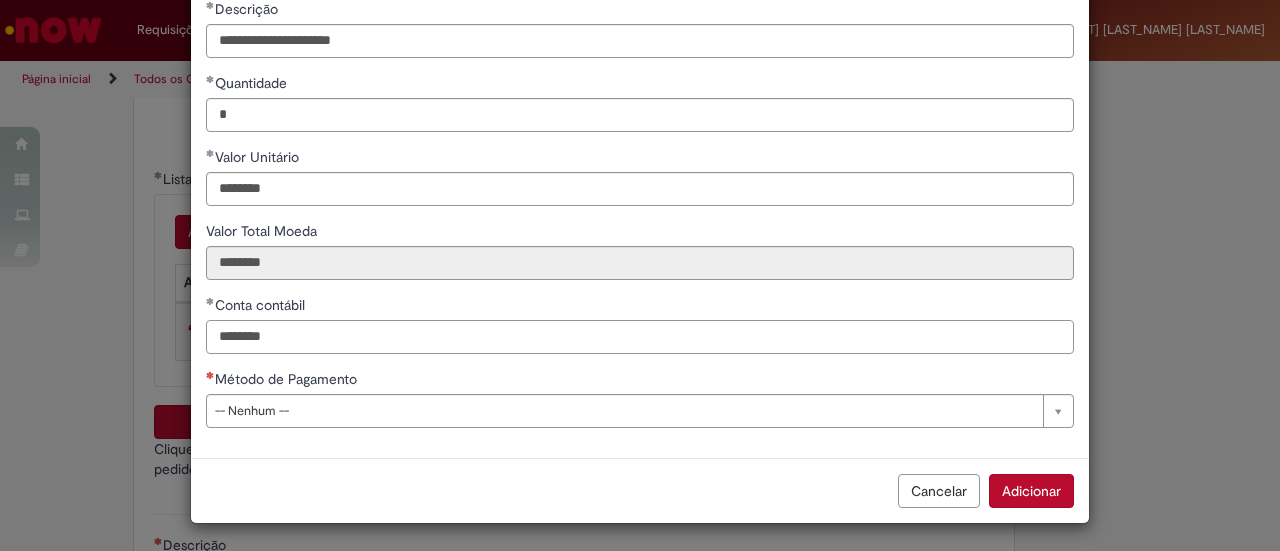 type on "********" 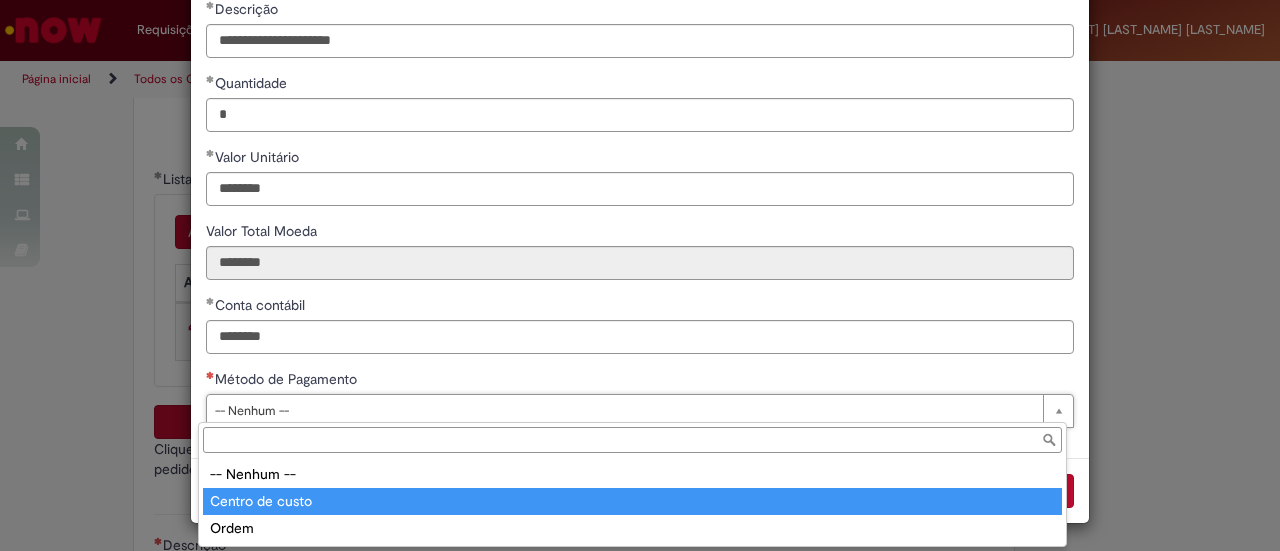 type on "**********" 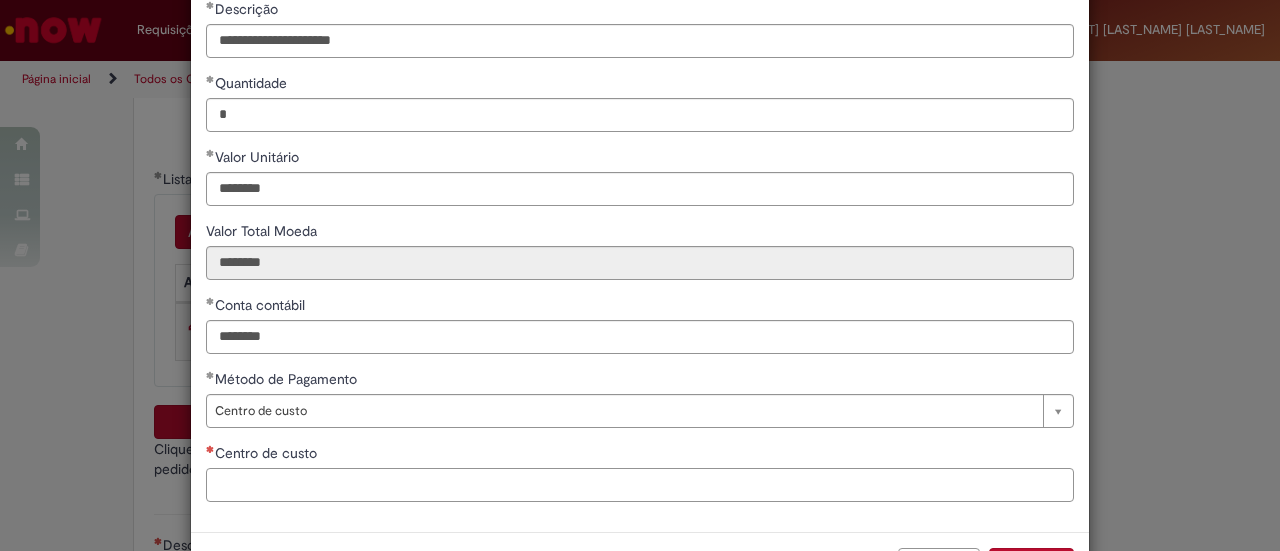 click on "Centro de custo" at bounding box center (640, 485) 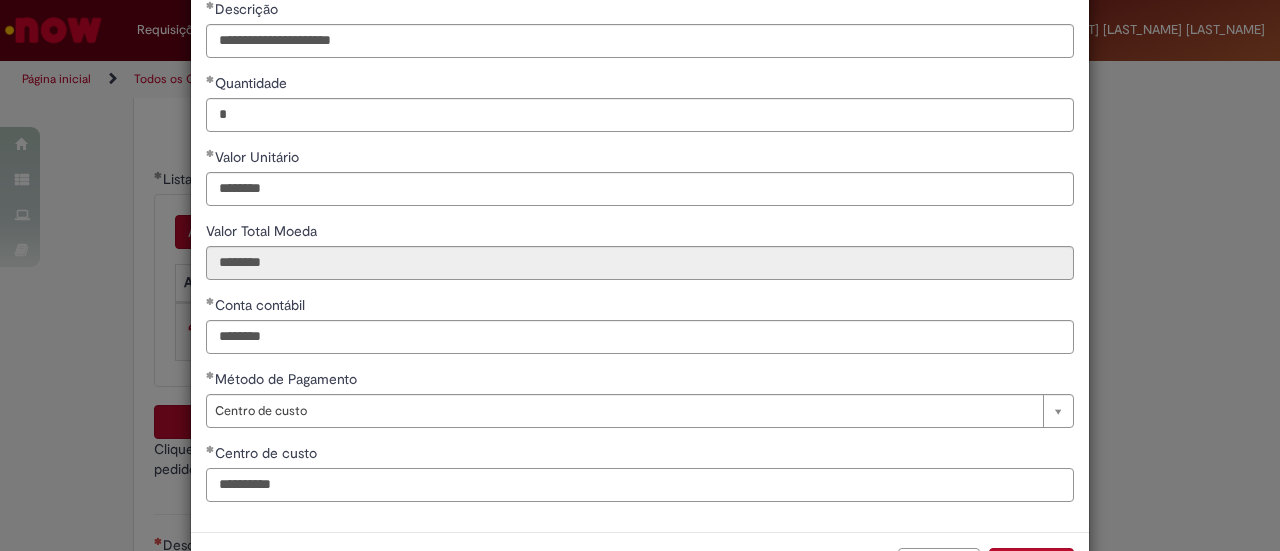 type on "**********" 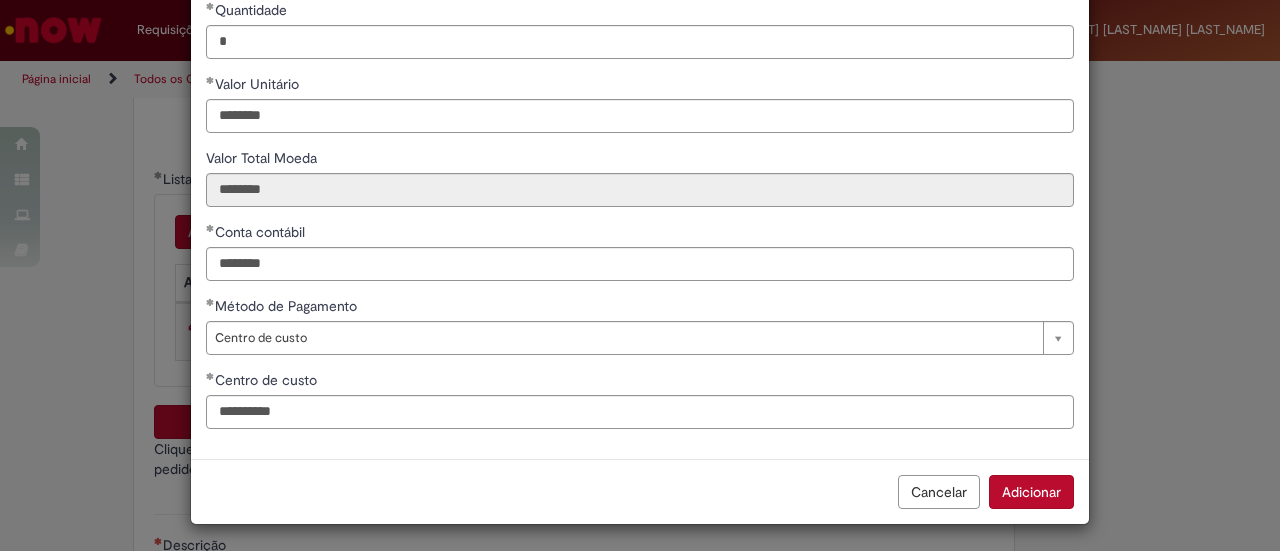 click on "Adicionar" at bounding box center (1031, 492) 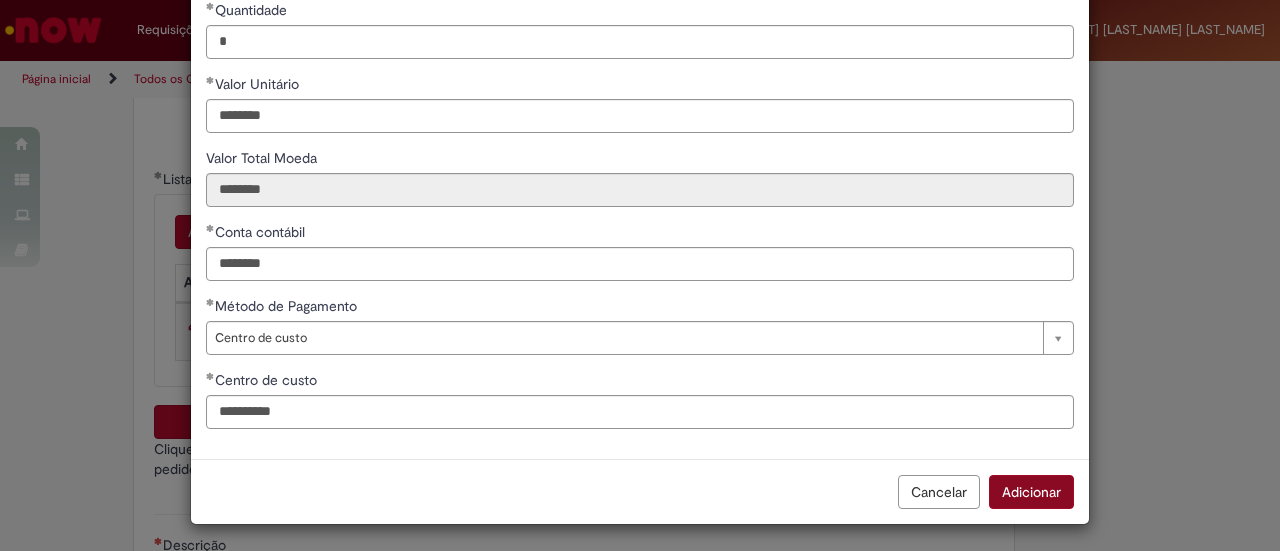 scroll, scrollTop: 250, scrollLeft: 0, axis: vertical 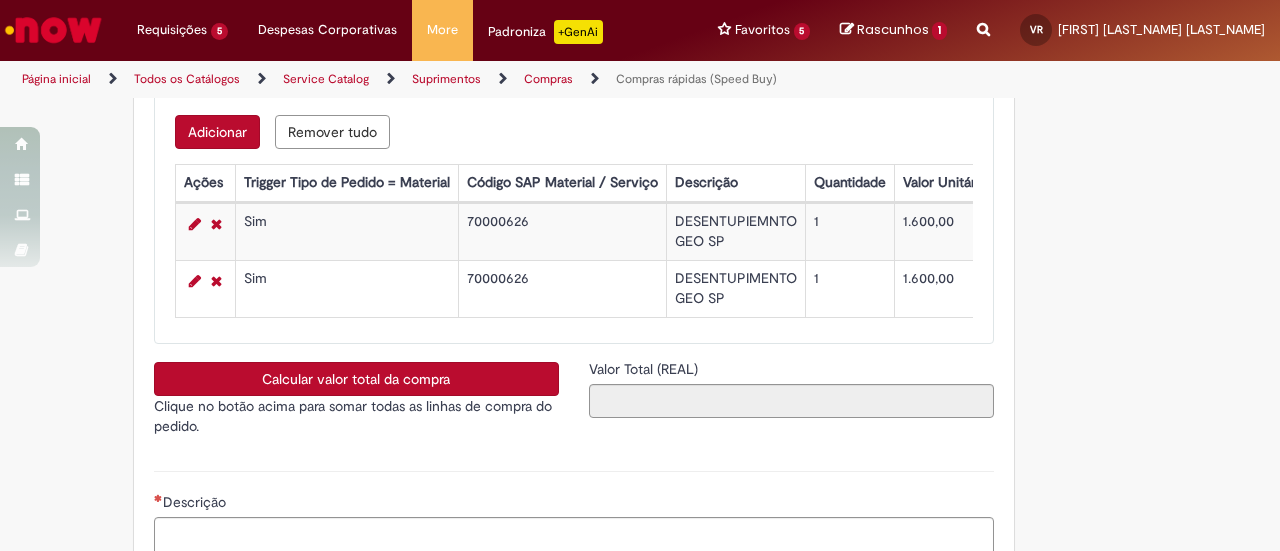 click on "Clique no botão acima para somar todas as linhas de compra do pedido." at bounding box center (356, 416) 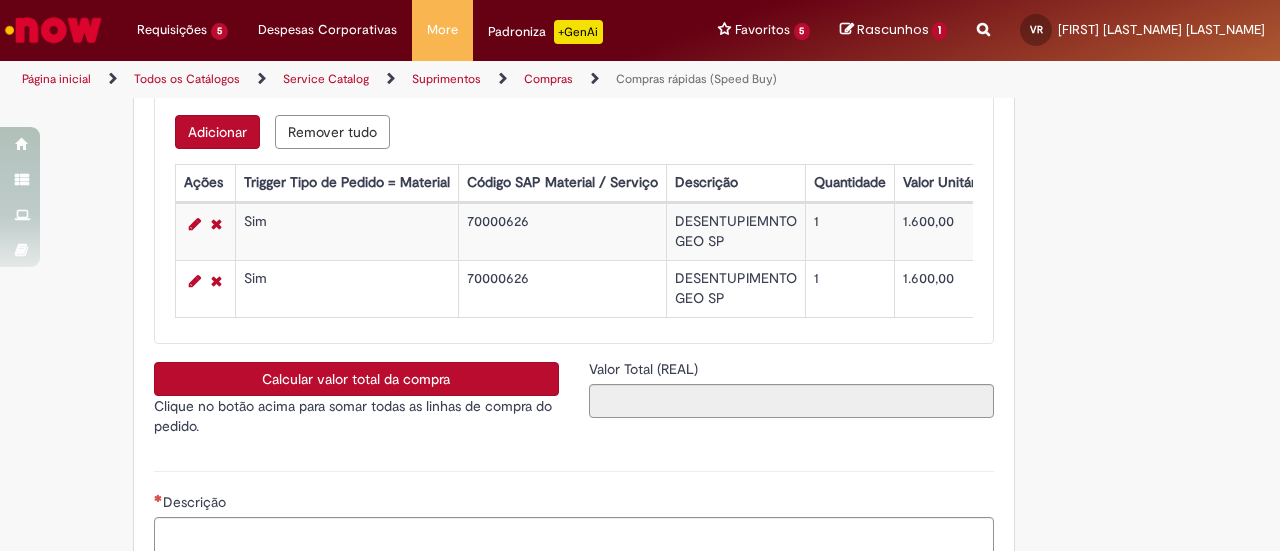 click on "Calcular valor total da compra" at bounding box center [356, 379] 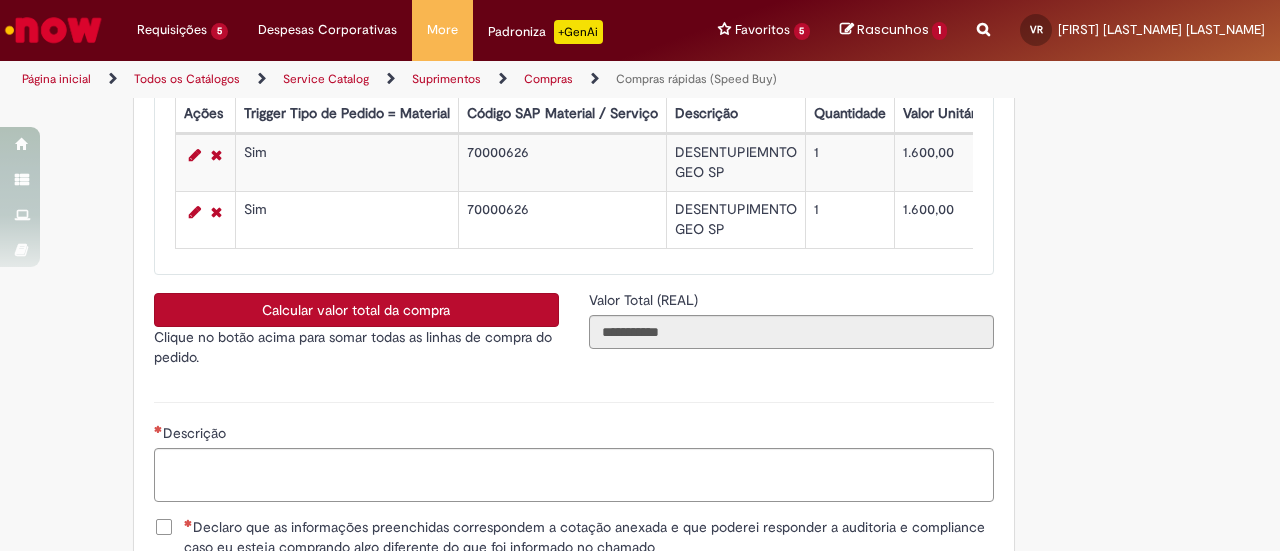 scroll, scrollTop: 3476, scrollLeft: 0, axis: vertical 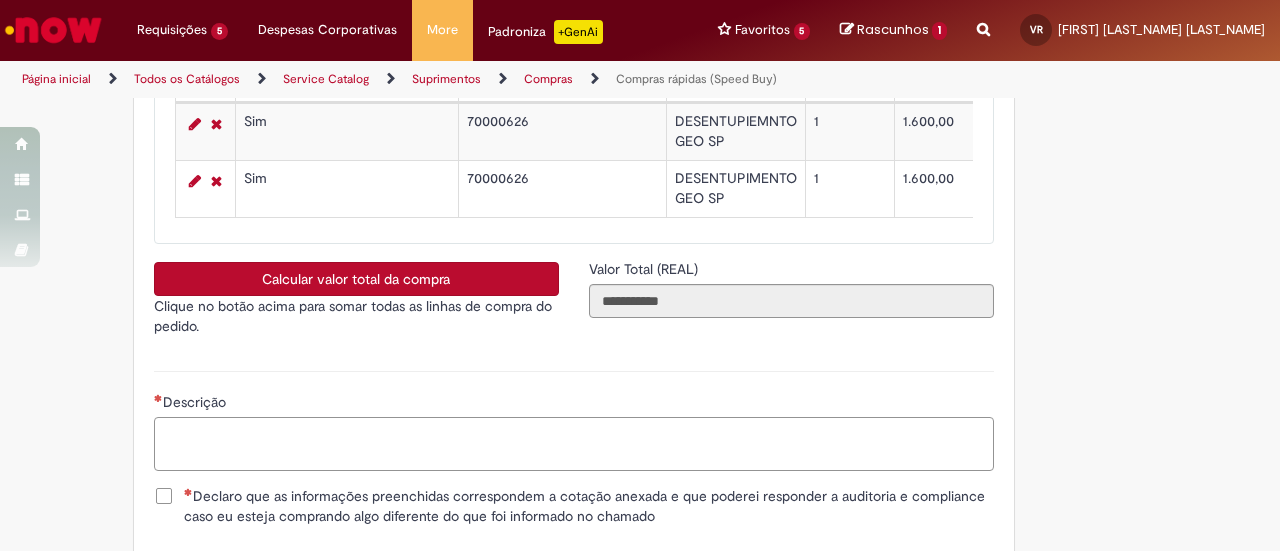 click on "Descrição" at bounding box center (574, 443) 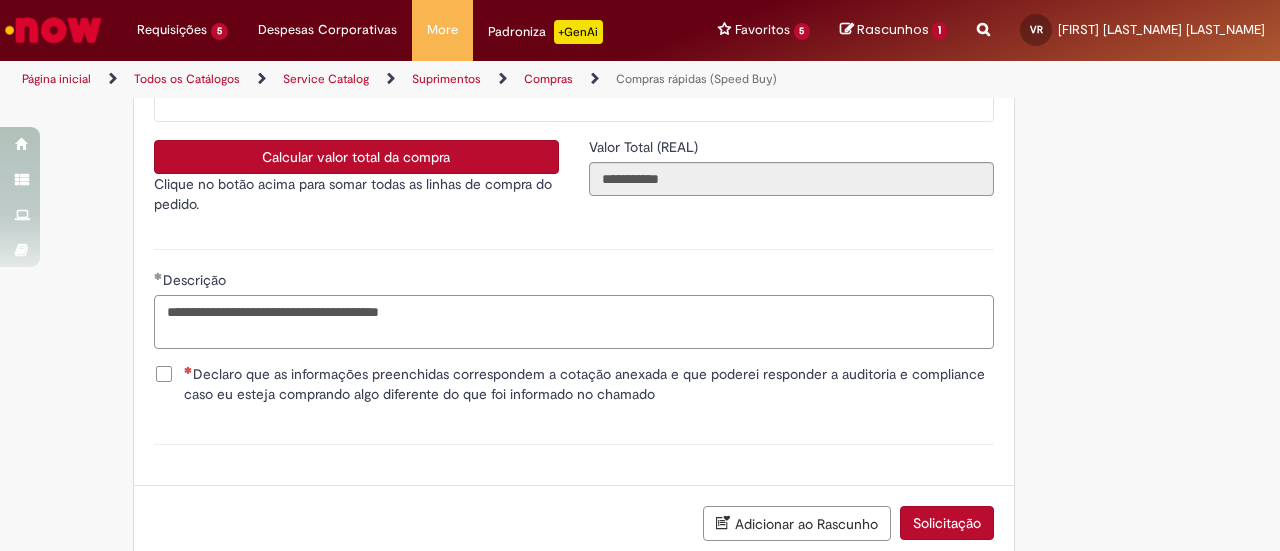 scroll, scrollTop: 3676, scrollLeft: 0, axis: vertical 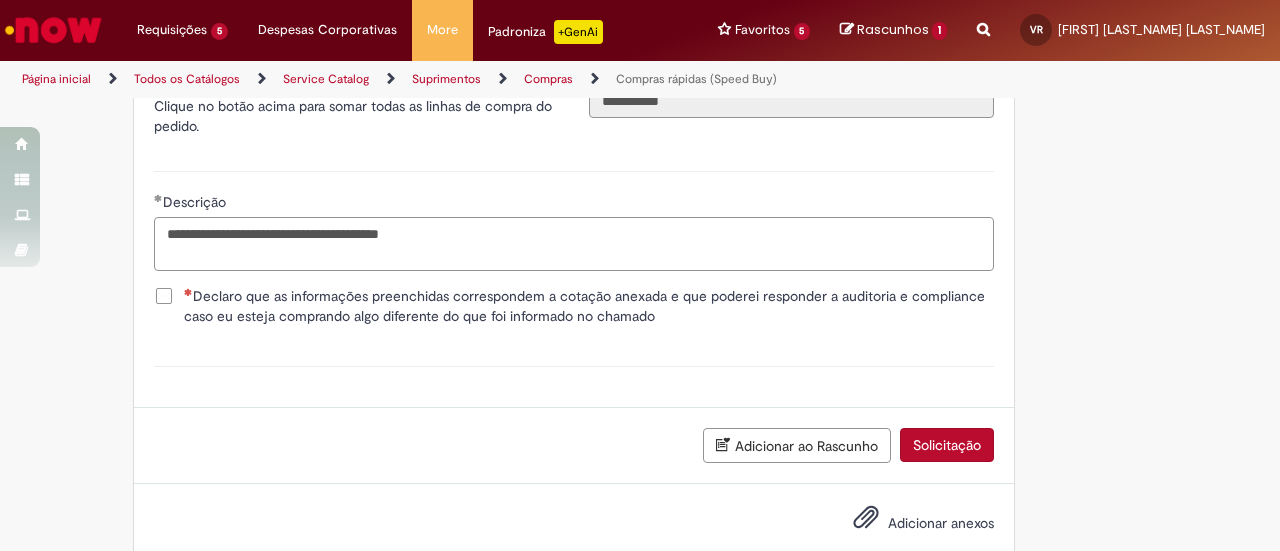 type on "**********" 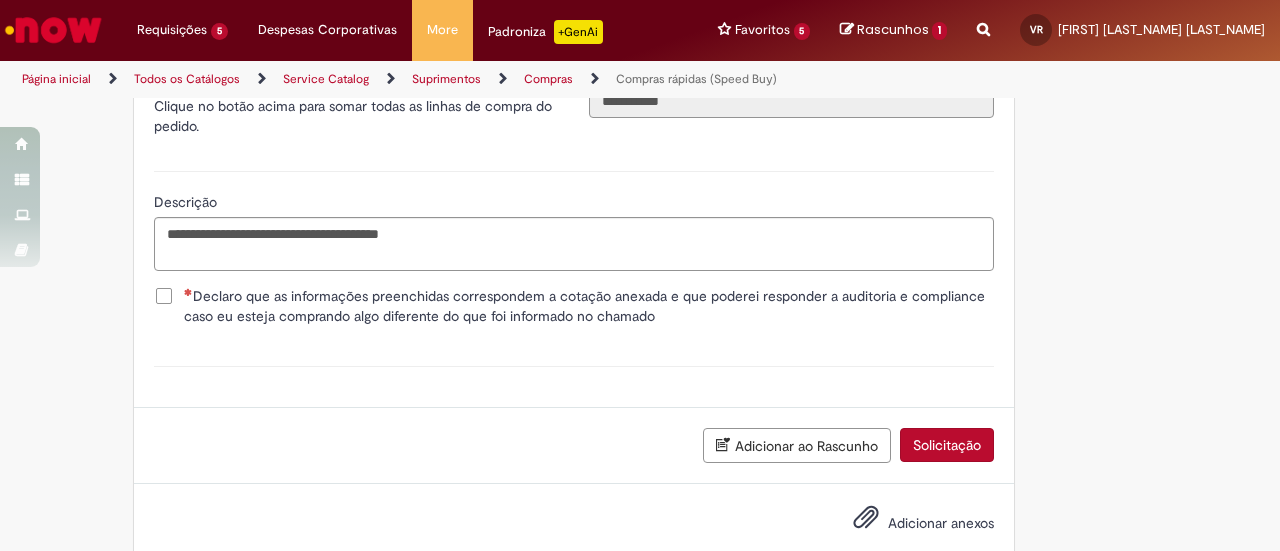 click on "Declaro que as informações preenchidas correspondem a cotação anexada e que poderei responder a auditoria e compliance caso eu esteja comprando algo diferente do que foi informado no chamado" at bounding box center (589, 306) 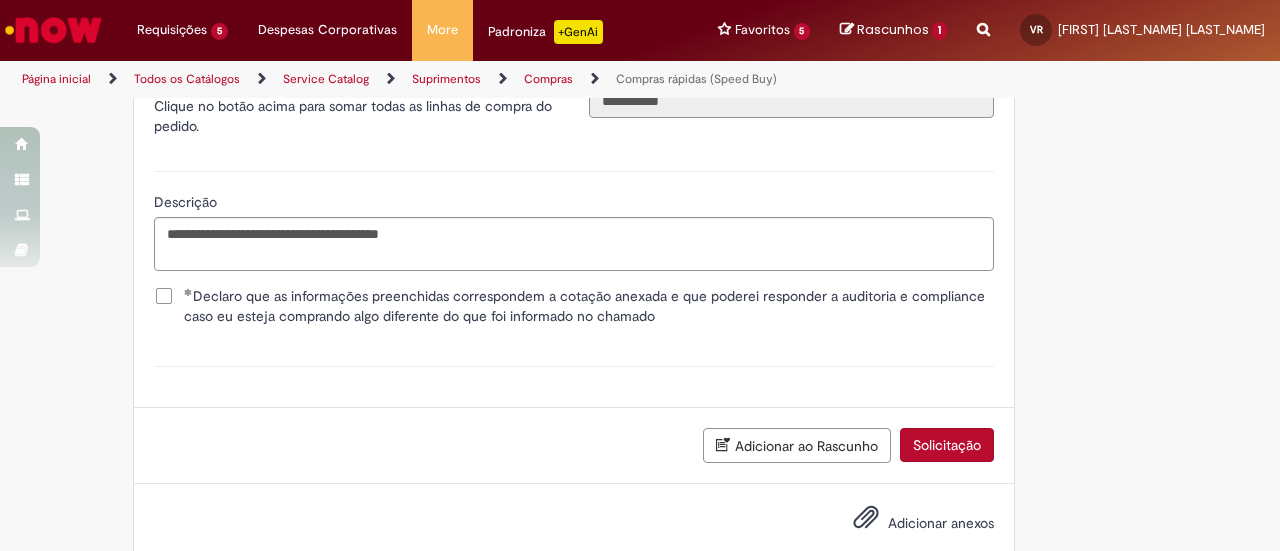 click on "Adicionar anexos" at bounding box center (941, 523) 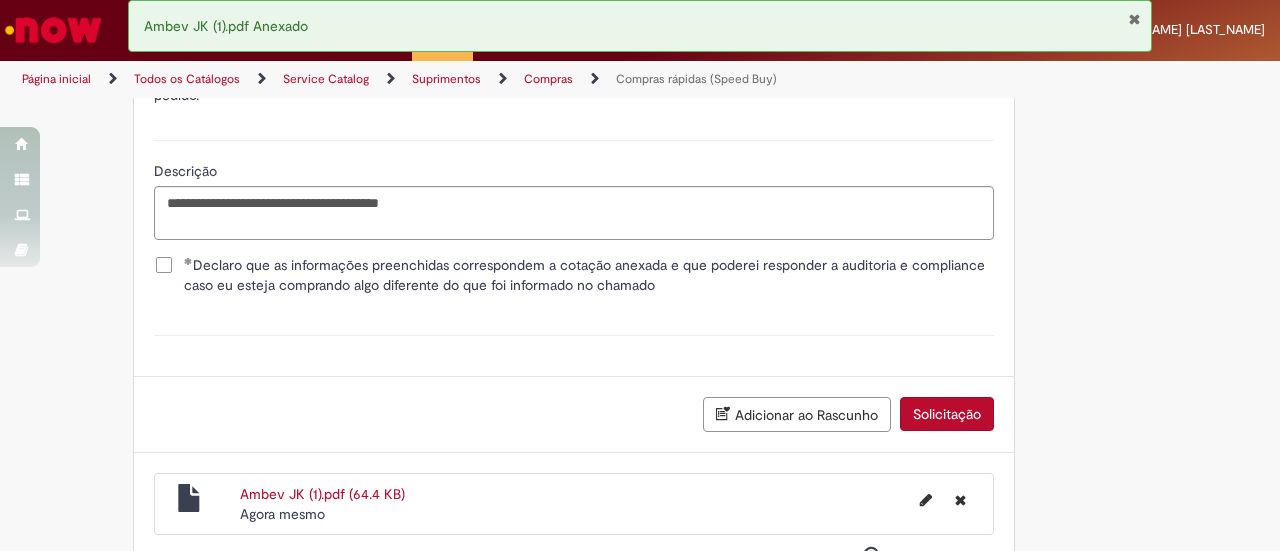scroll, scrollTop: 3805, scrollLeft: 0, axis: vertical 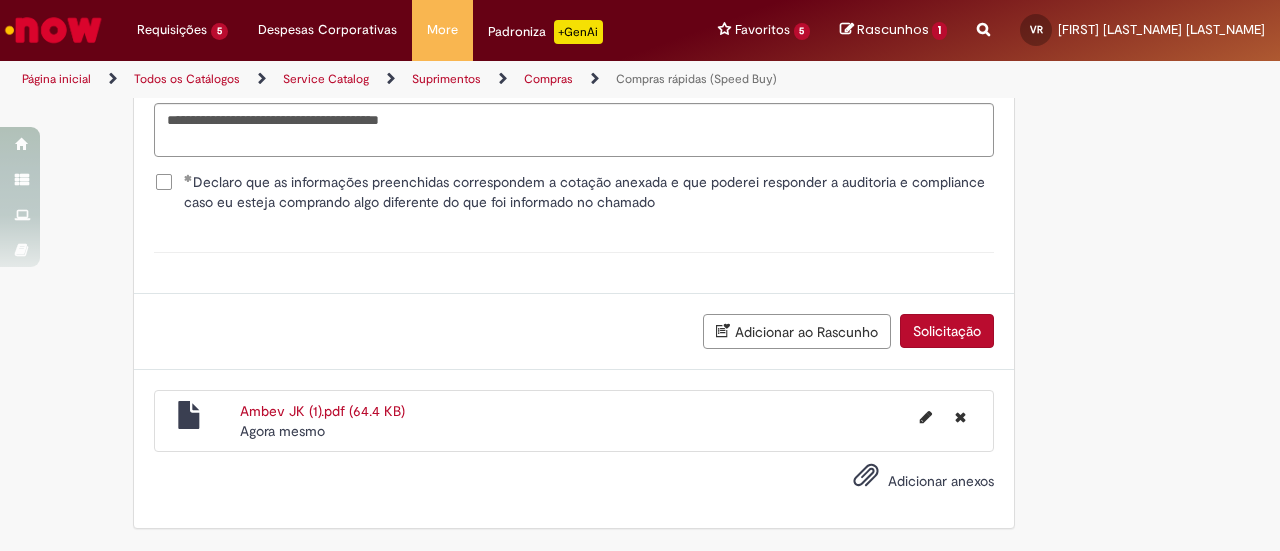 click on "Solicitação" at bounding box center [947, 331] 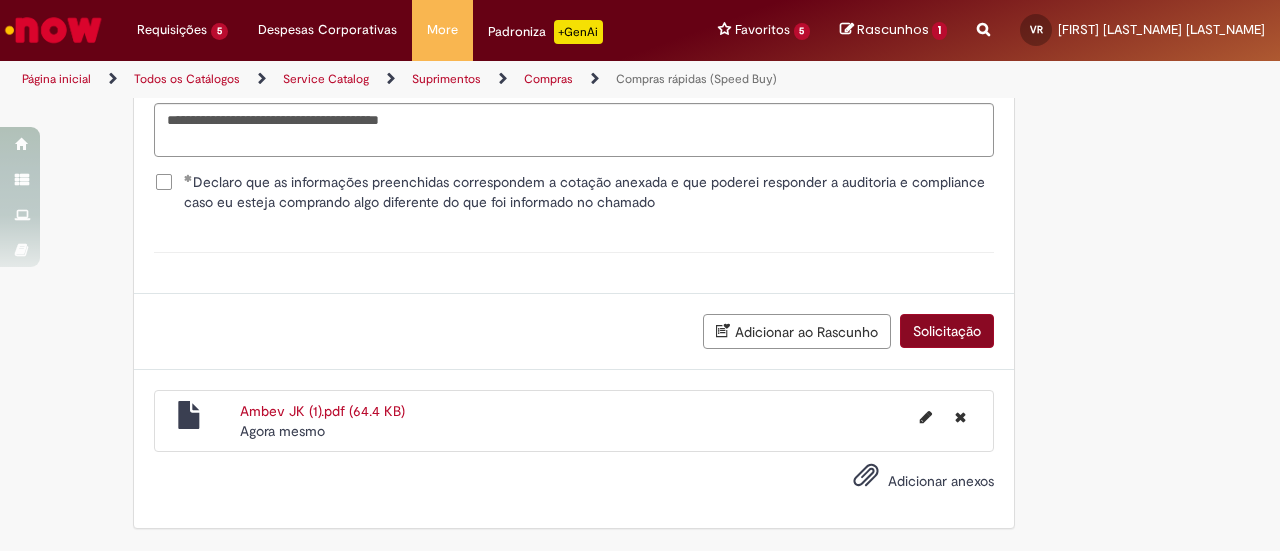 scroll, scrollTop: 3760, scrollLeft: 0, axis: vertical 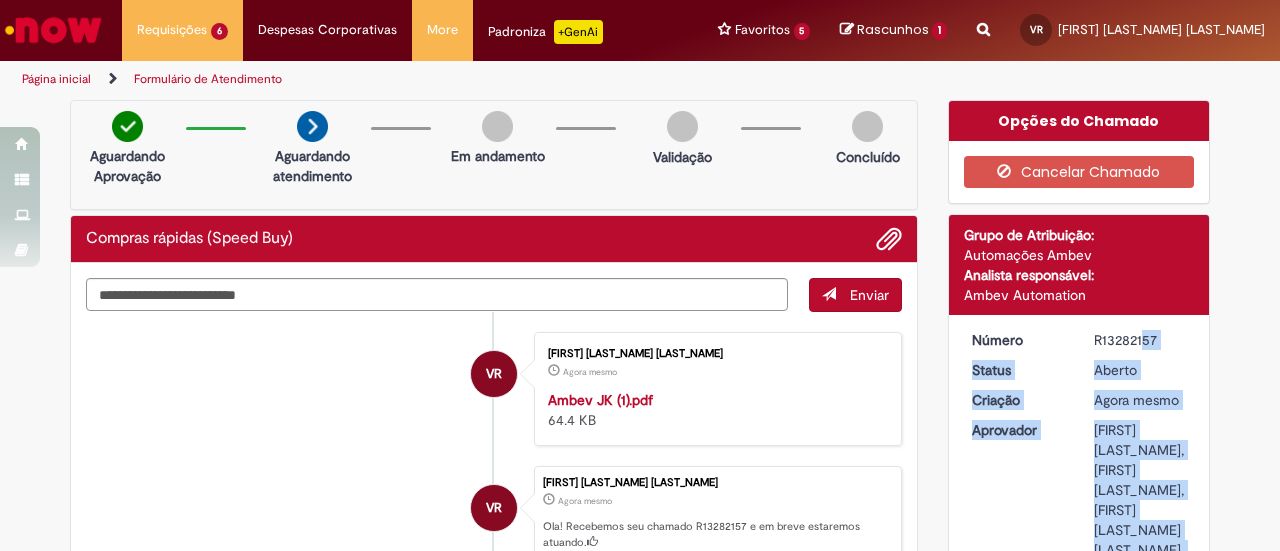 drag, startPoint x: 1149, startPoint y: 339, endPoint x: 1096, endPoint y: 343, distance: 53.15073 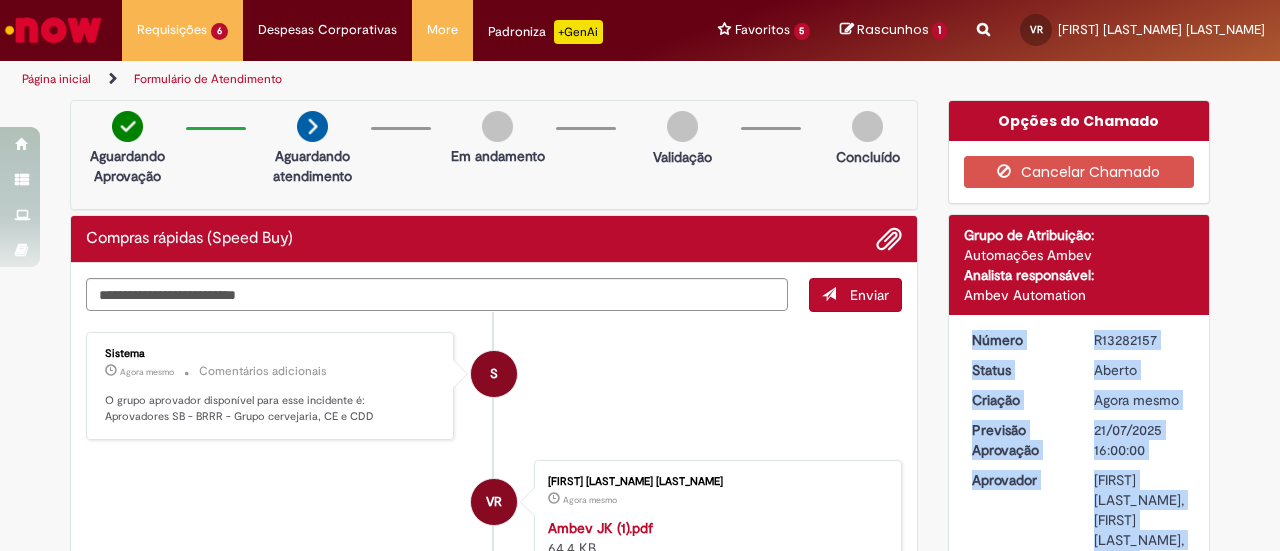 drag, startPoint x: 1090, startPoint y: 339, endPoint x: 1150, endPoint y: 337, distance: 60.033325 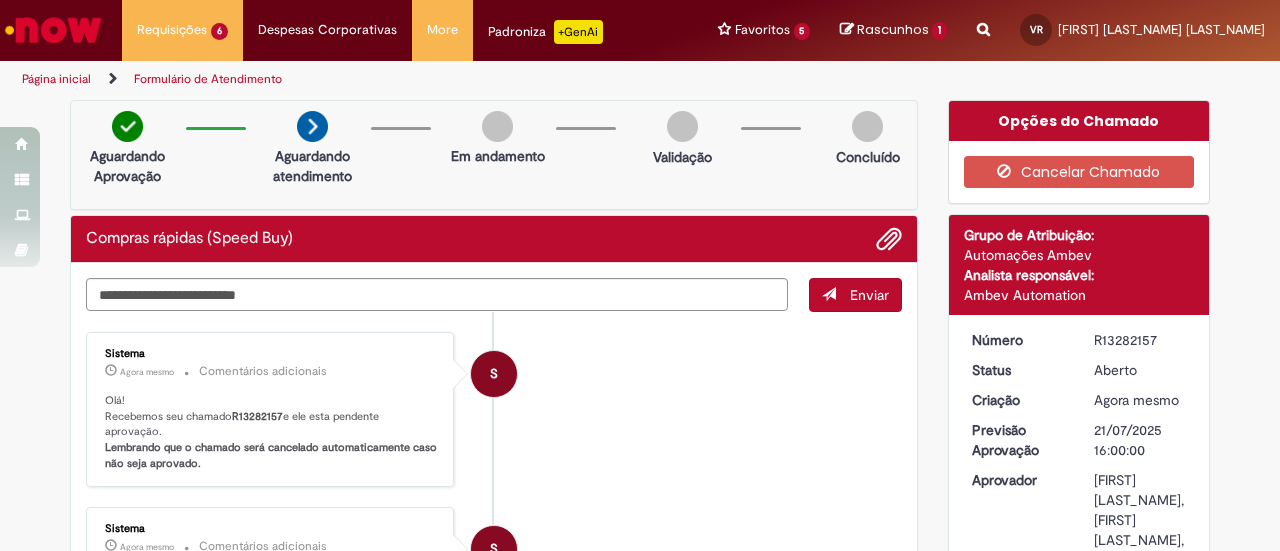 click on "R13282157" at bounding box center (1140, 340) 